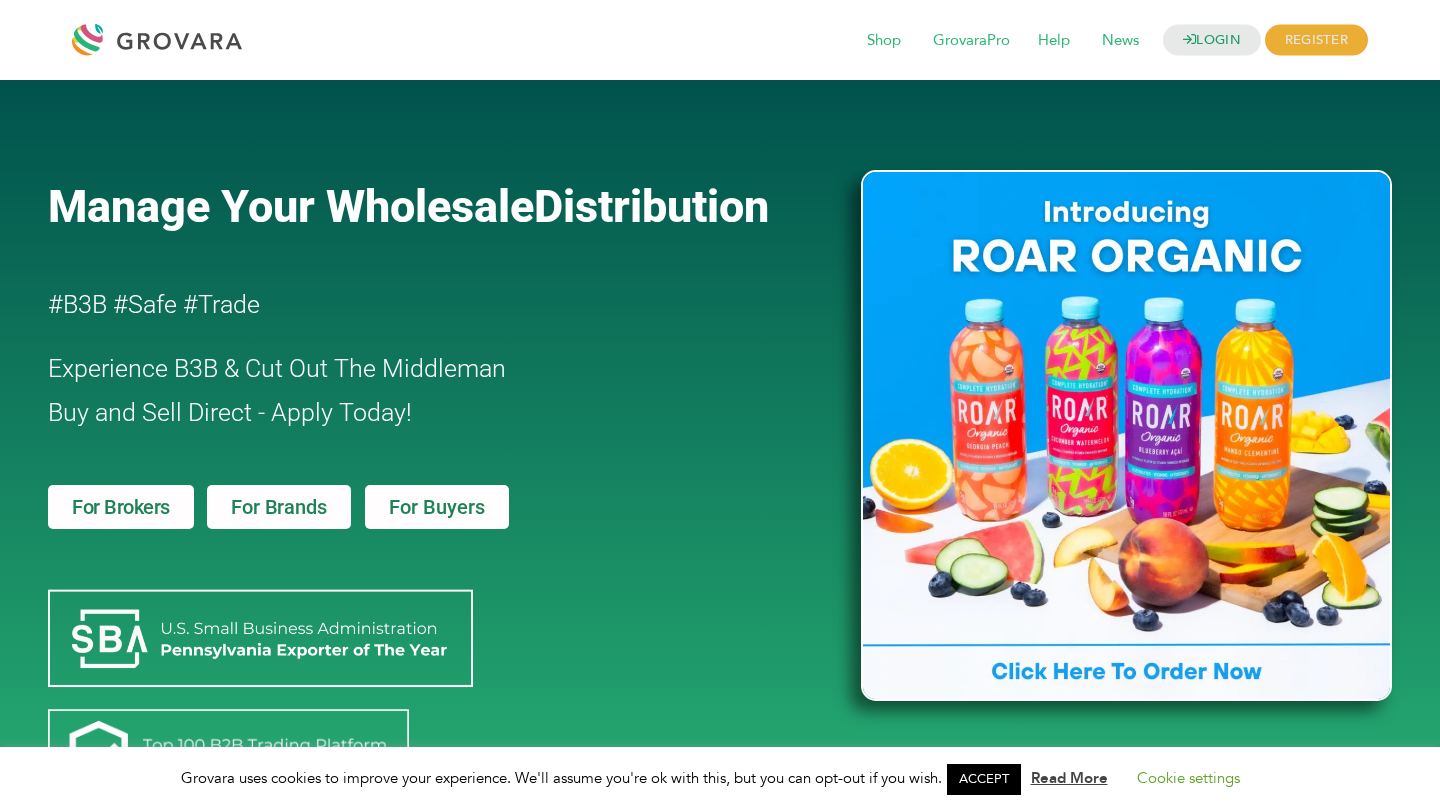 scroll, scrollTop: 0, scrollLeft: 0, axis: both 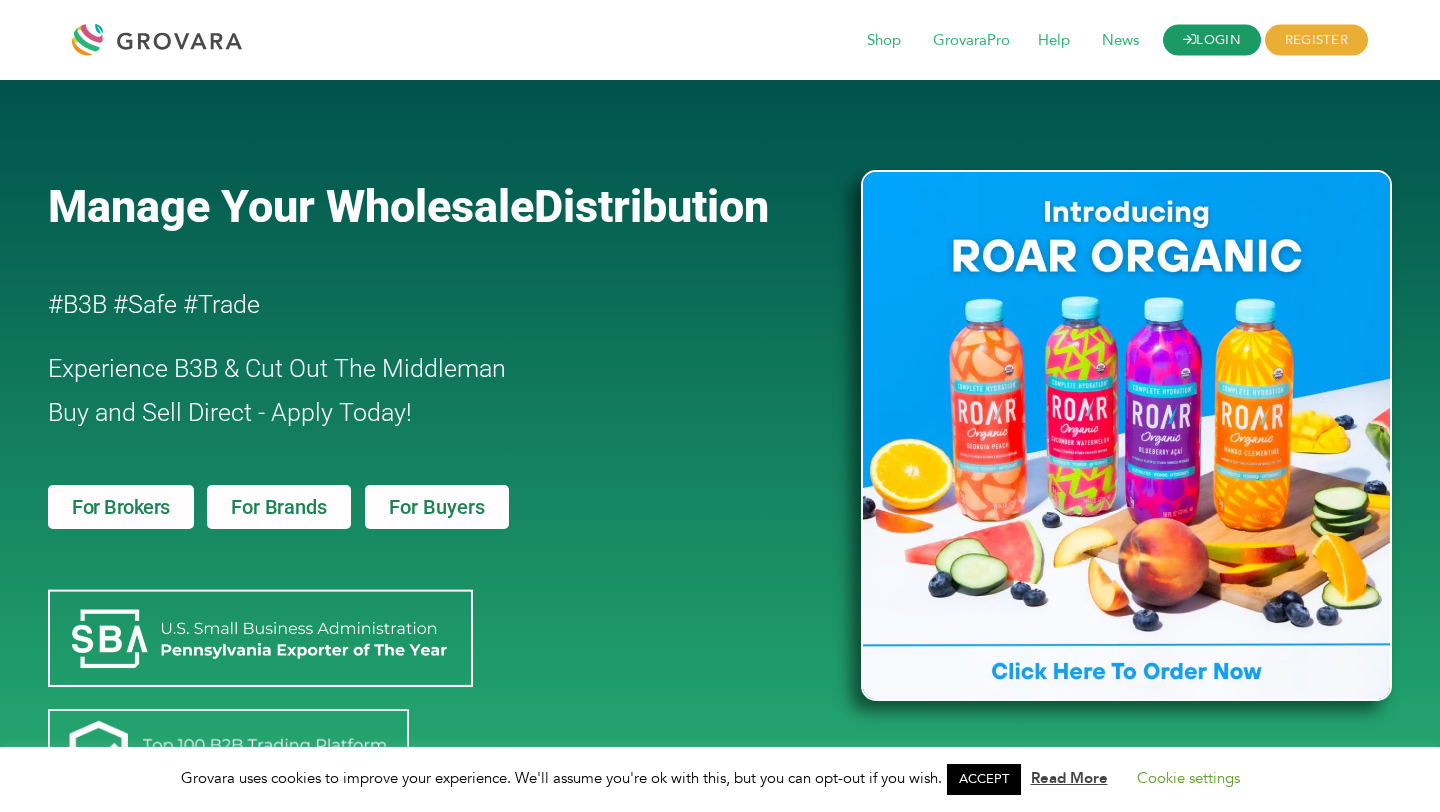 click on "LOGIN" at bounding box center [1212, 40] 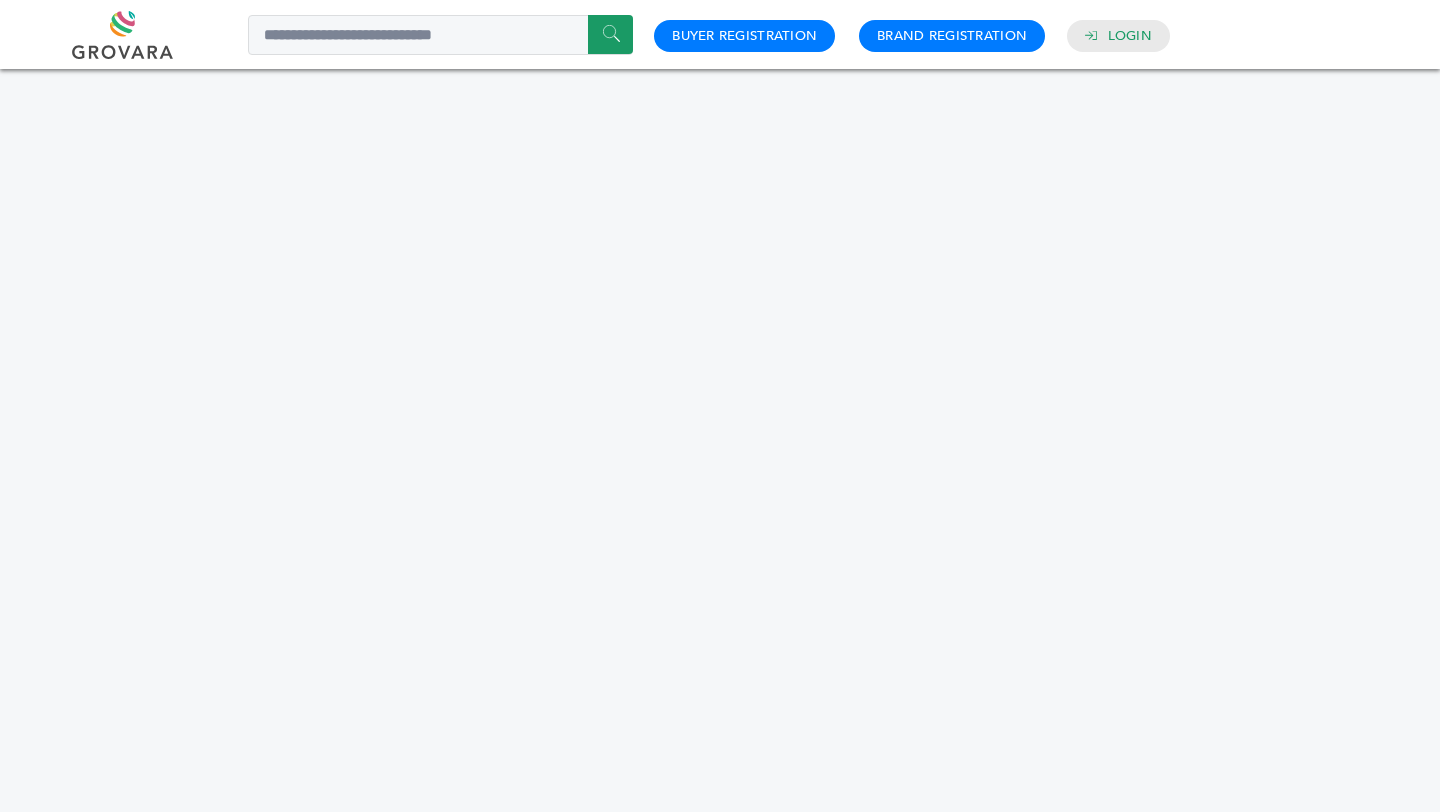 scroll, scrollTop: 0, scrollLeft: 0, axis: both 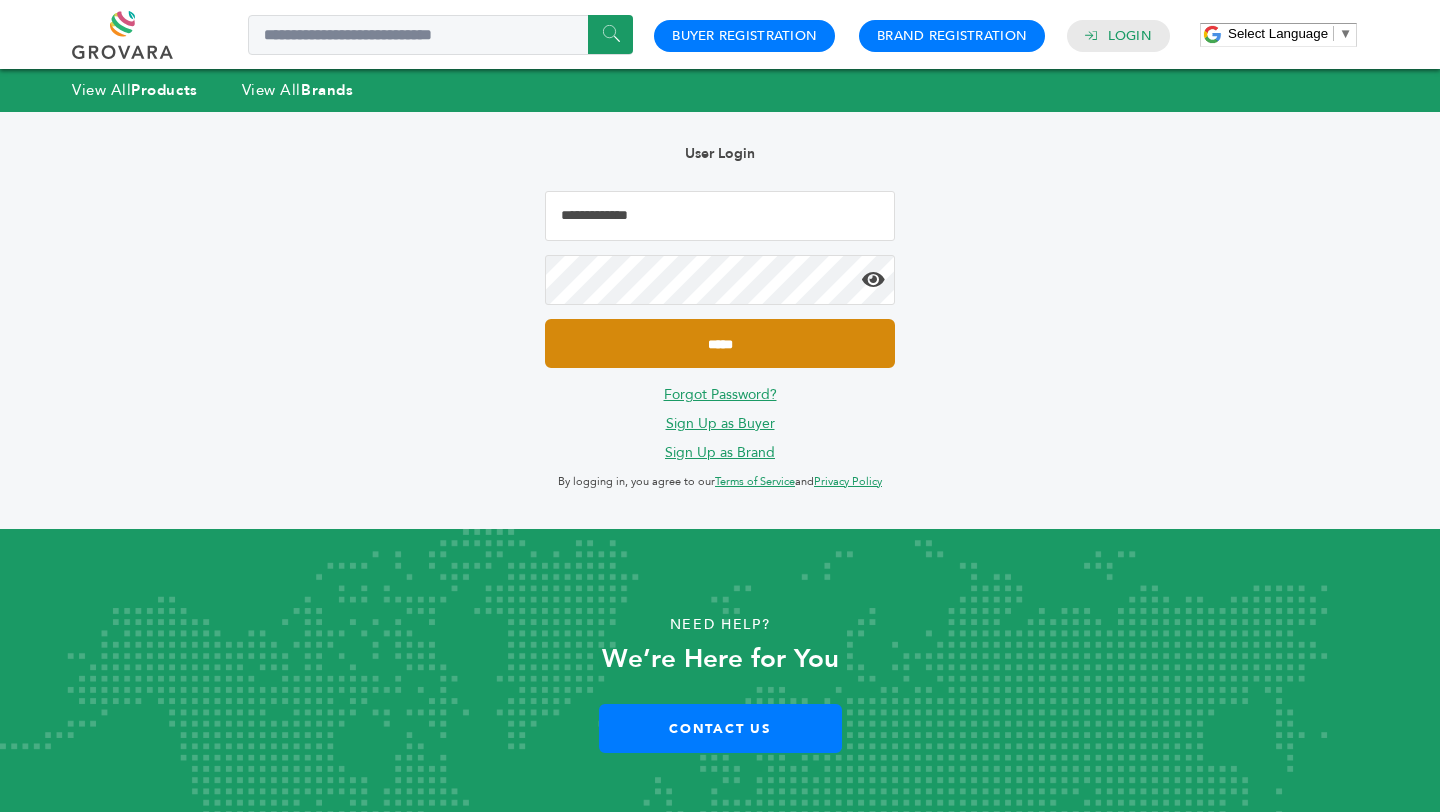 type on "**********" 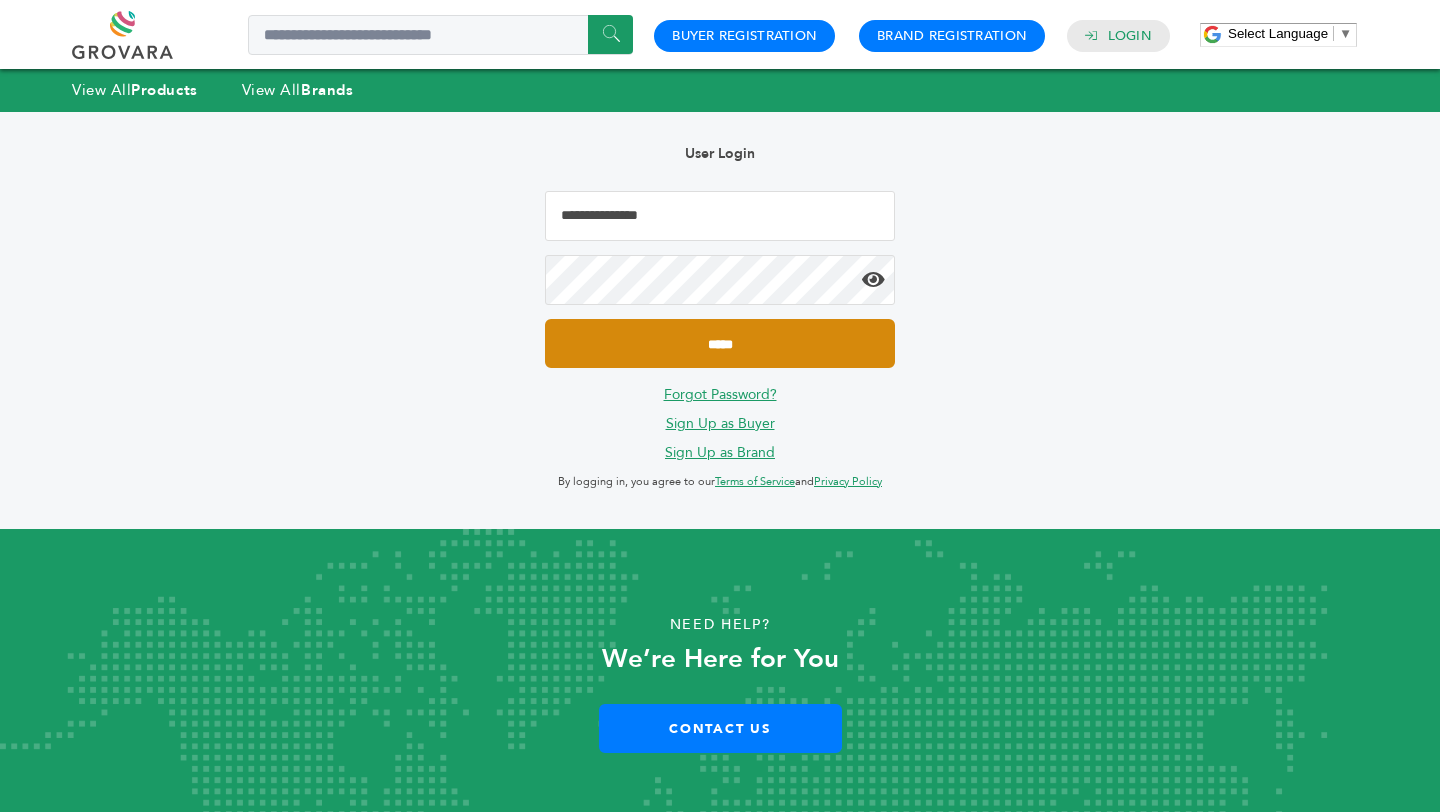 click on "*****" at bounding box center (720, 343) 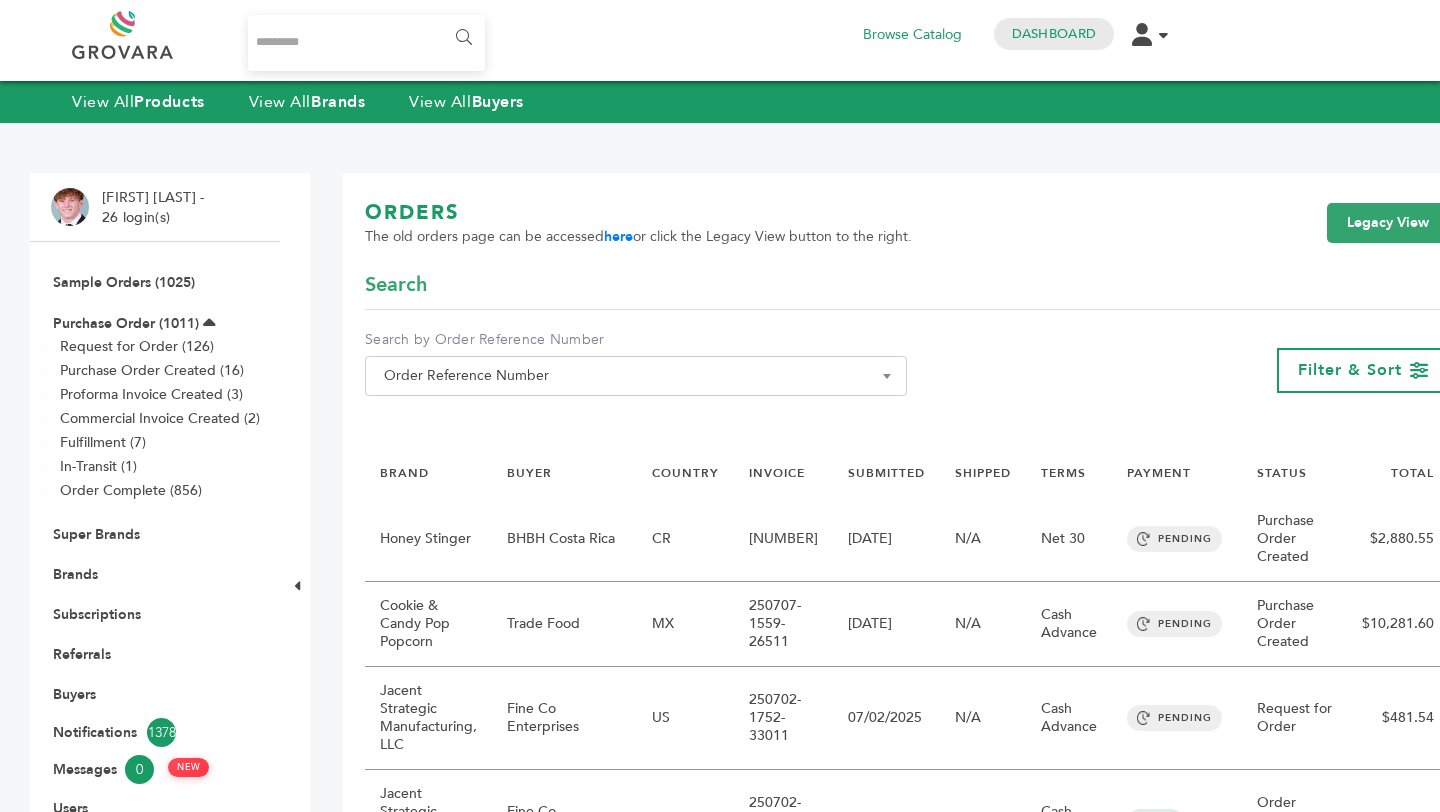scroll, scrollTop: 0, scrollLeft: 0, axis: both 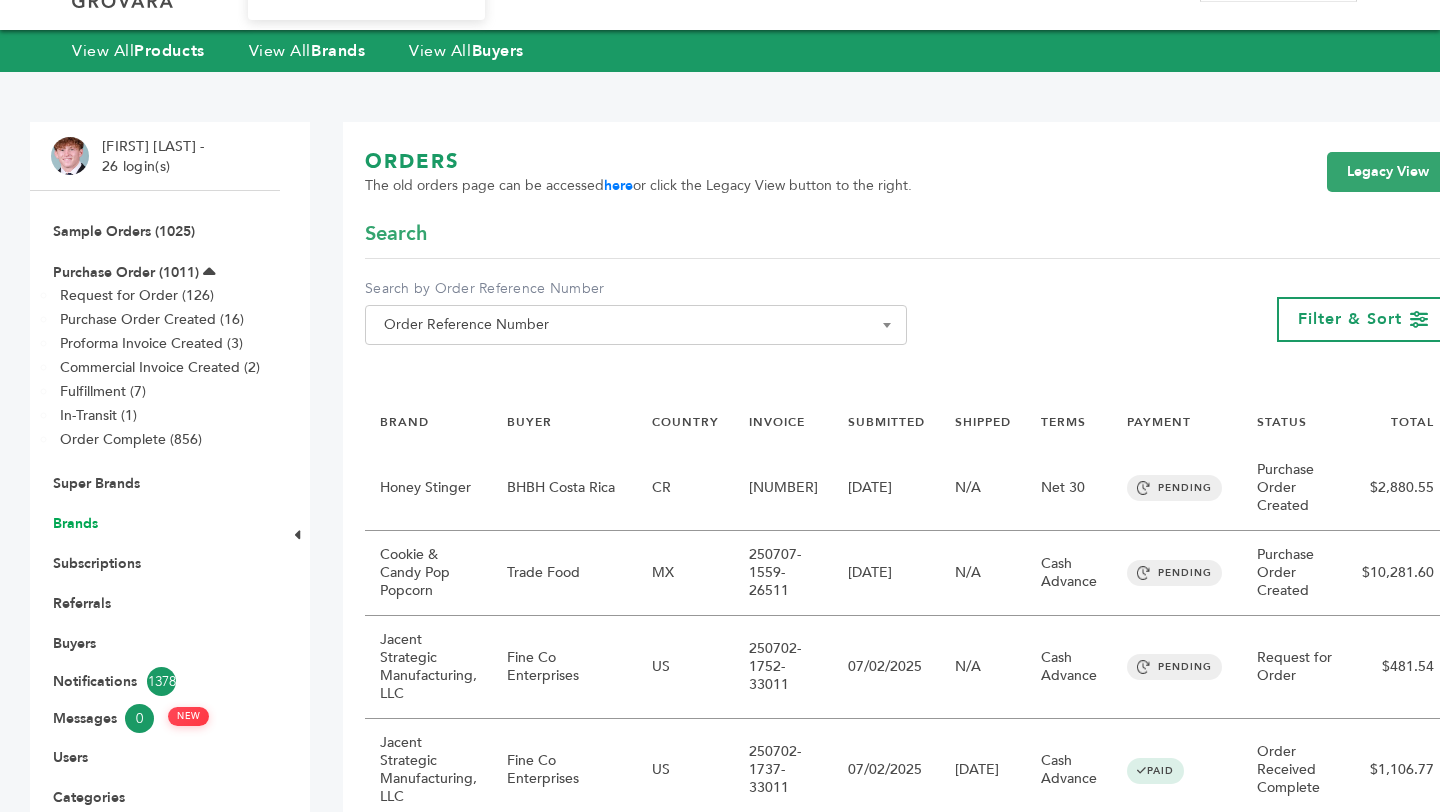 click on "Brands" at bounding box center (75, 523) 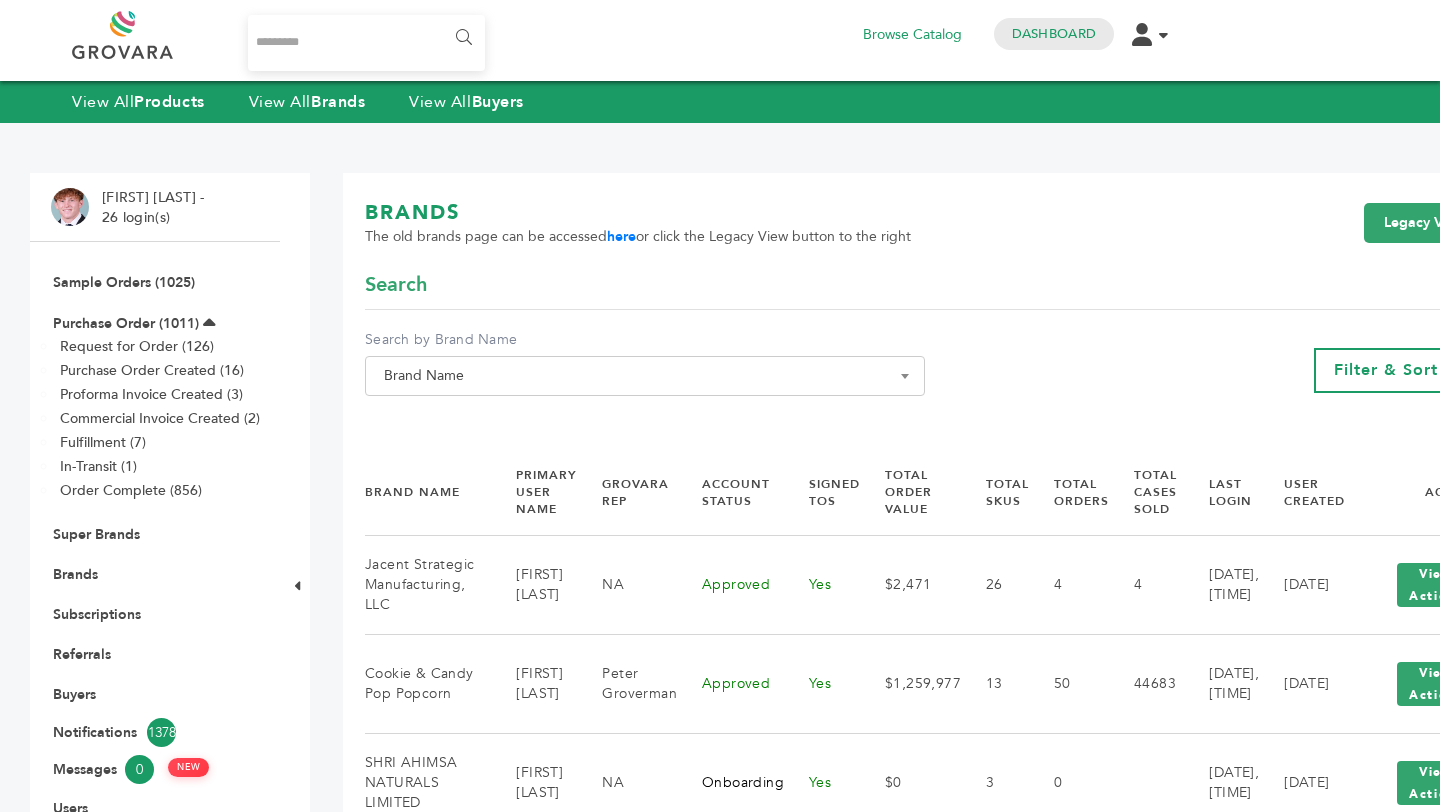 scroll, scrollTop: 0, scrollLeft: 0, axis: both 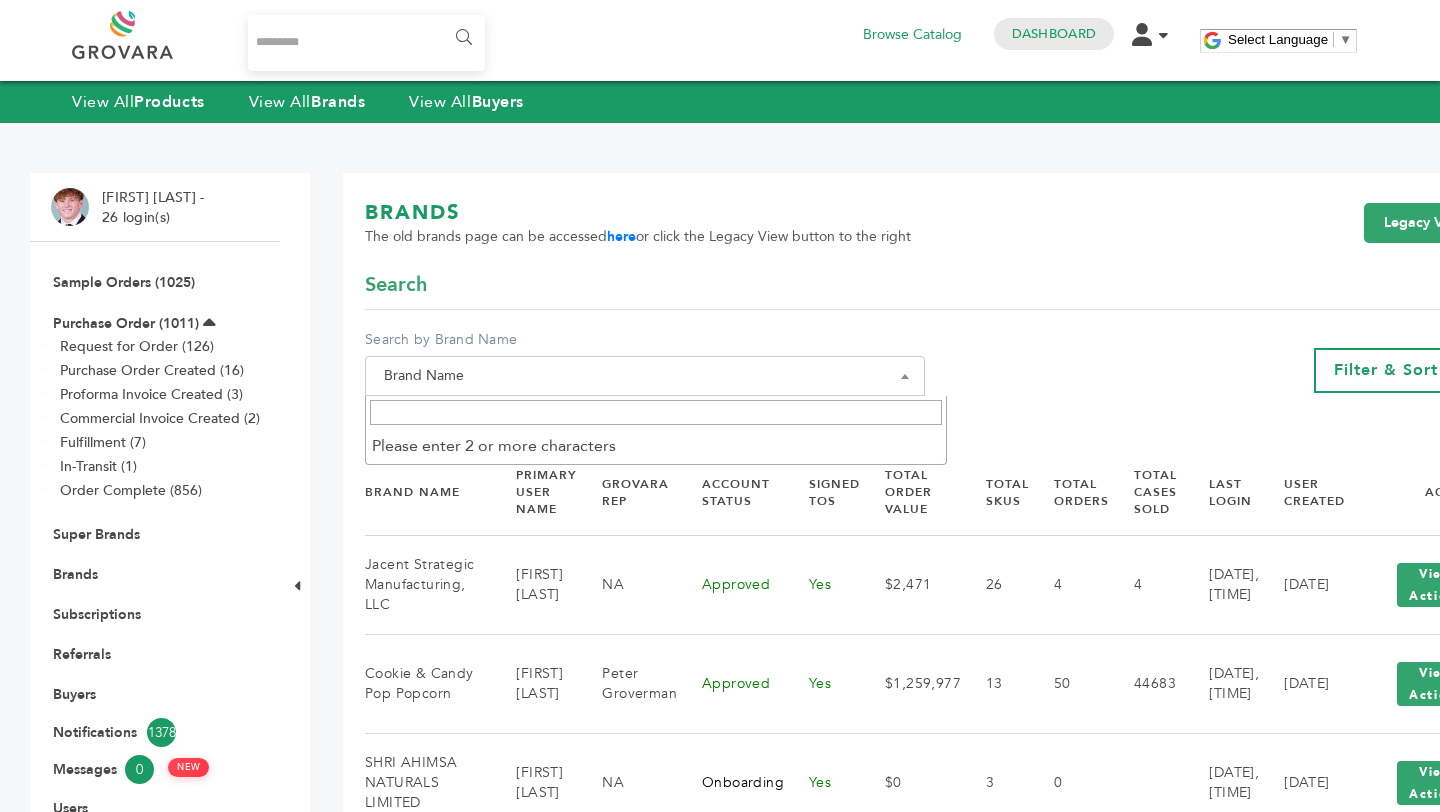 click on "Brand Name" at bounding box center [645, 376] 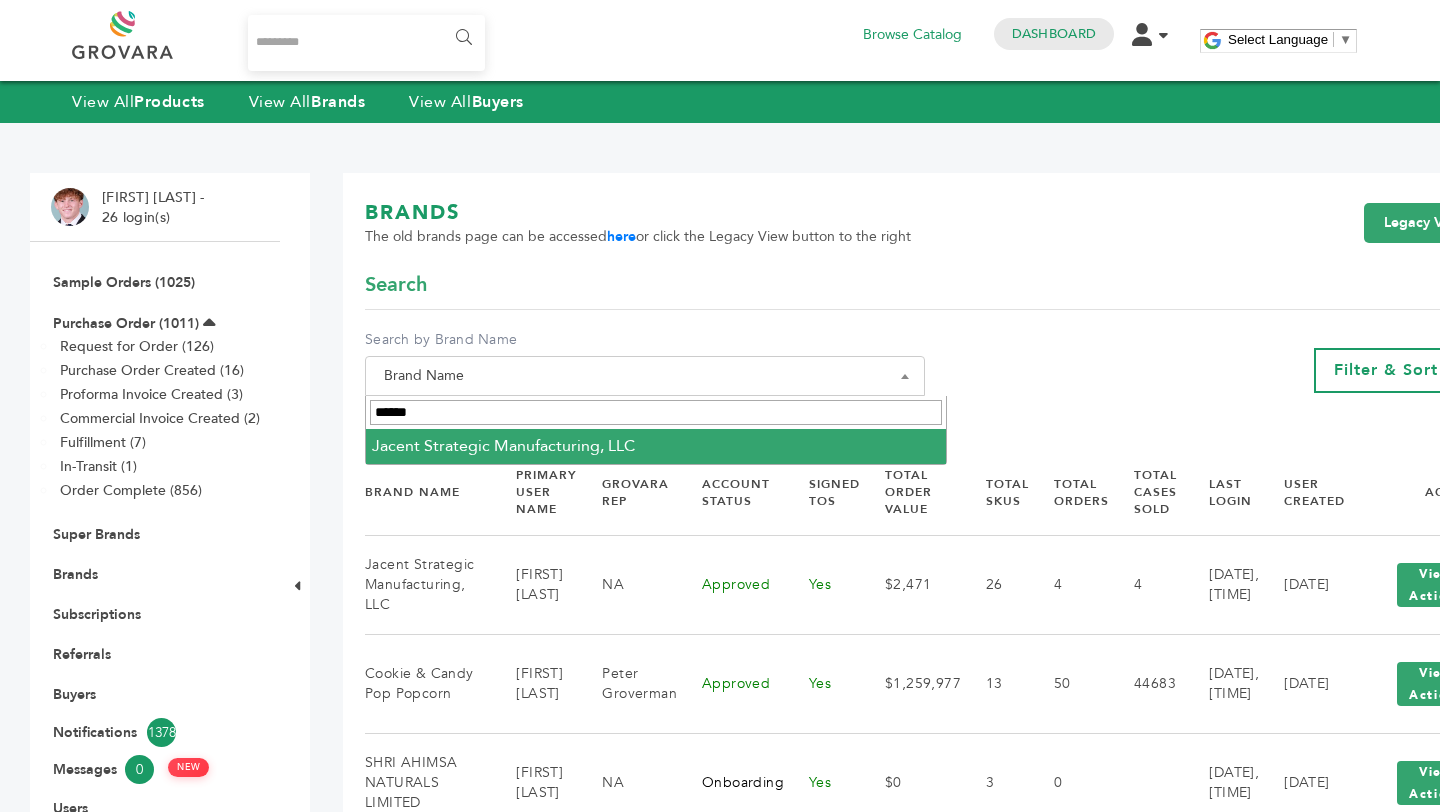 type on "******" 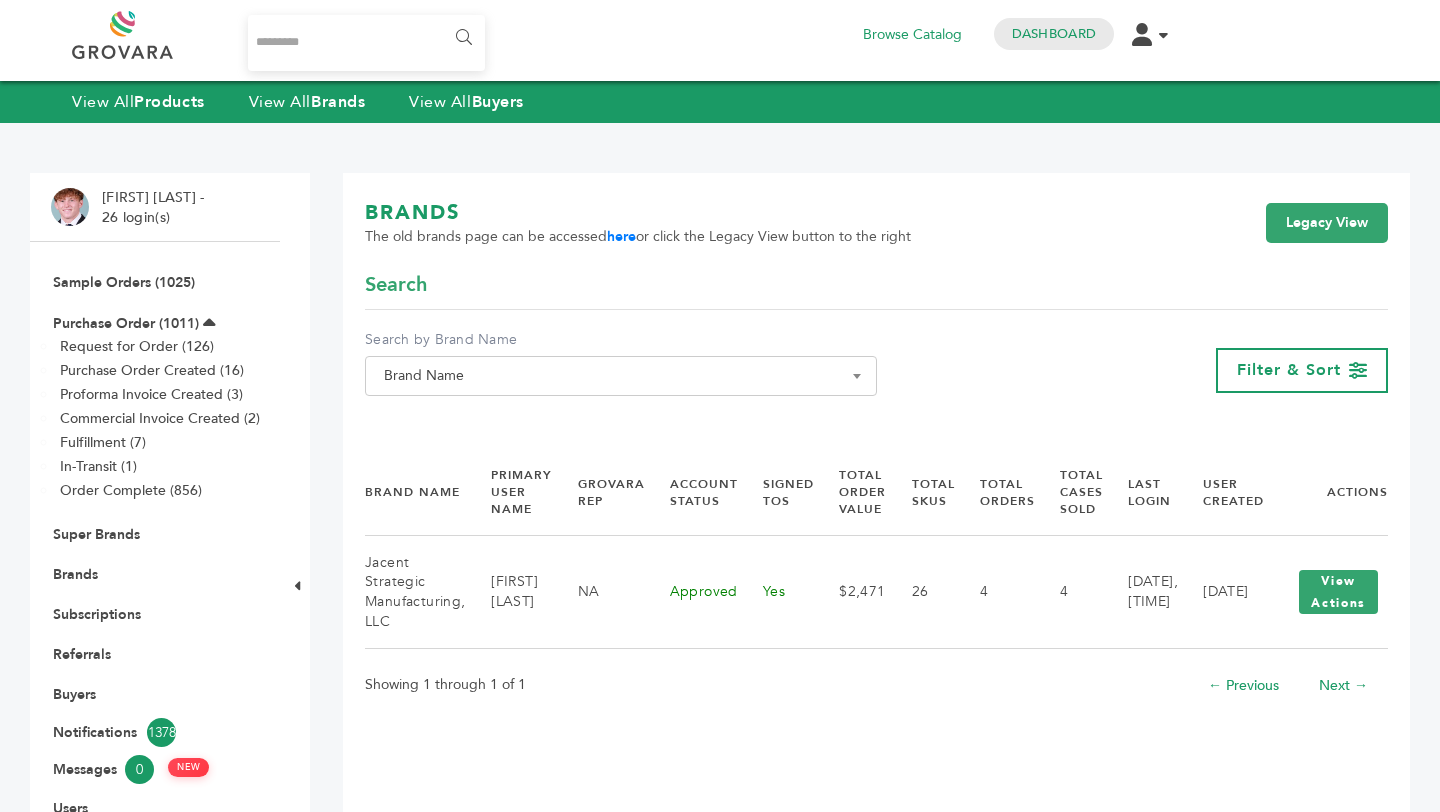 scroll, scrollTop: 0, scrollLeft: 0, axis: both 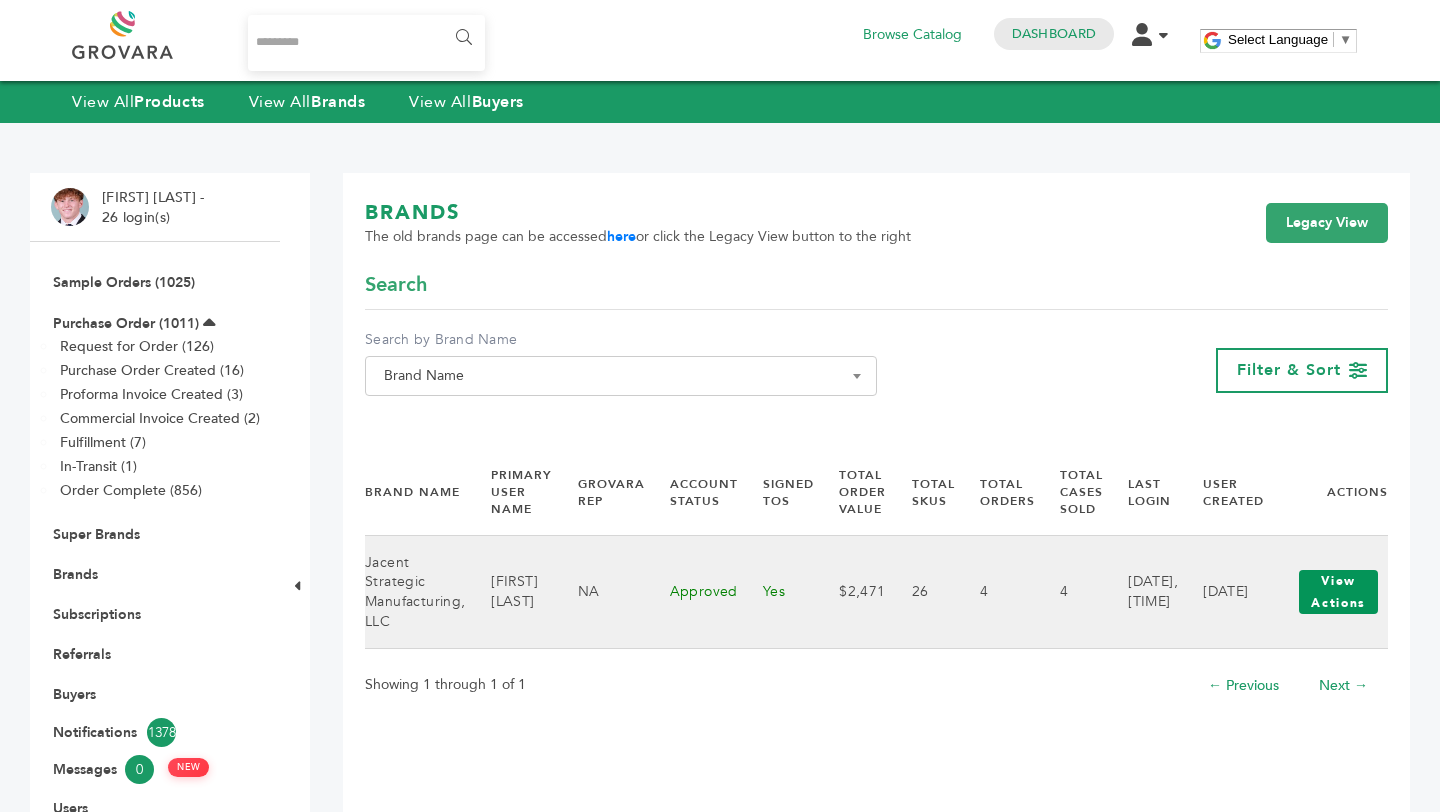 click on "View Actions" at bounding box center (1338, 592) 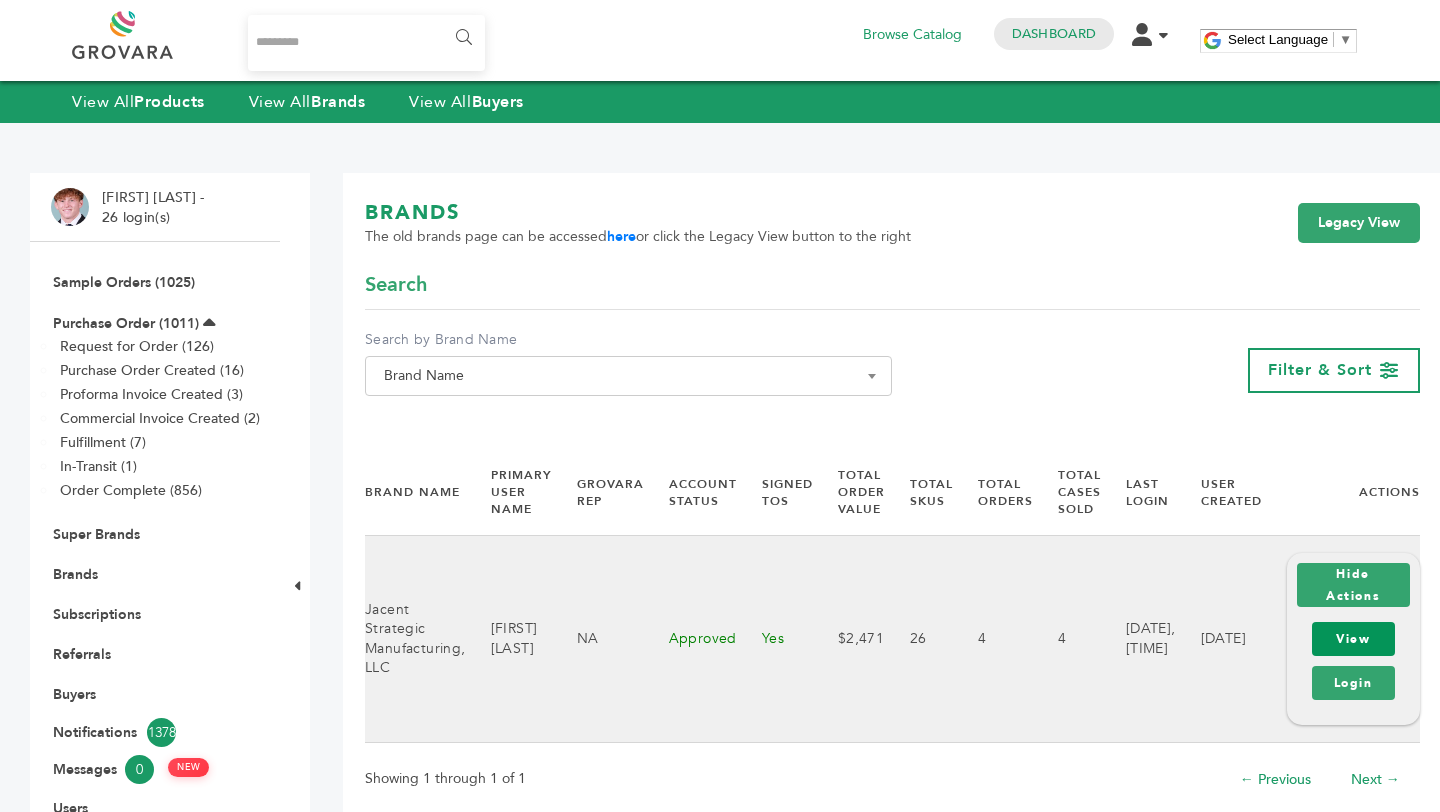 click on "View" at bounding box center (1353, 639) 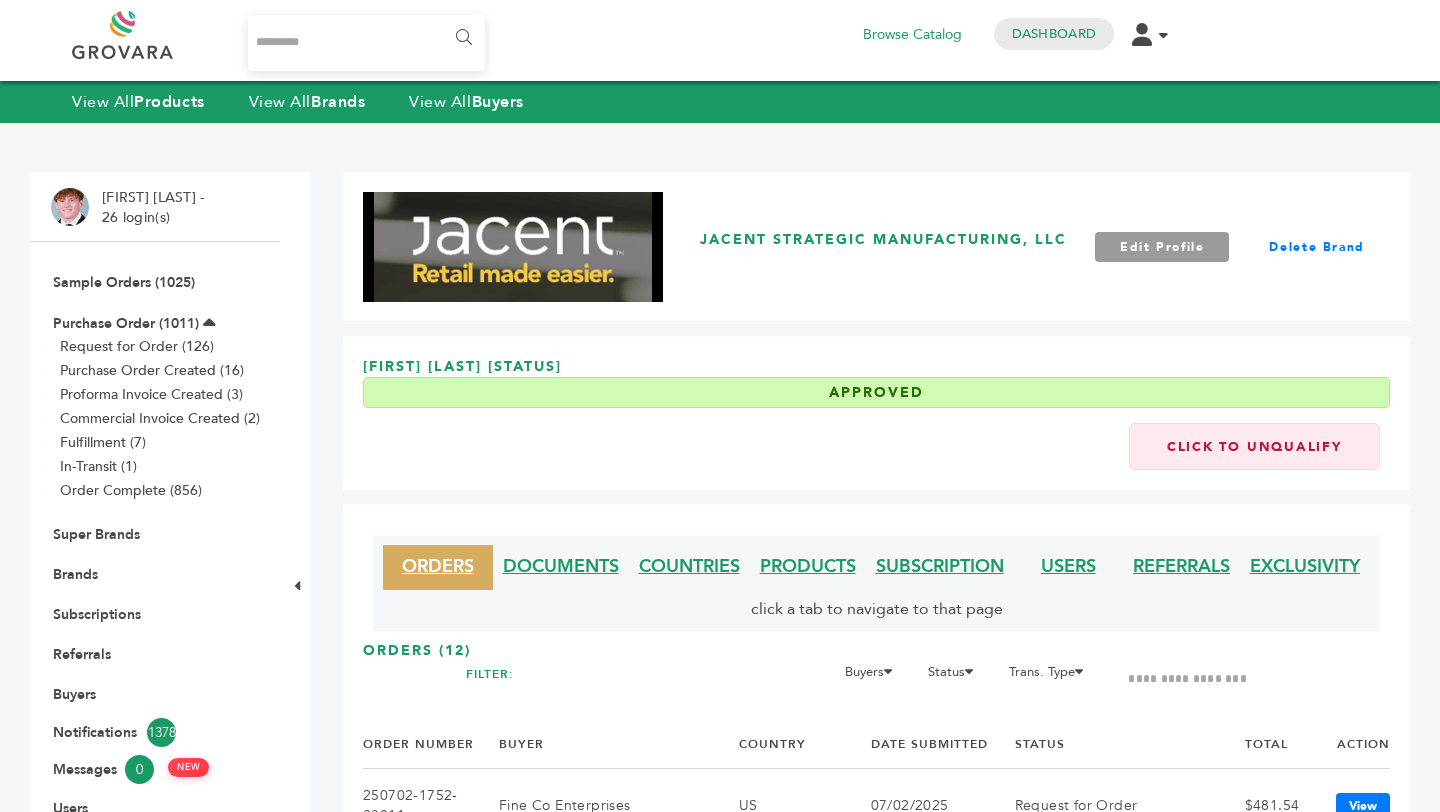scroll, scrollTop: 0, scrollLeft: 0, axis: both 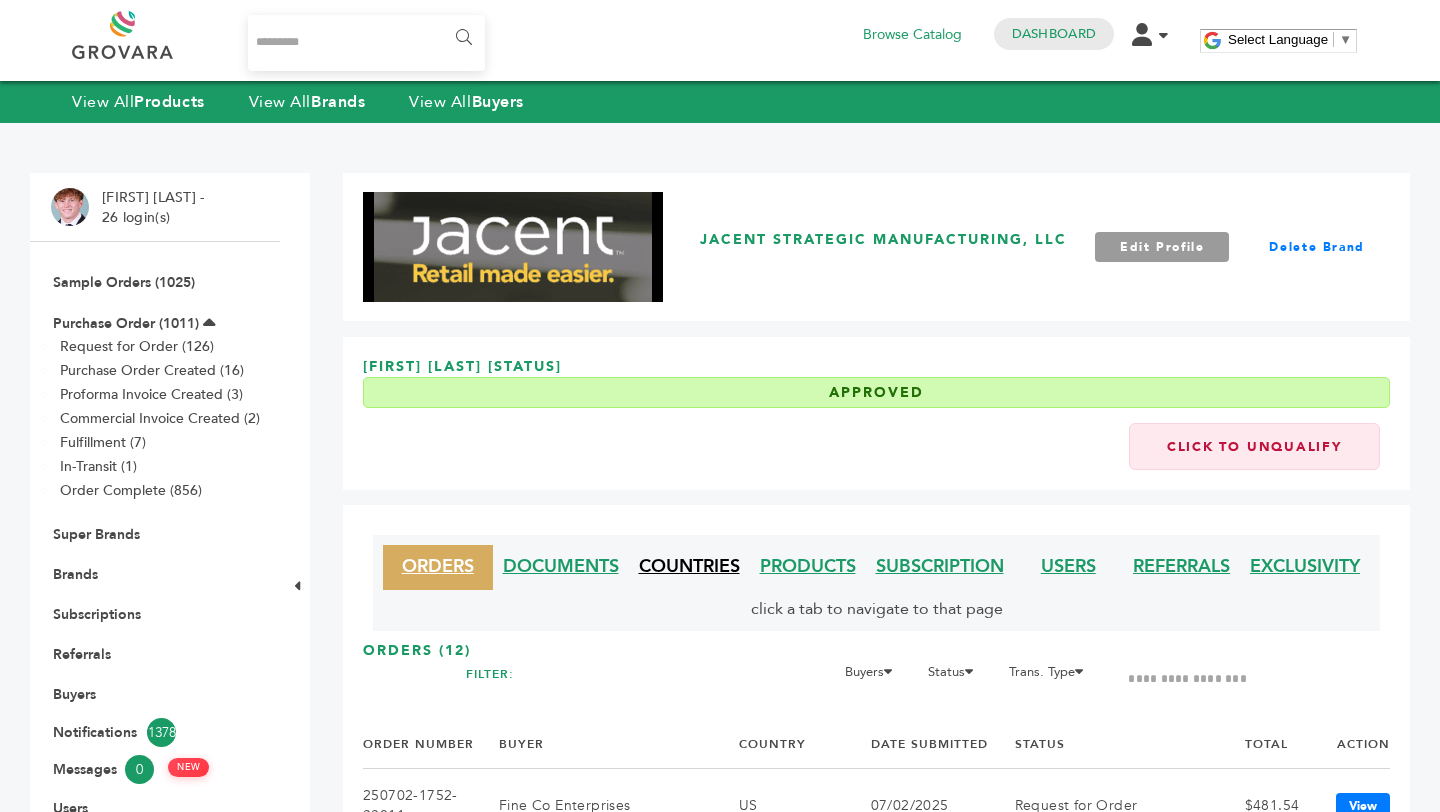 click on "COUNTRIES" at bounding box center [689, 566] 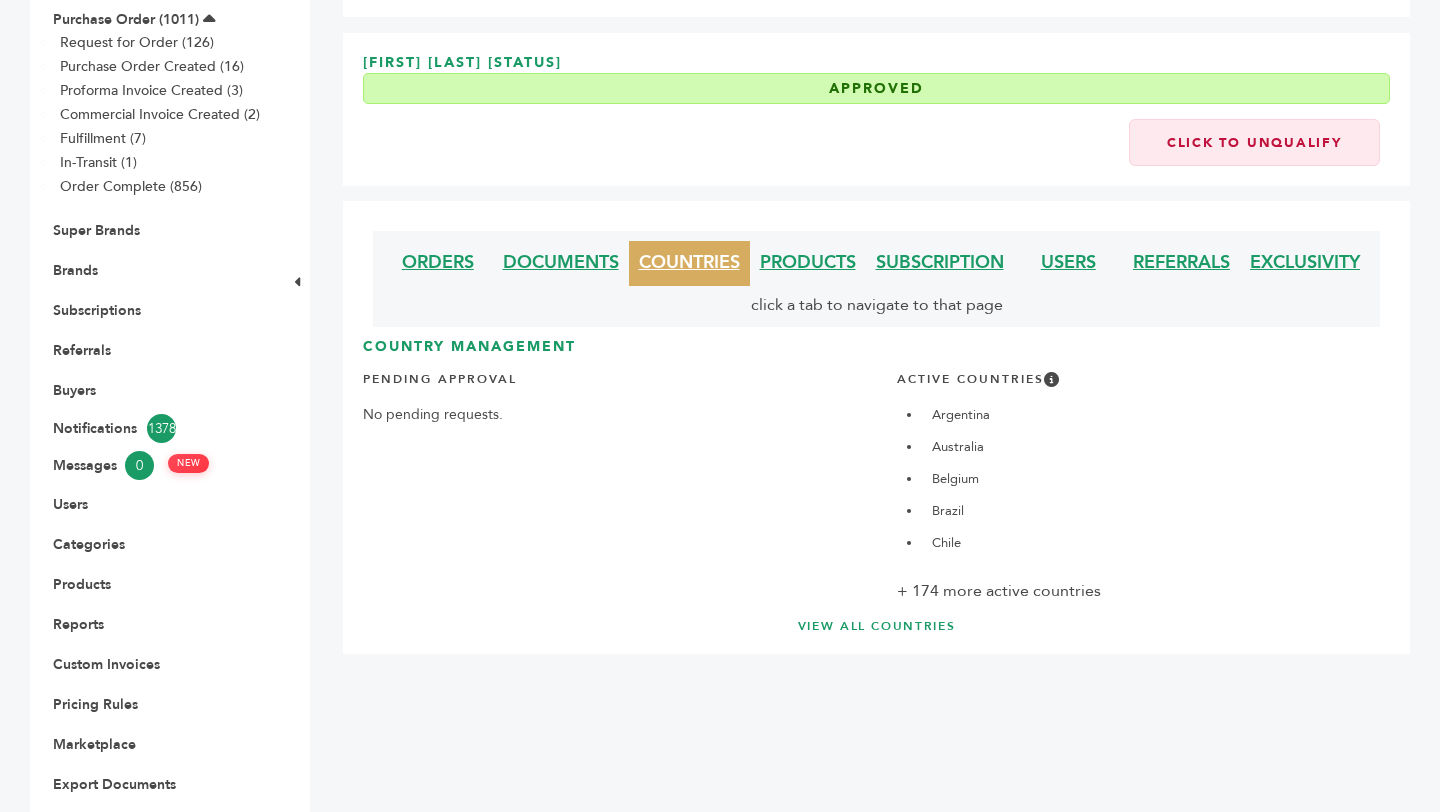 scroll, scrollTop: 339, scrollLeft: 0, axis: vertical 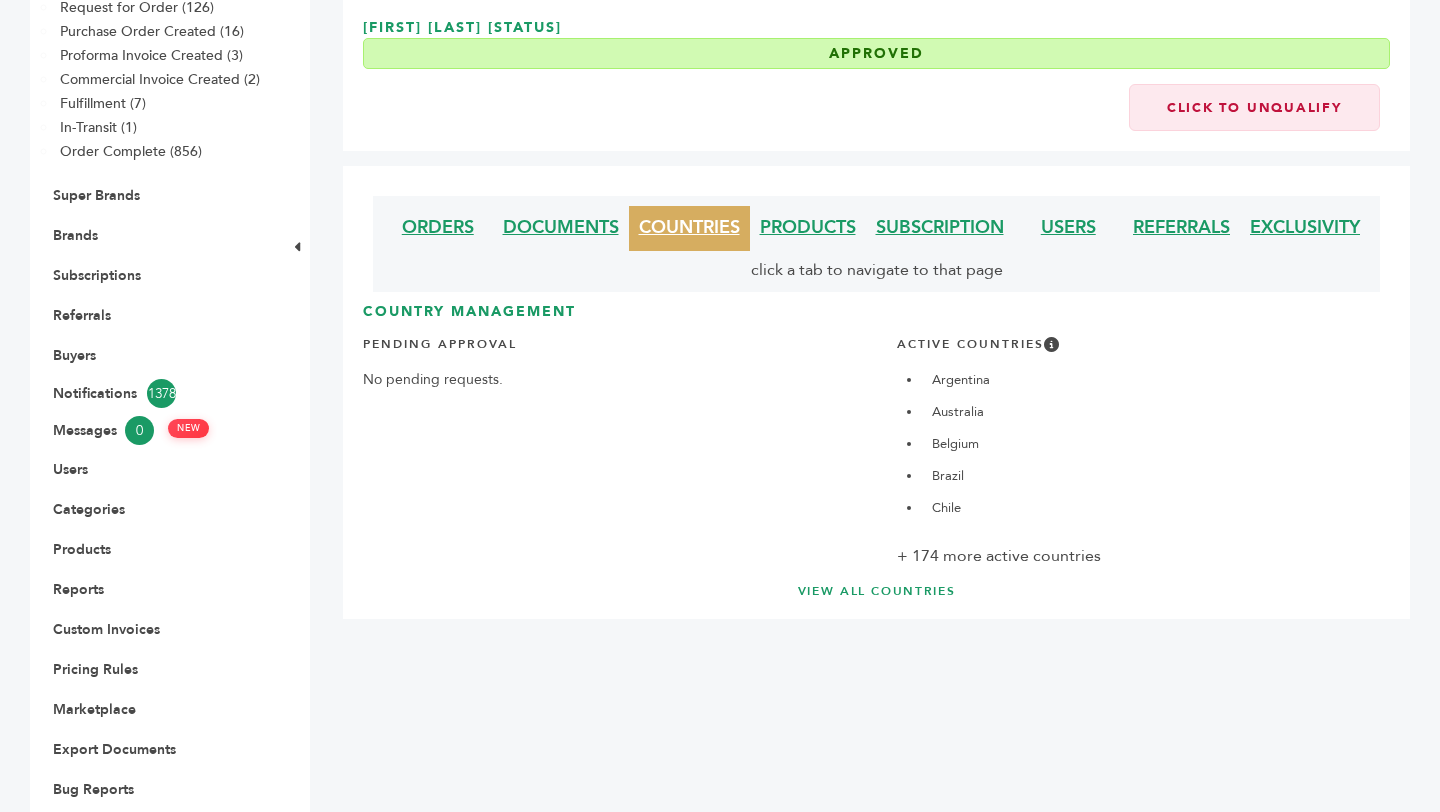 click on "VIEW ALL COUNTRIES" at bounding box center [876, 591] 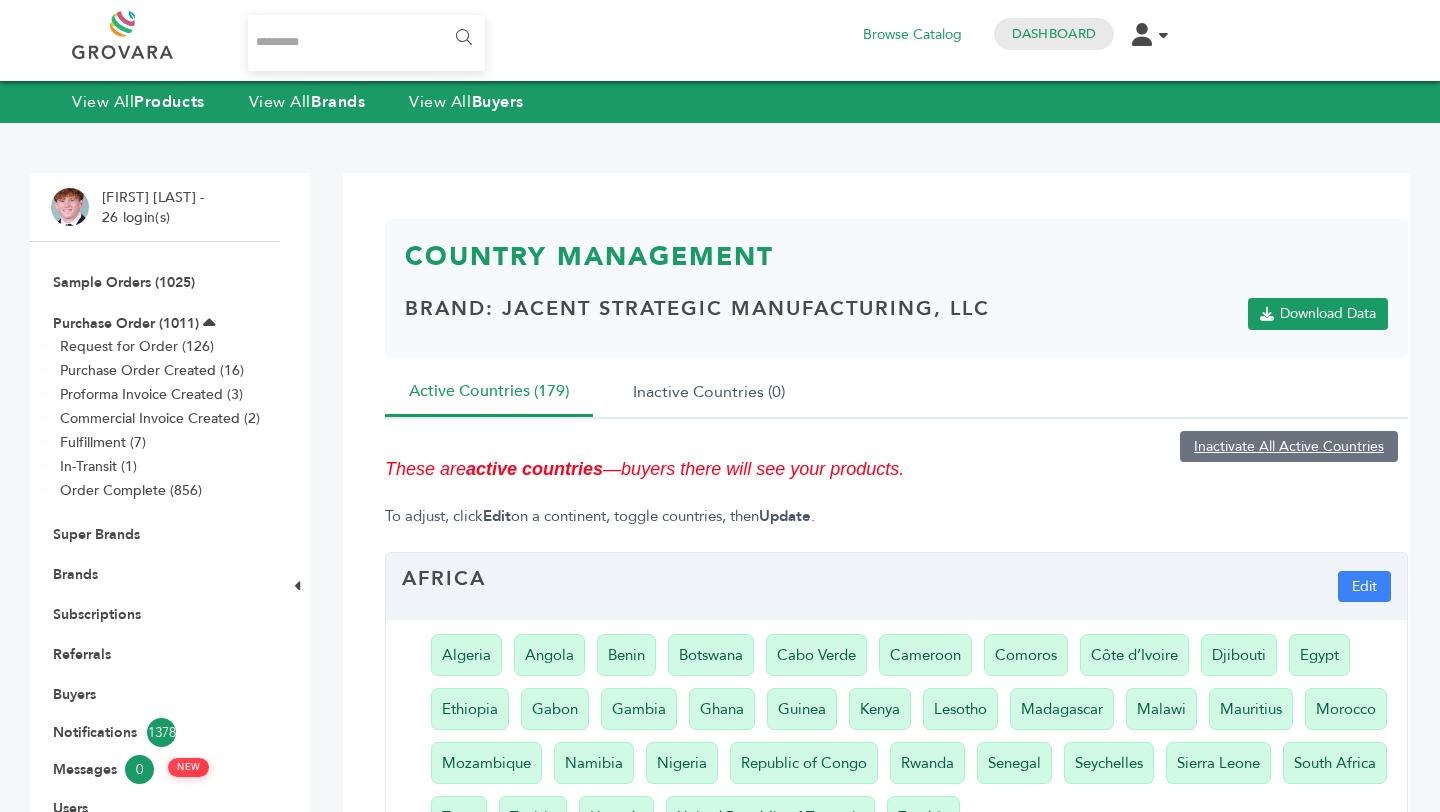 scroll, scrollTop: 0, scrollLeft: 0, axis: both 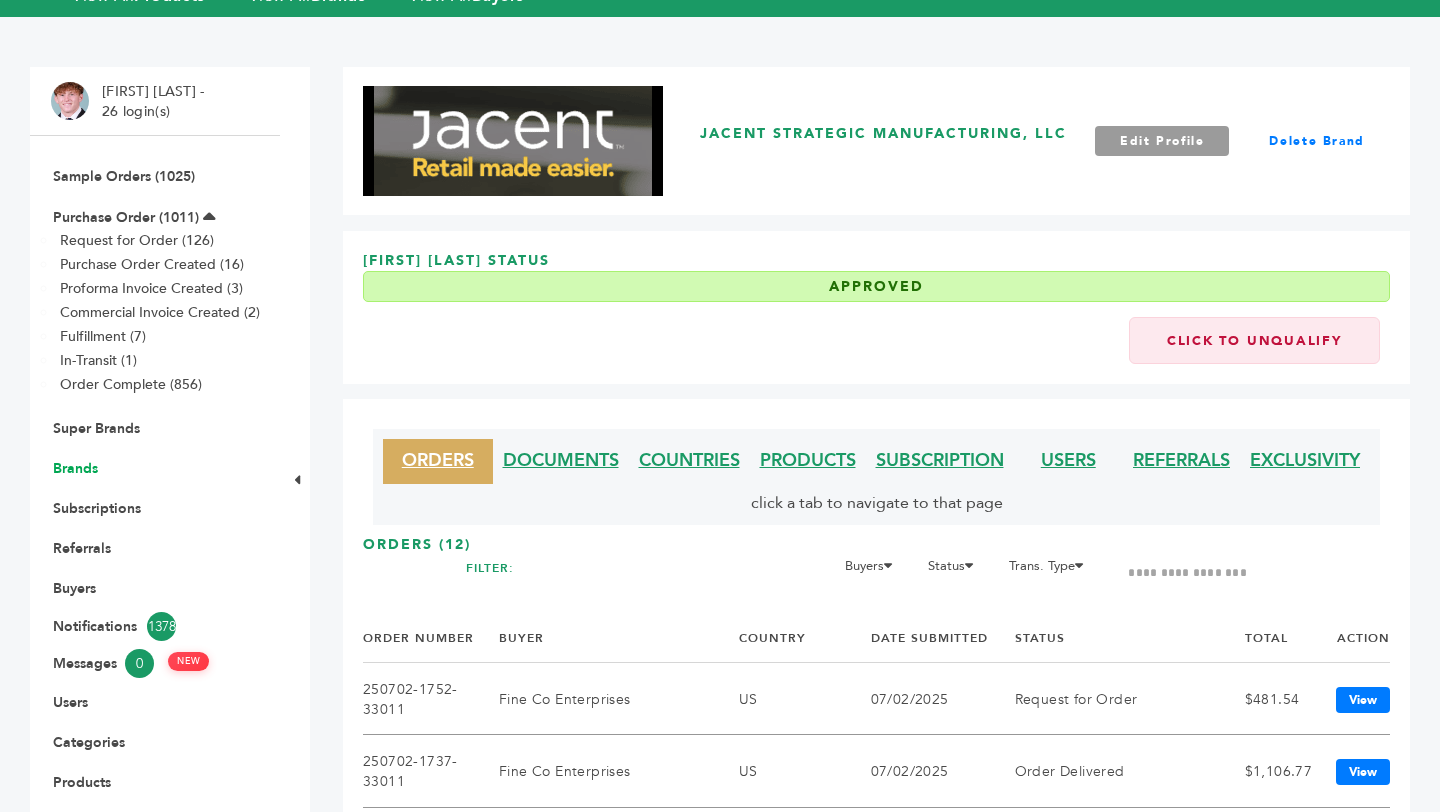 click on "Brands" at bounding box center (75, 468) 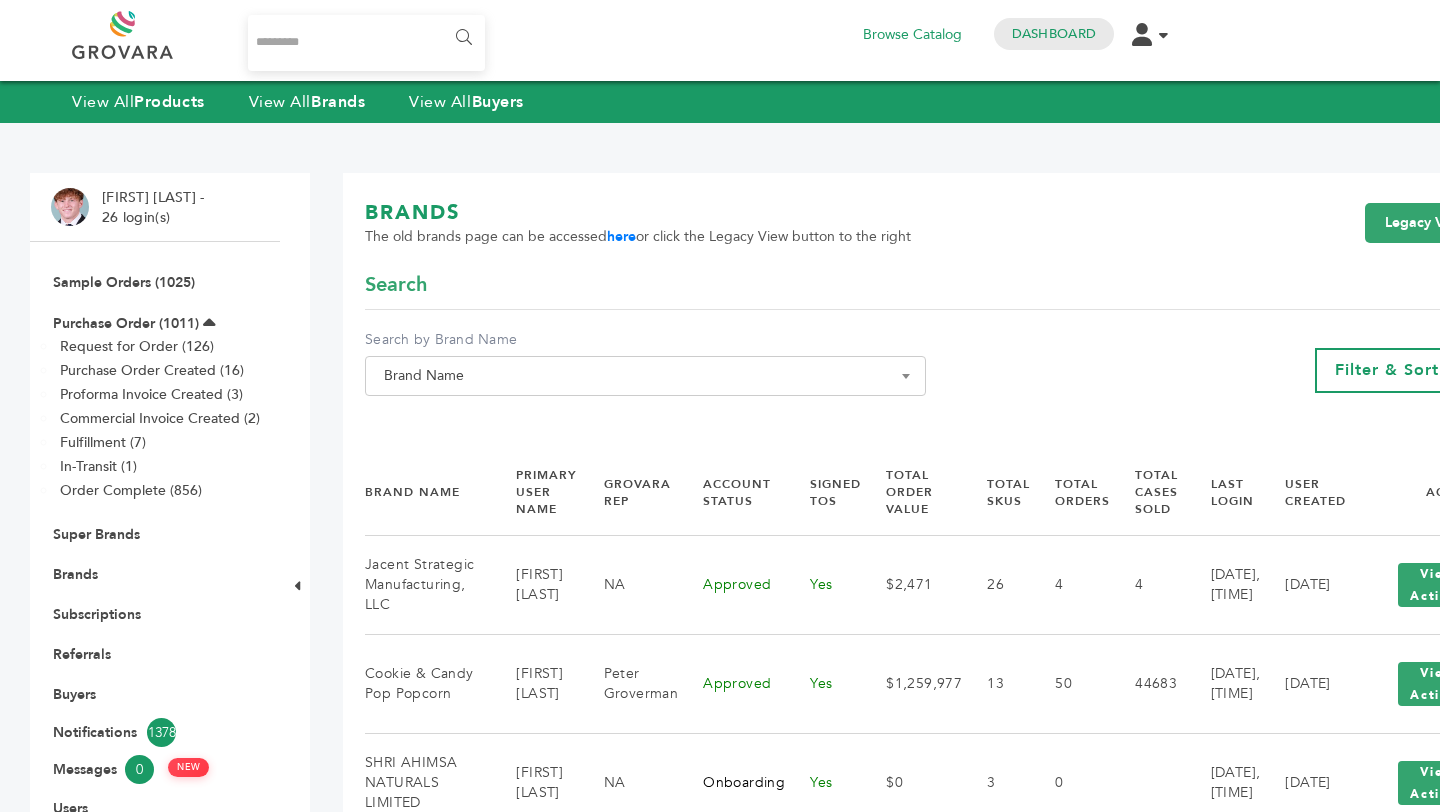 scroll, scrollTop: 0, scrollLeft: 0, axis: both 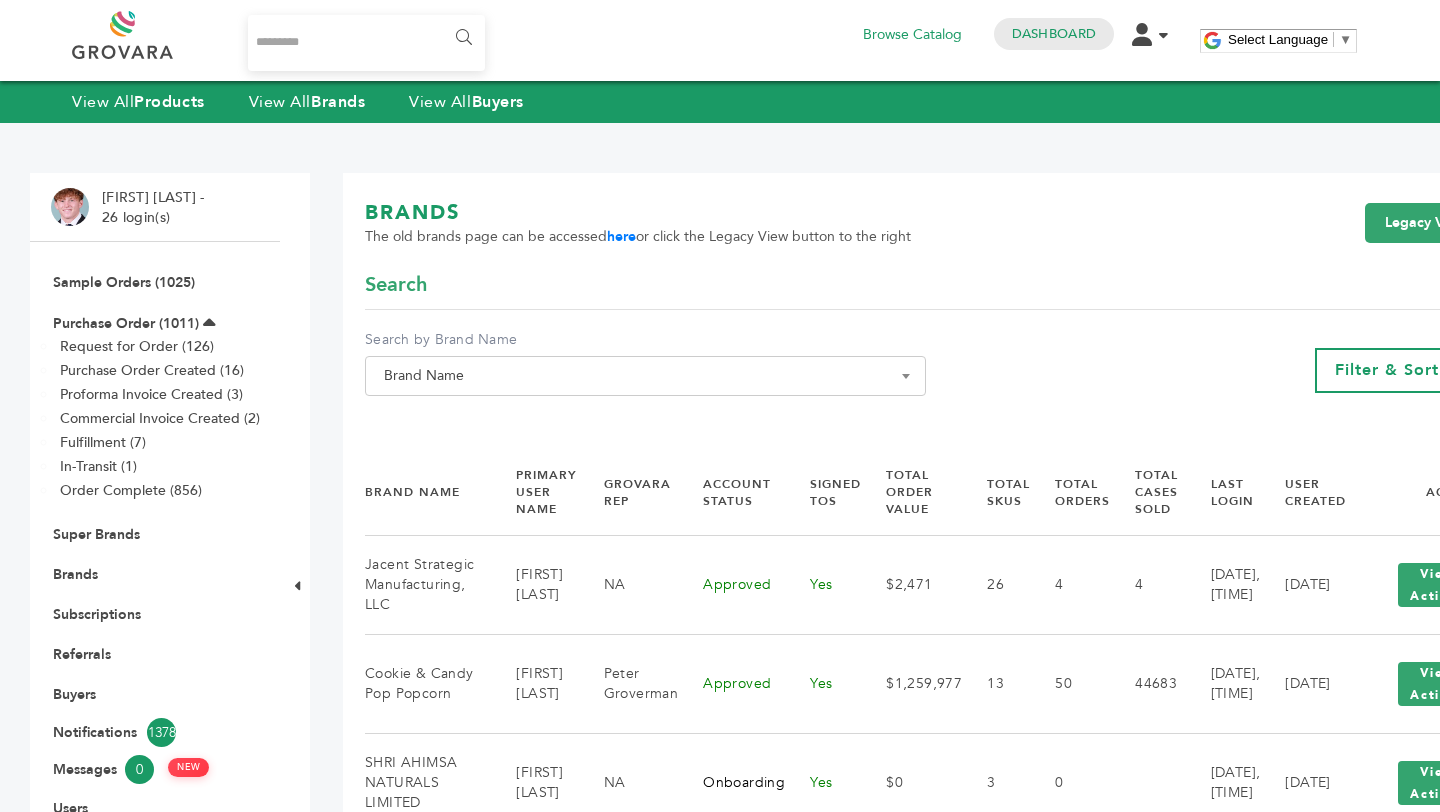 click on "Brand Name" at bounding box center [645, 376] 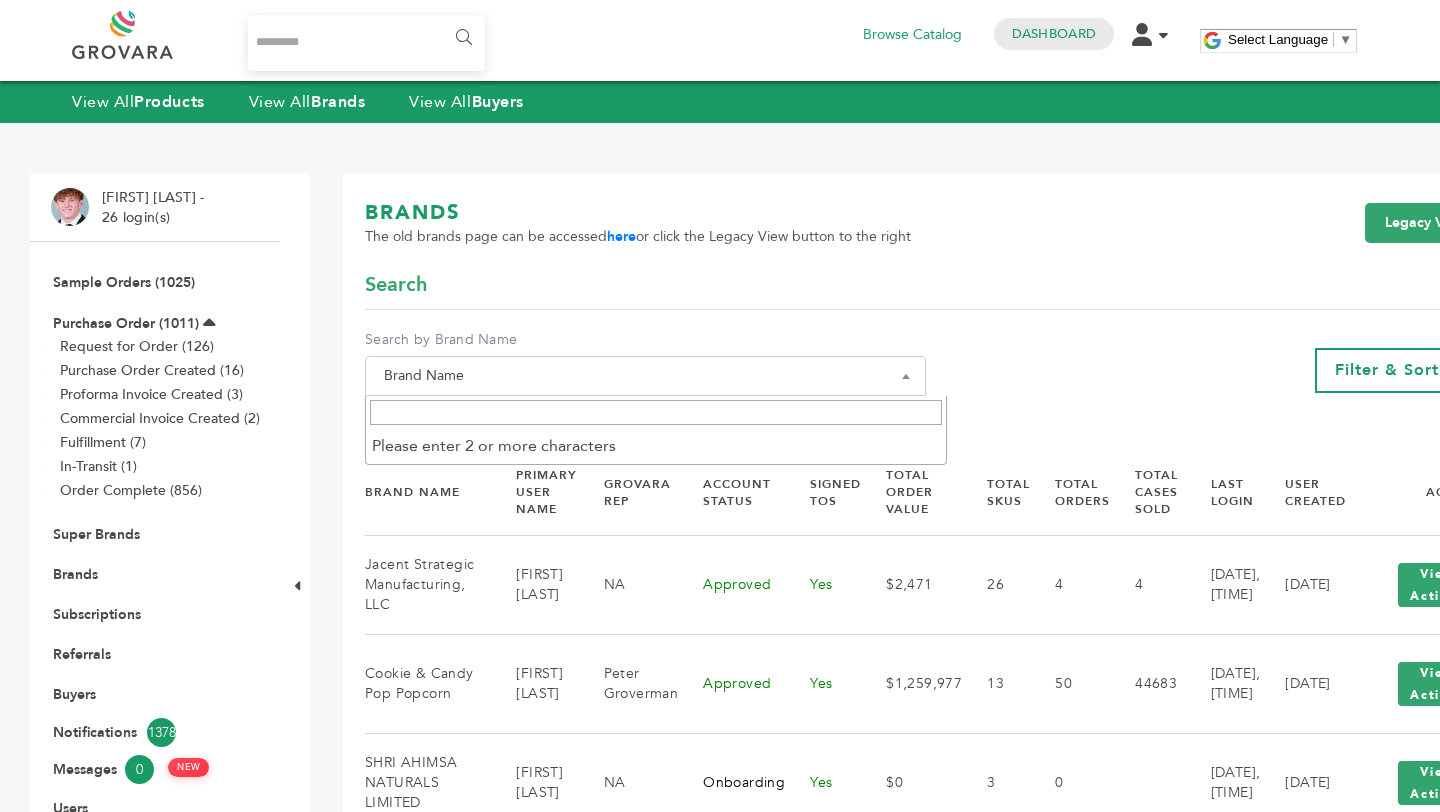 click at bounding box center (656, 412) 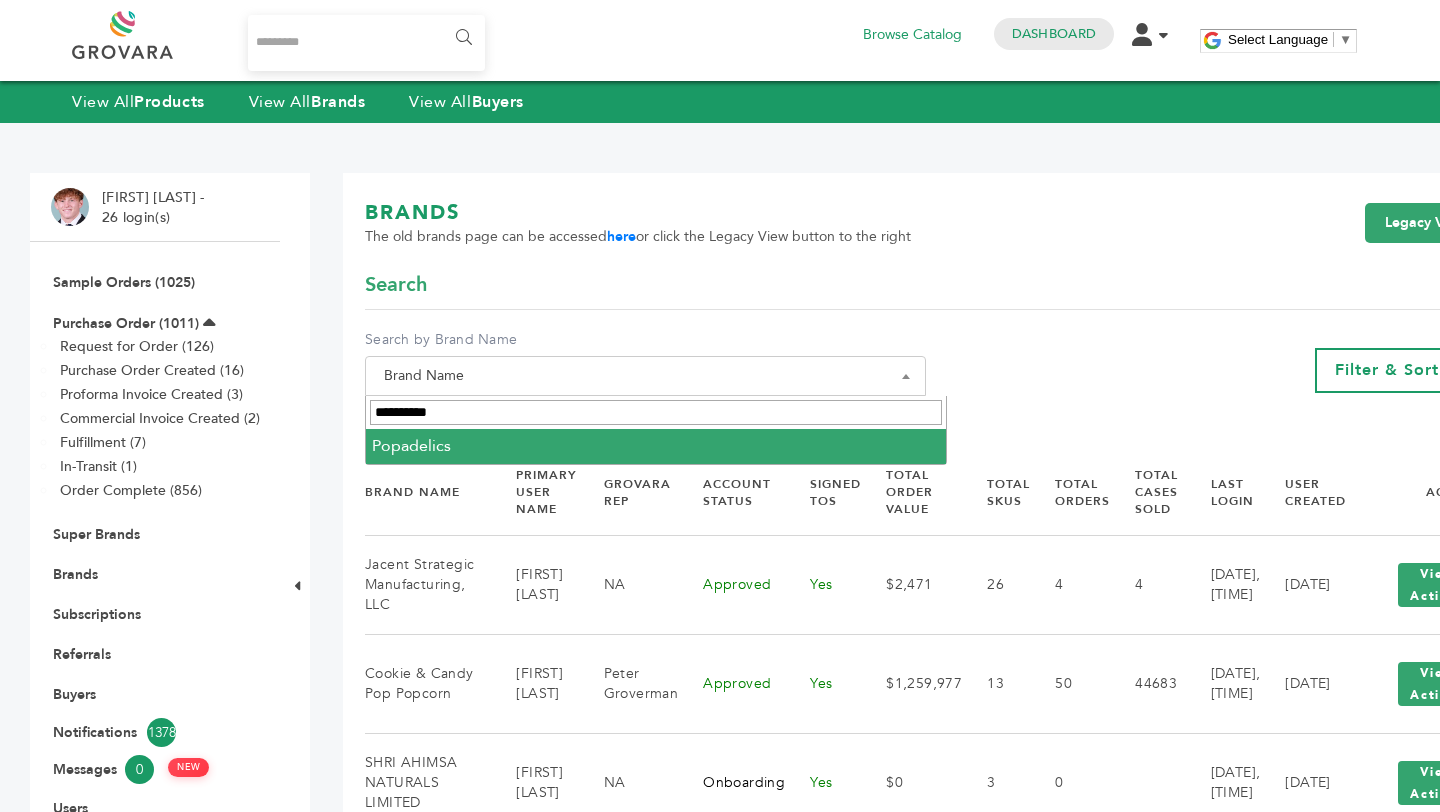 type on "**********" 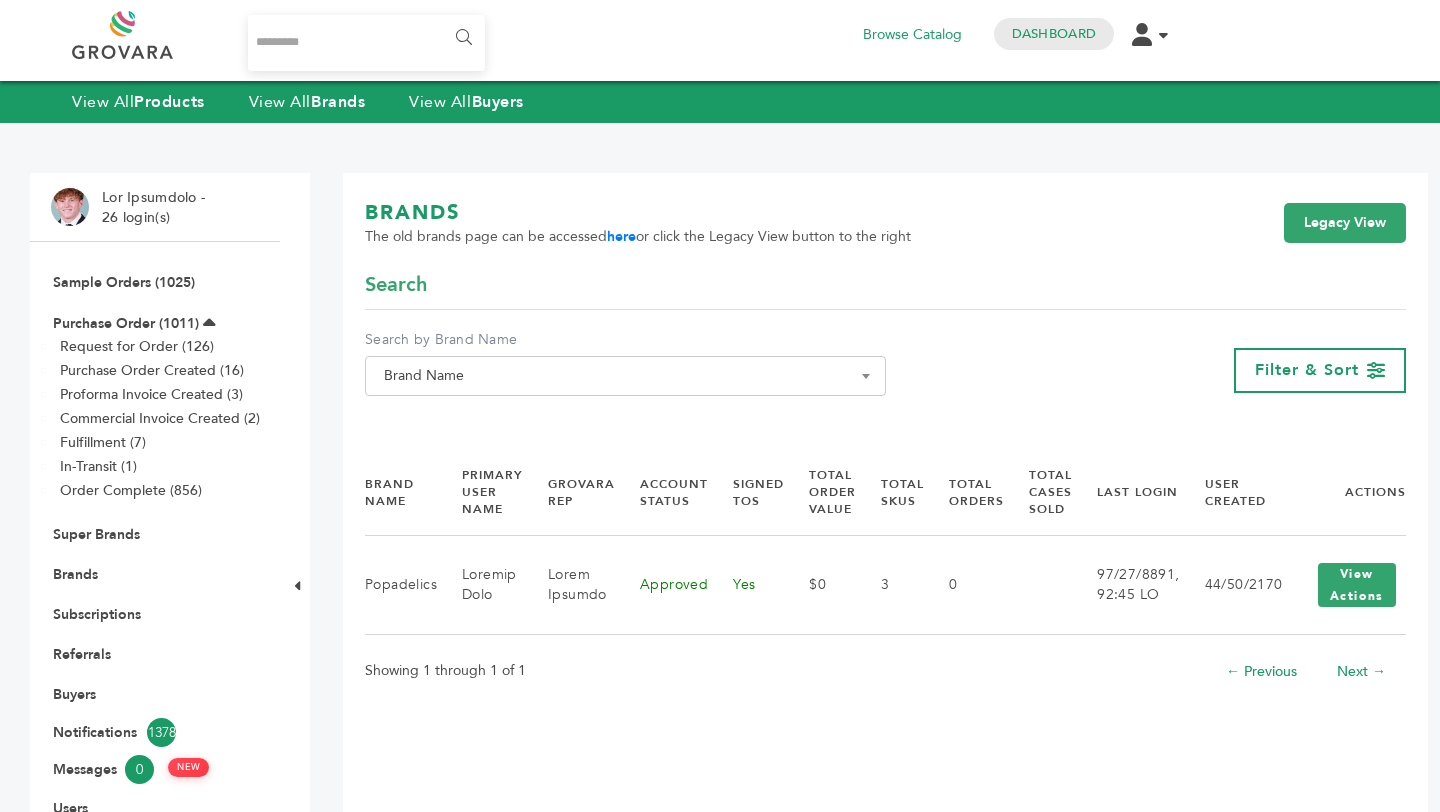 scroll, scrollTop: 0, scrollLeft: 0, axis: both 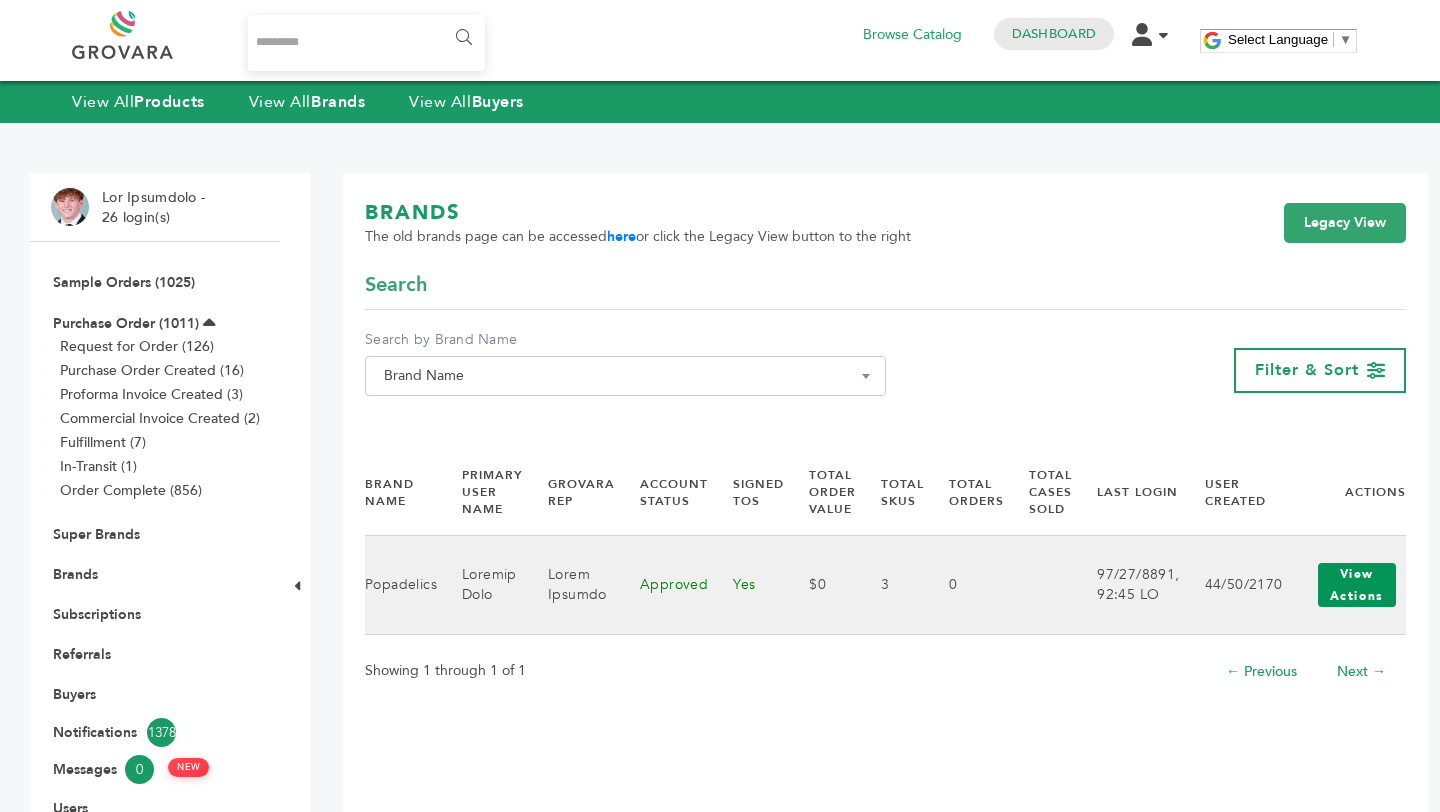click on "View Actions" at bounding box center [1357, 585] 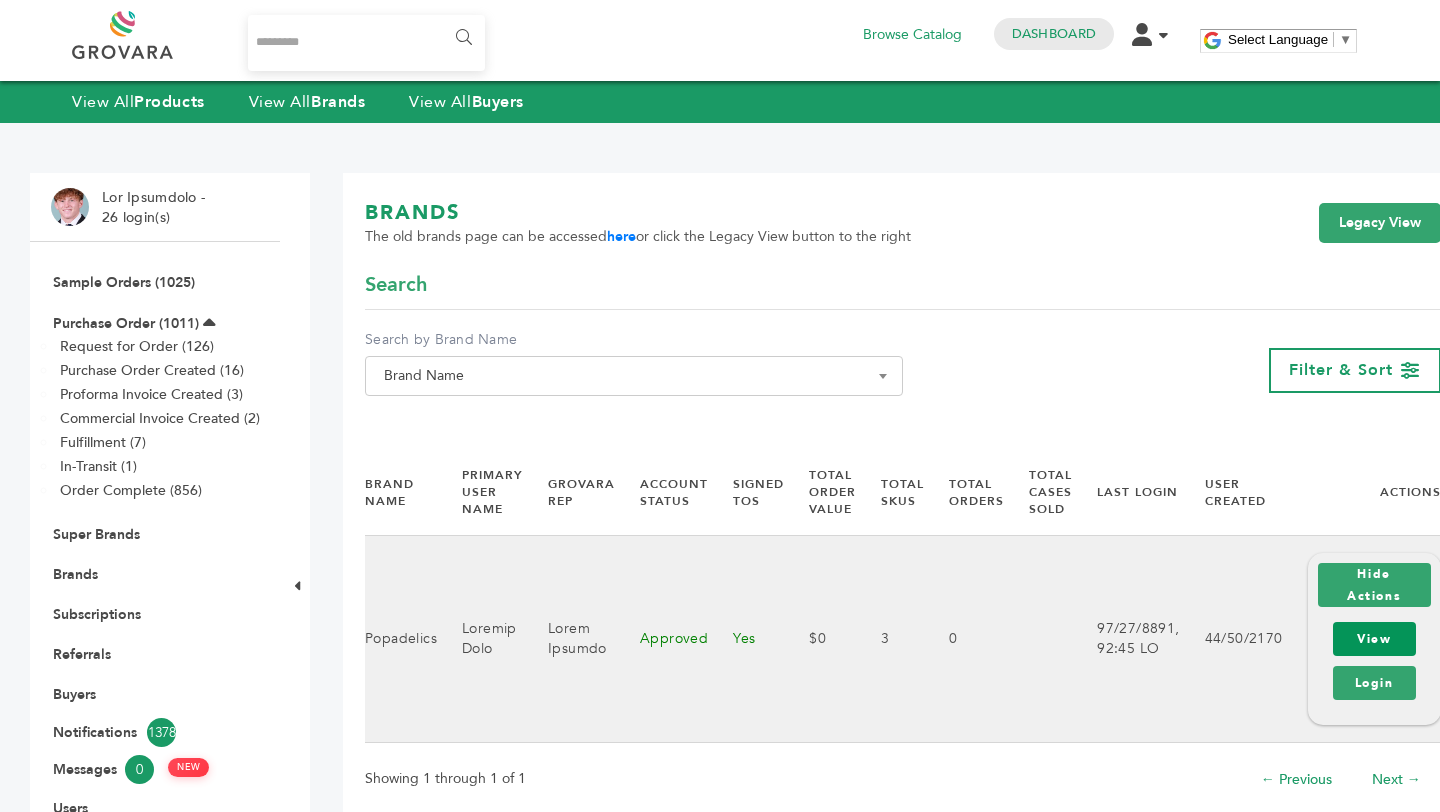 click on "View" at bounding box center (1374, 639) 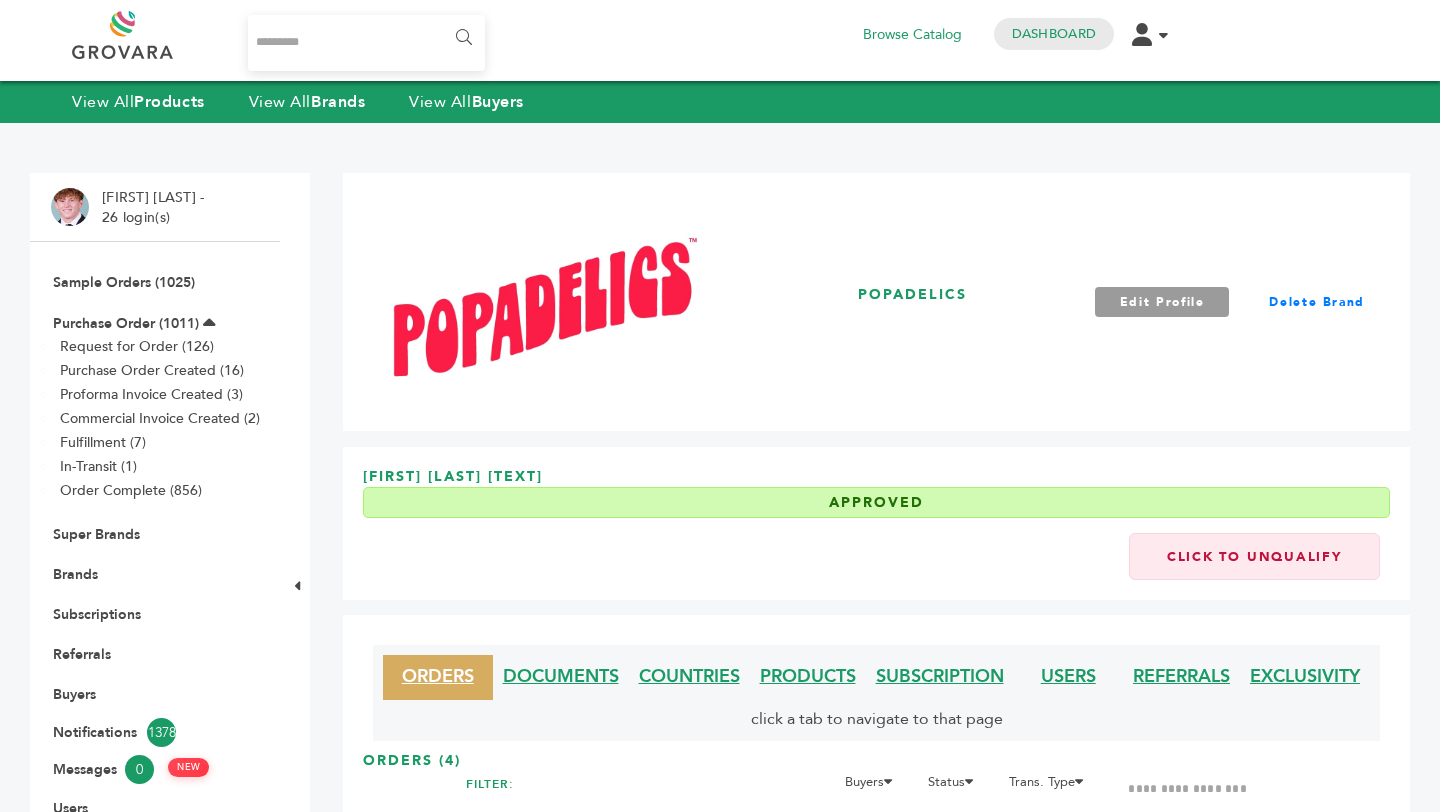 scroll, scrollTop: 0, scrollLeft: 0, axis: both 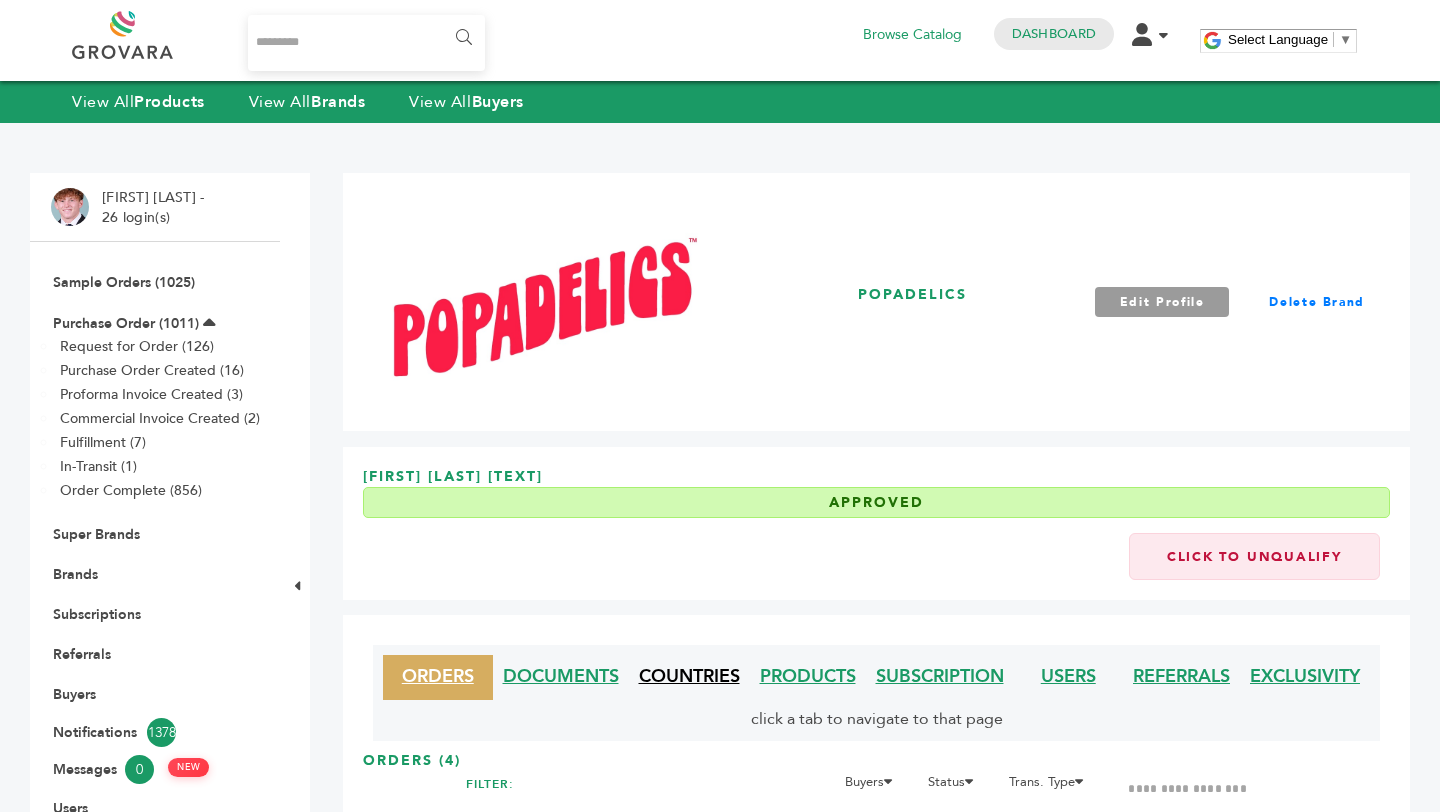 click on "COUNTRIES" at bounding box center [689, 676] 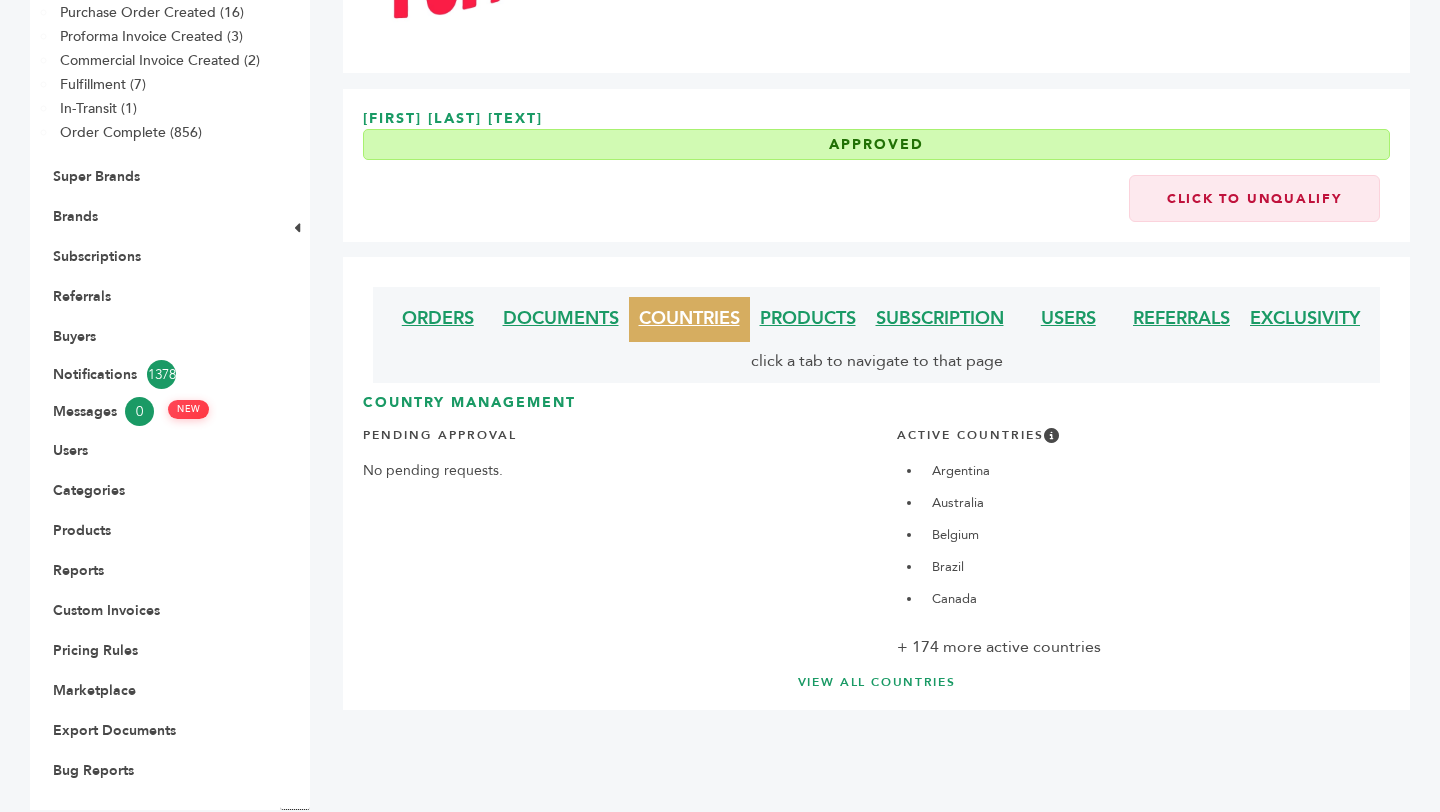 scroll, scrollTop: 370, scrollLeft: 0, axis: vertical 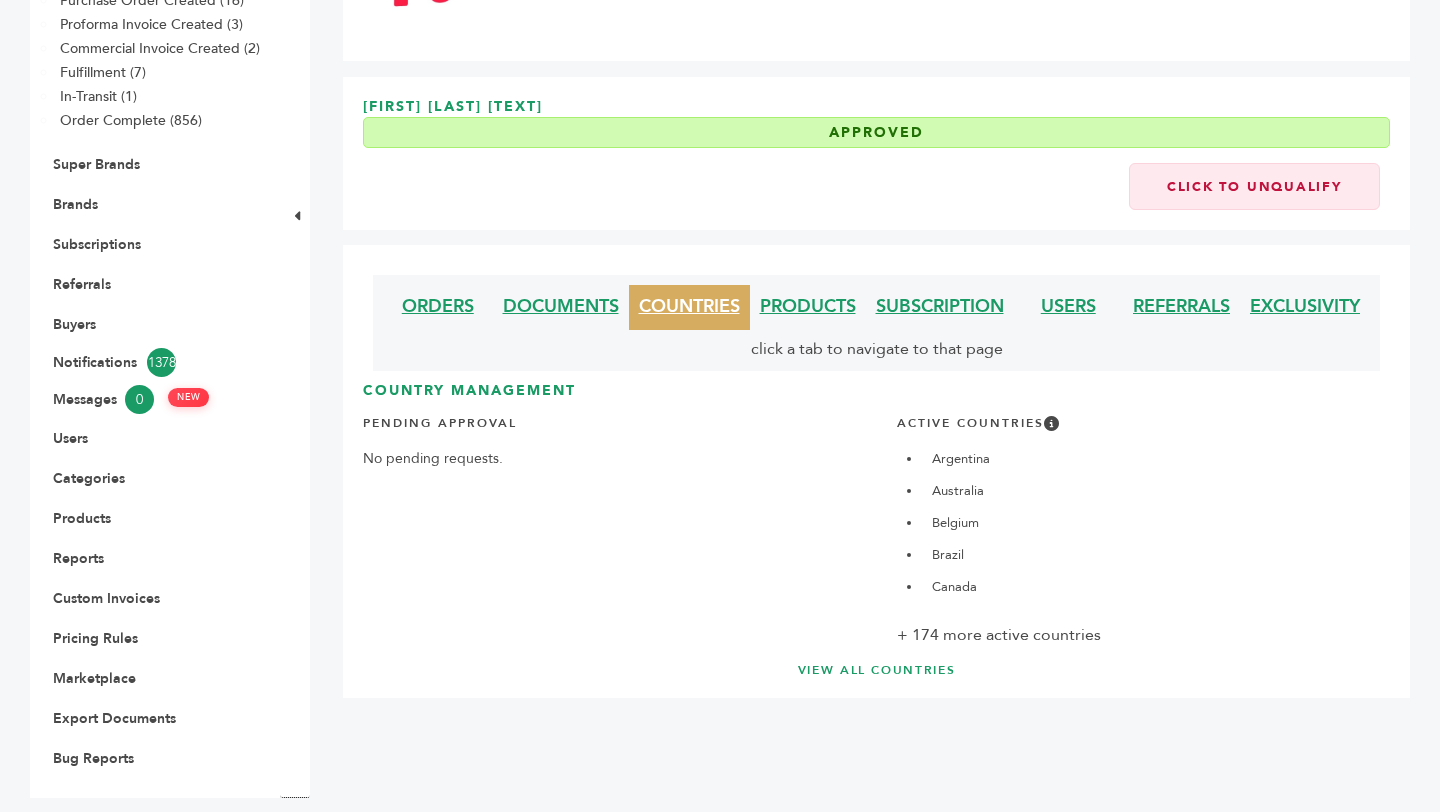 click on "VIEW ALL COUNTRIES" at bounding box center (876, 670) 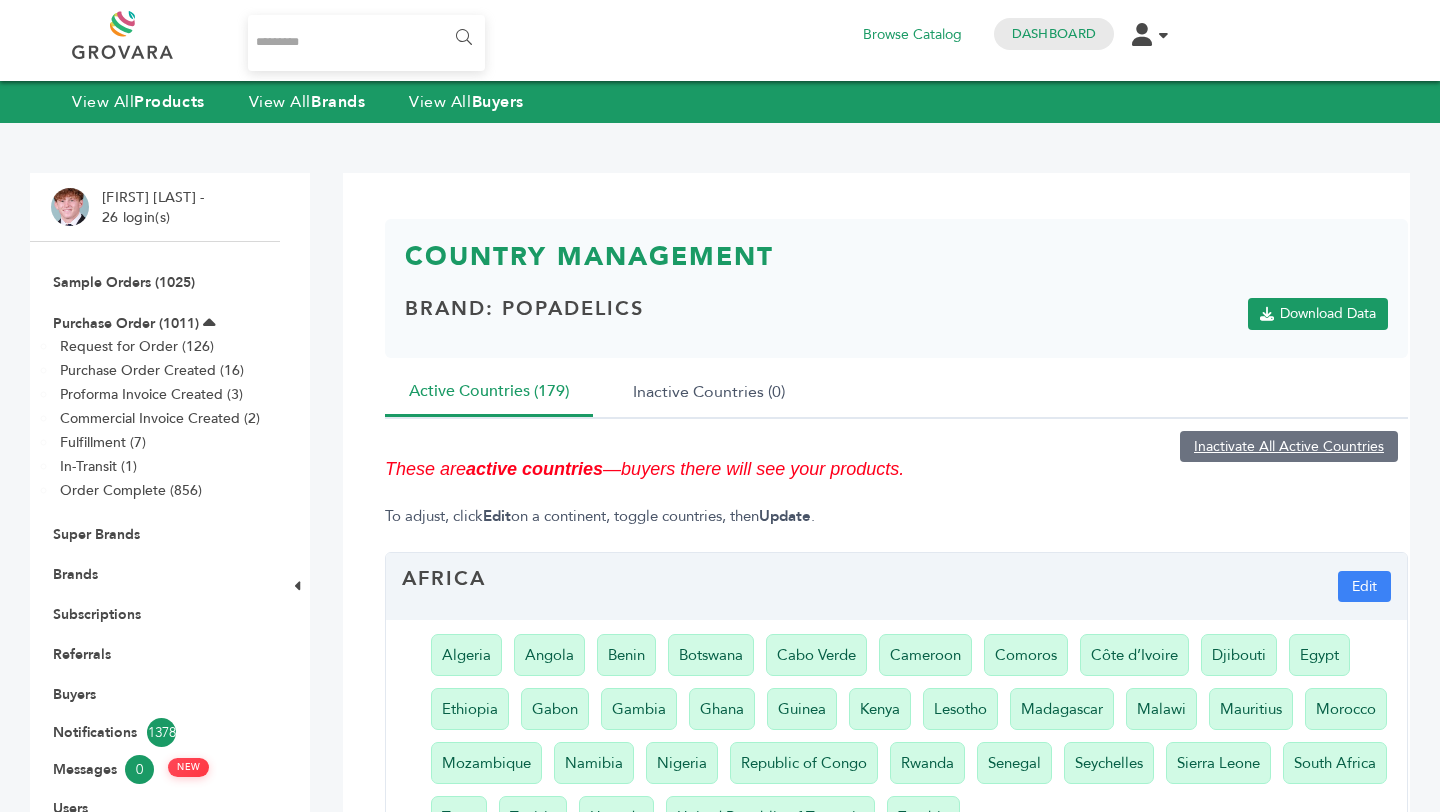 scroll, scrollTop: 0, scrollLeft: 0, axis: both 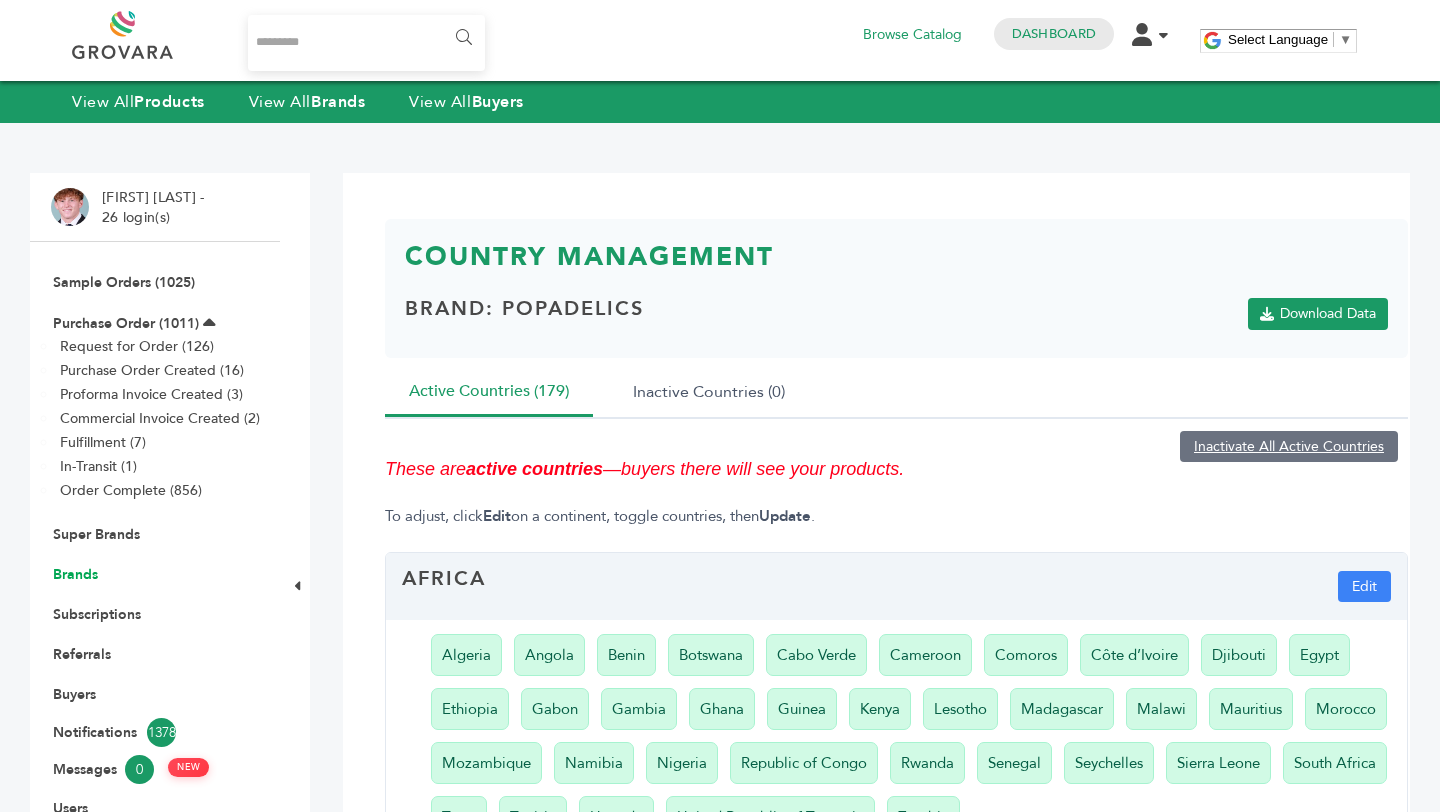 click on "Brands" at bounding box center (75, 574) 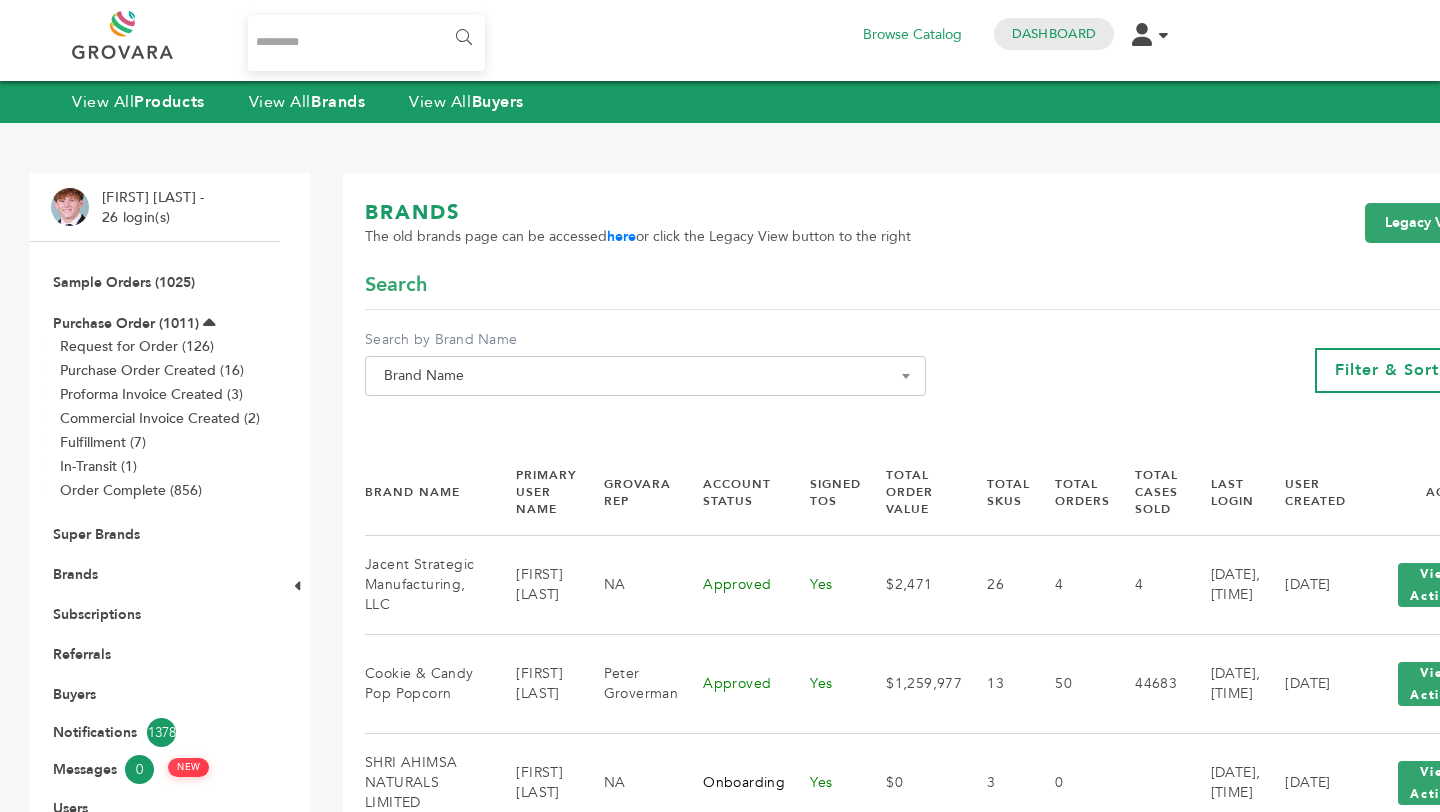scroll, scrollTop: 0, scrollLeft: 0, axis: both 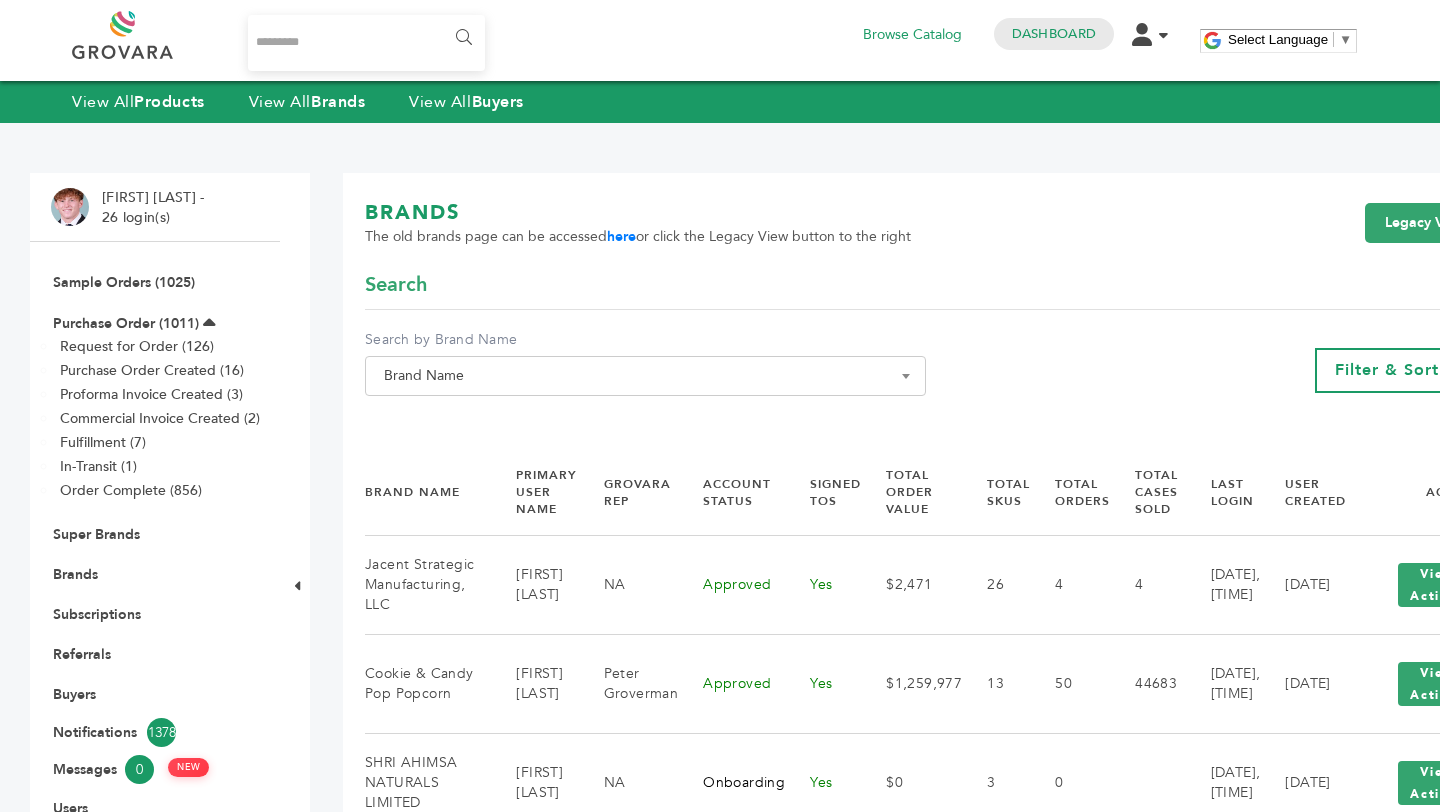 click on "Brand Name" at bounding box center (645, 376) 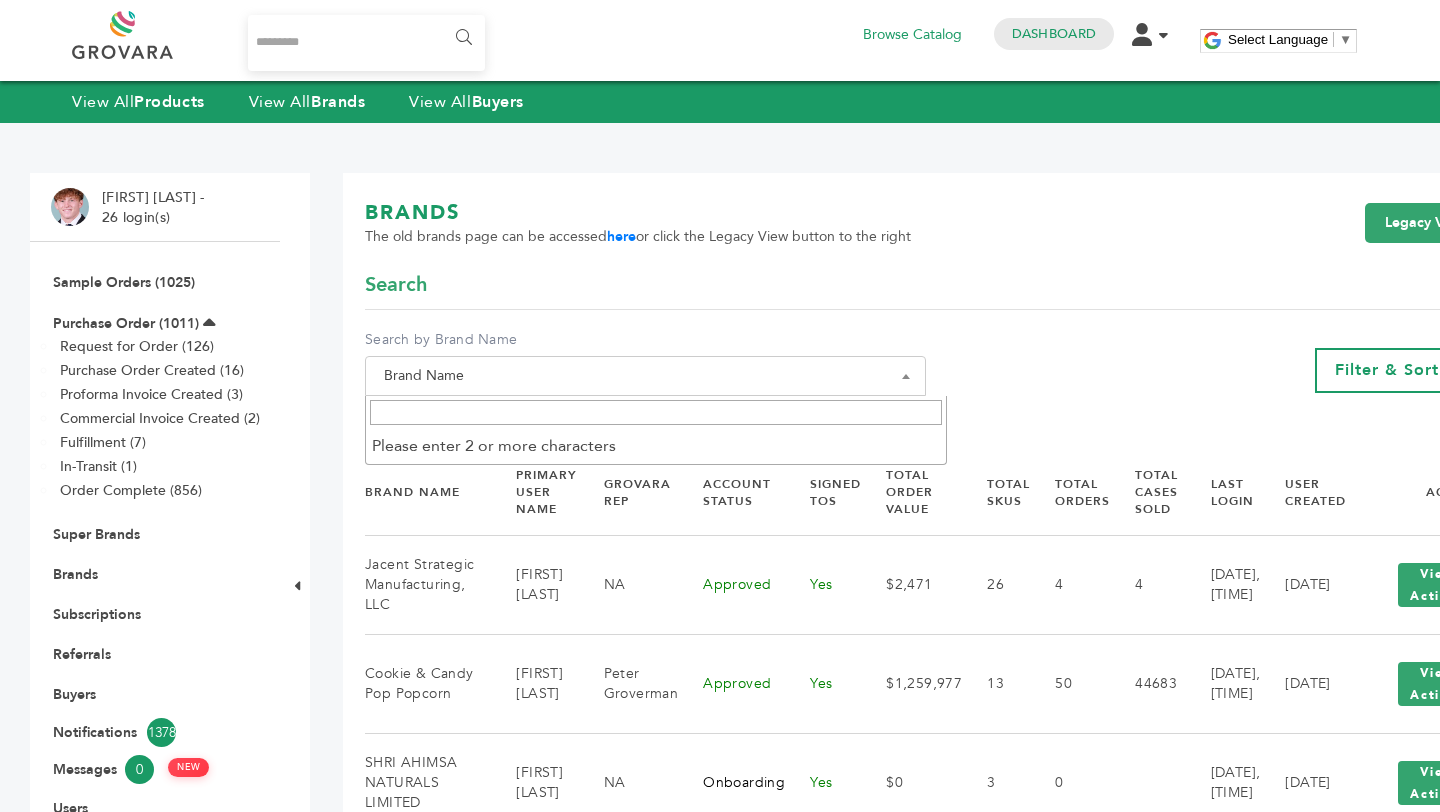 click at bounding box center [656, 412] 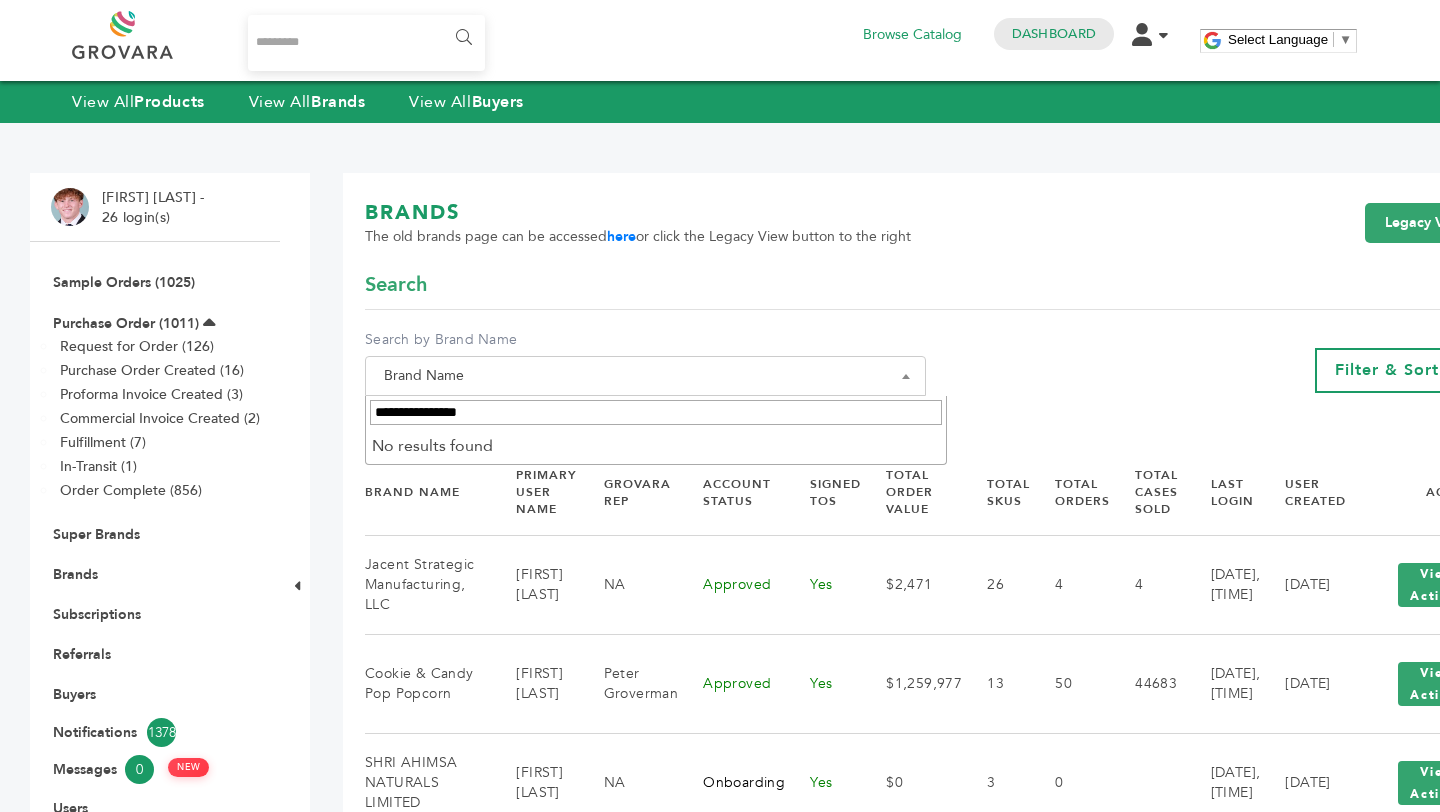 click on "**********" at bounding box center [656, 412] 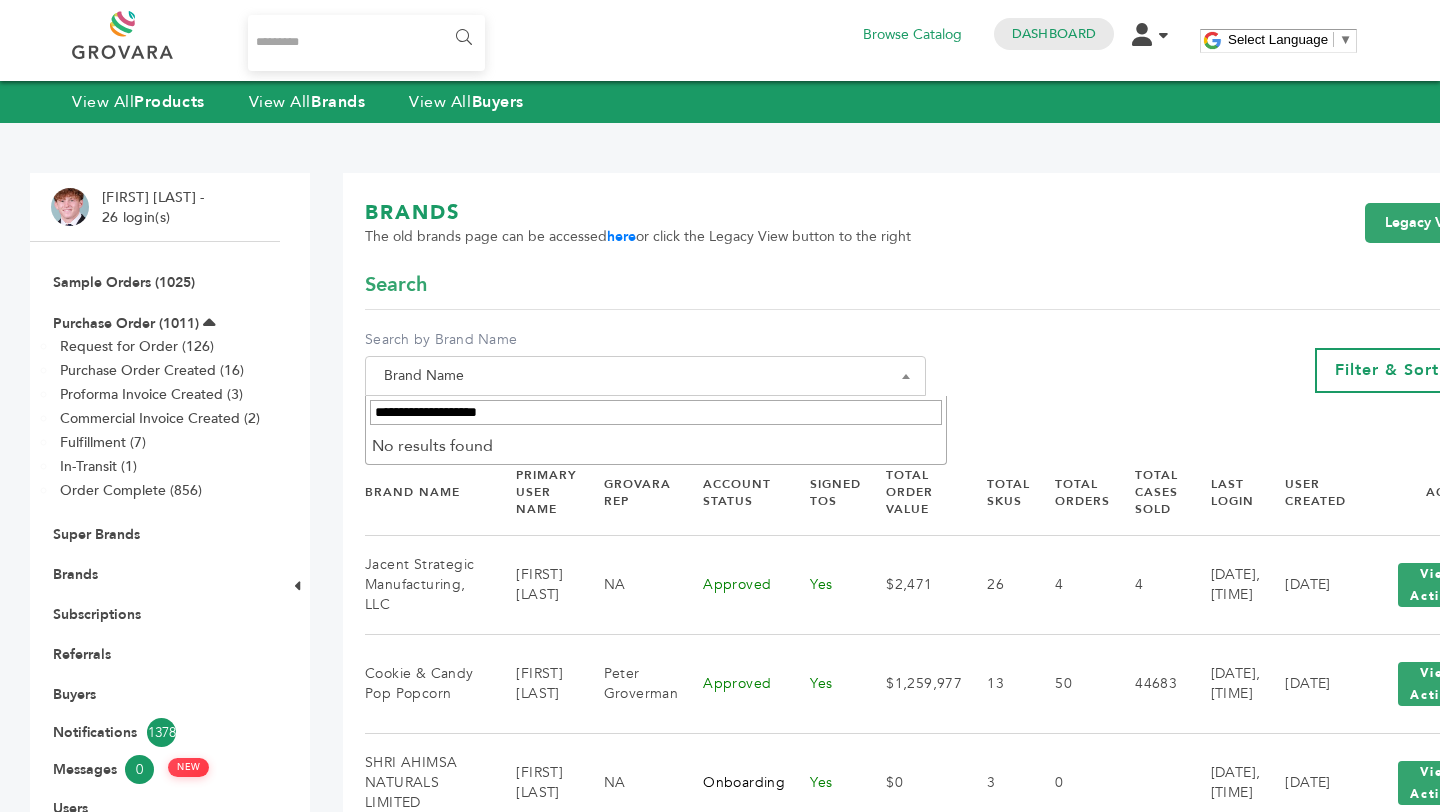 click on "**********" at bounding box center [656, 412] 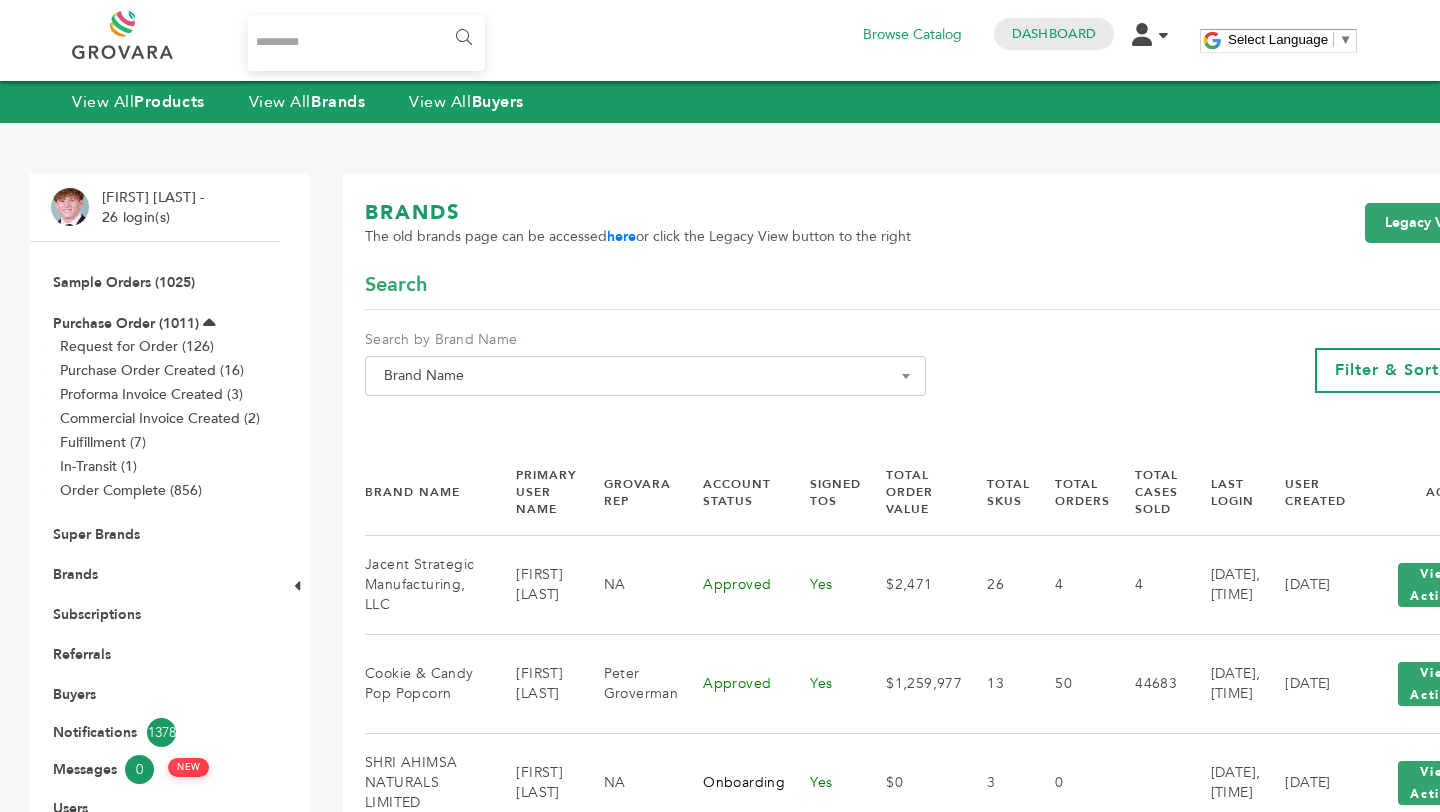 click on "Brand Name" at bounding box center [645, 376] 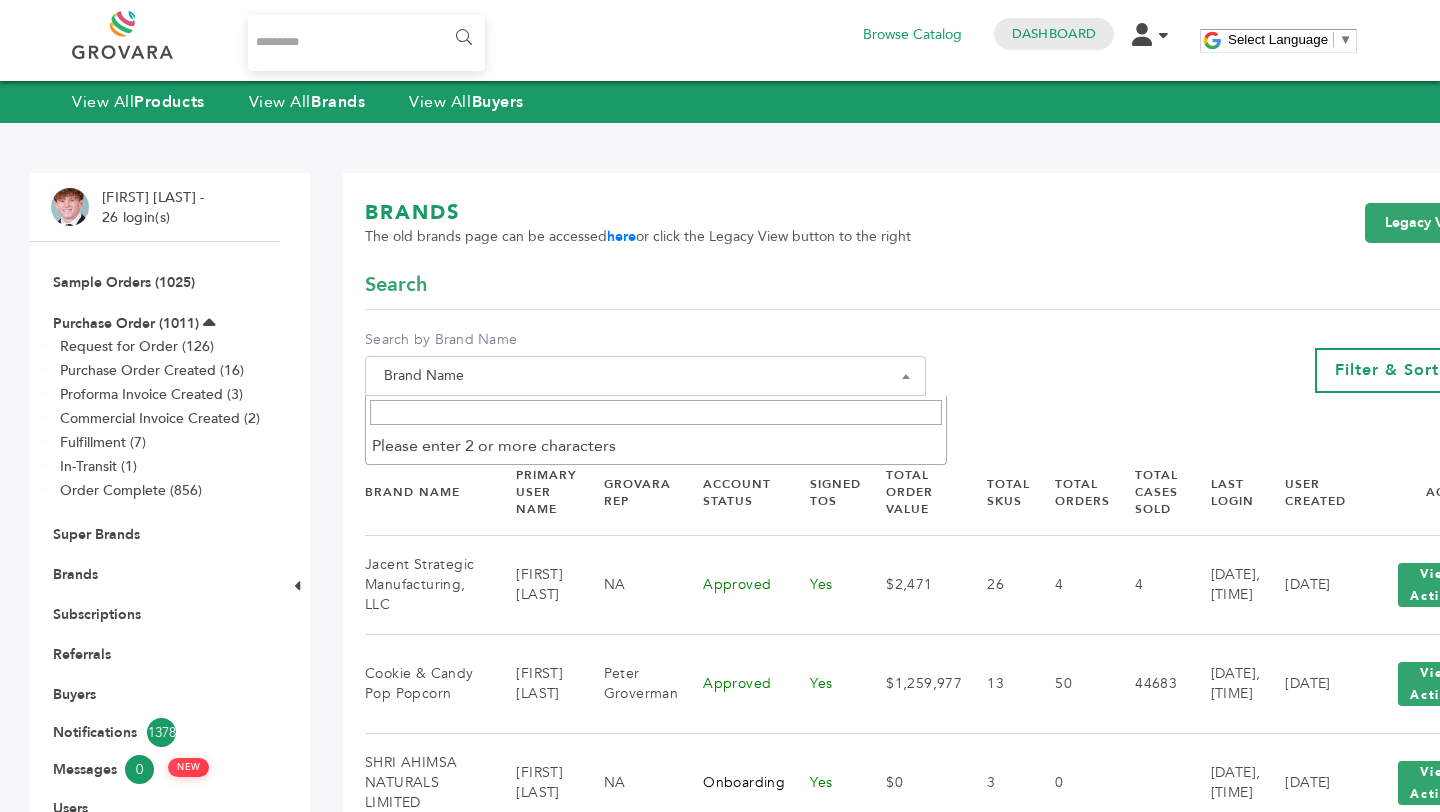 click at bounding box center (656, 412) 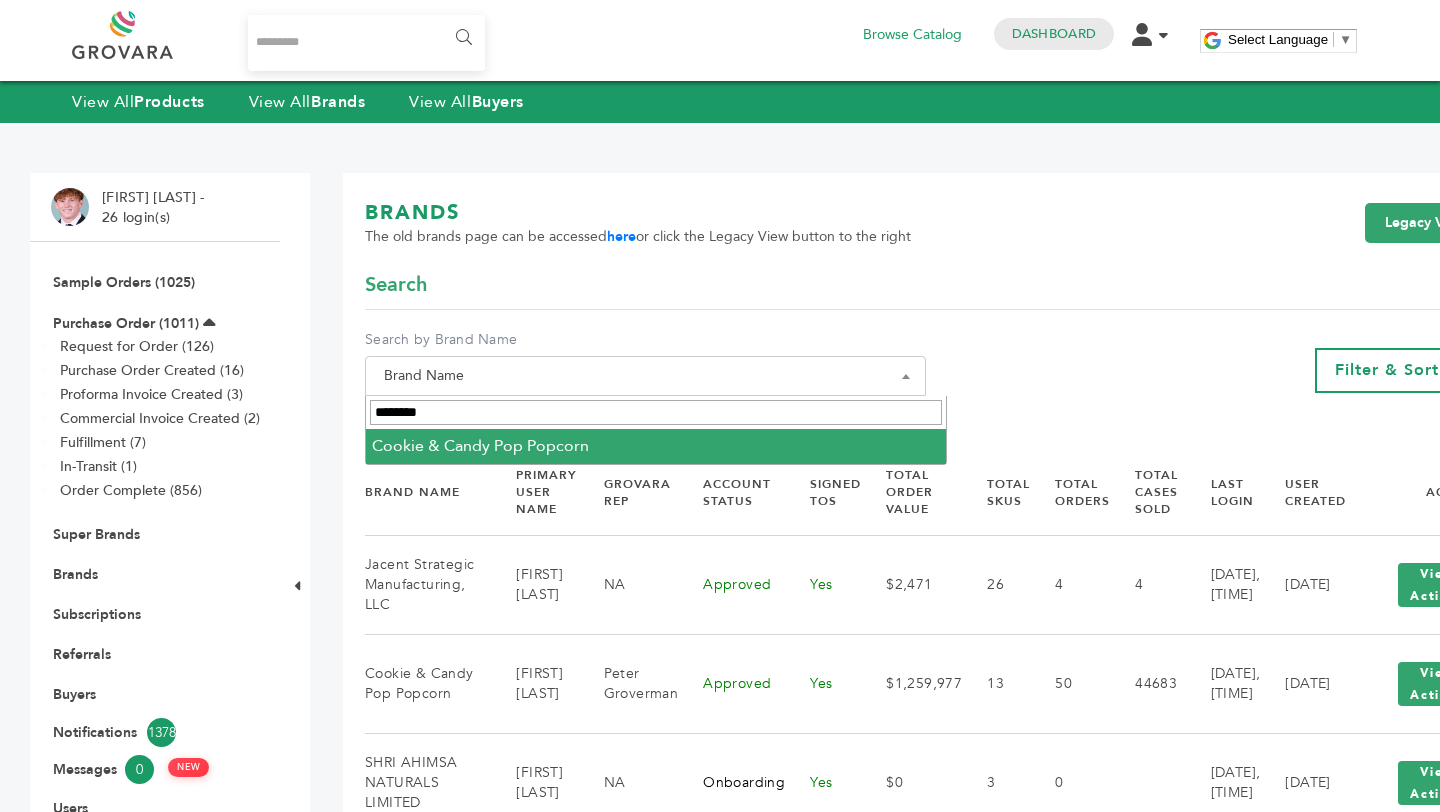 type on "********" 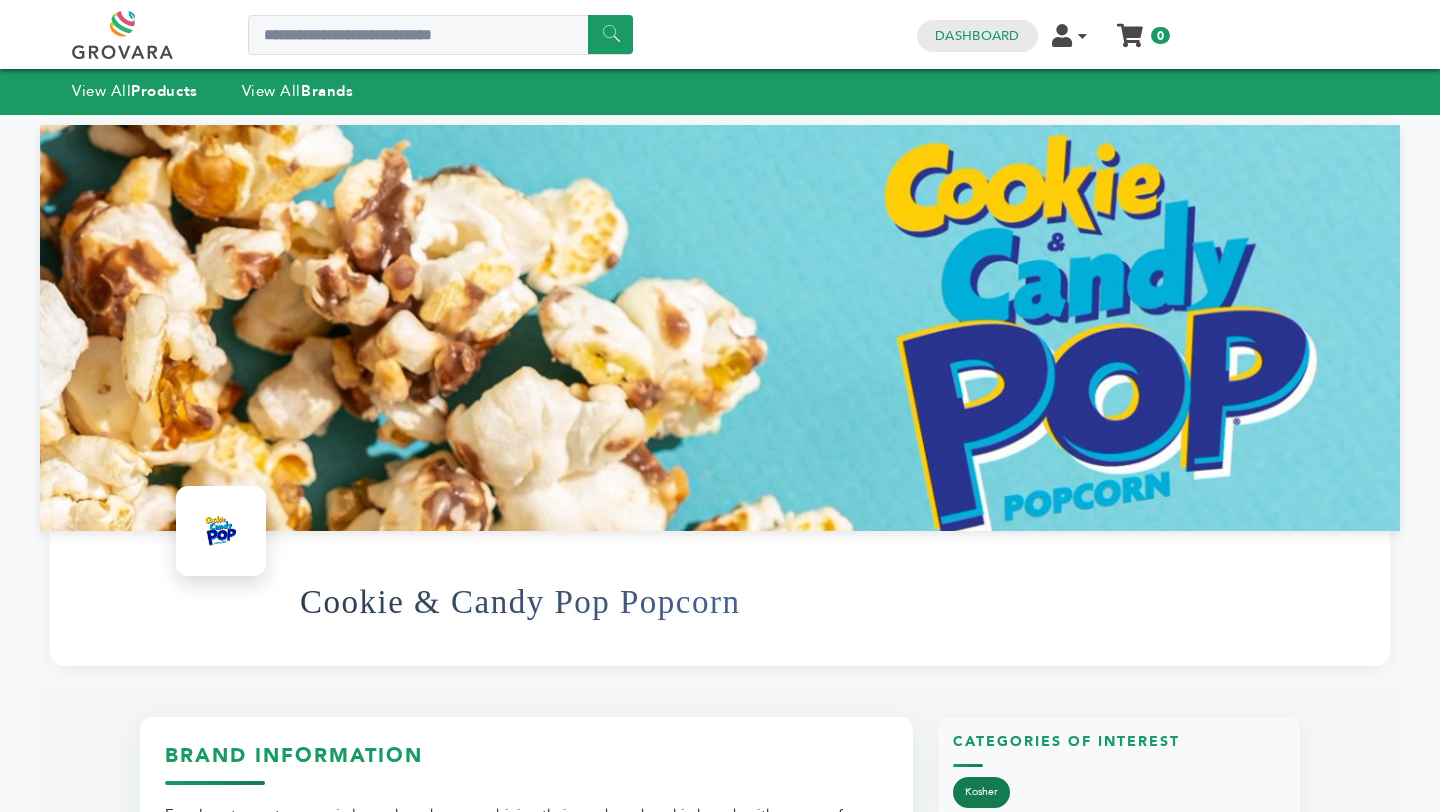 scroll, scrollTop: 0, scrollLeft: 0, axis: both 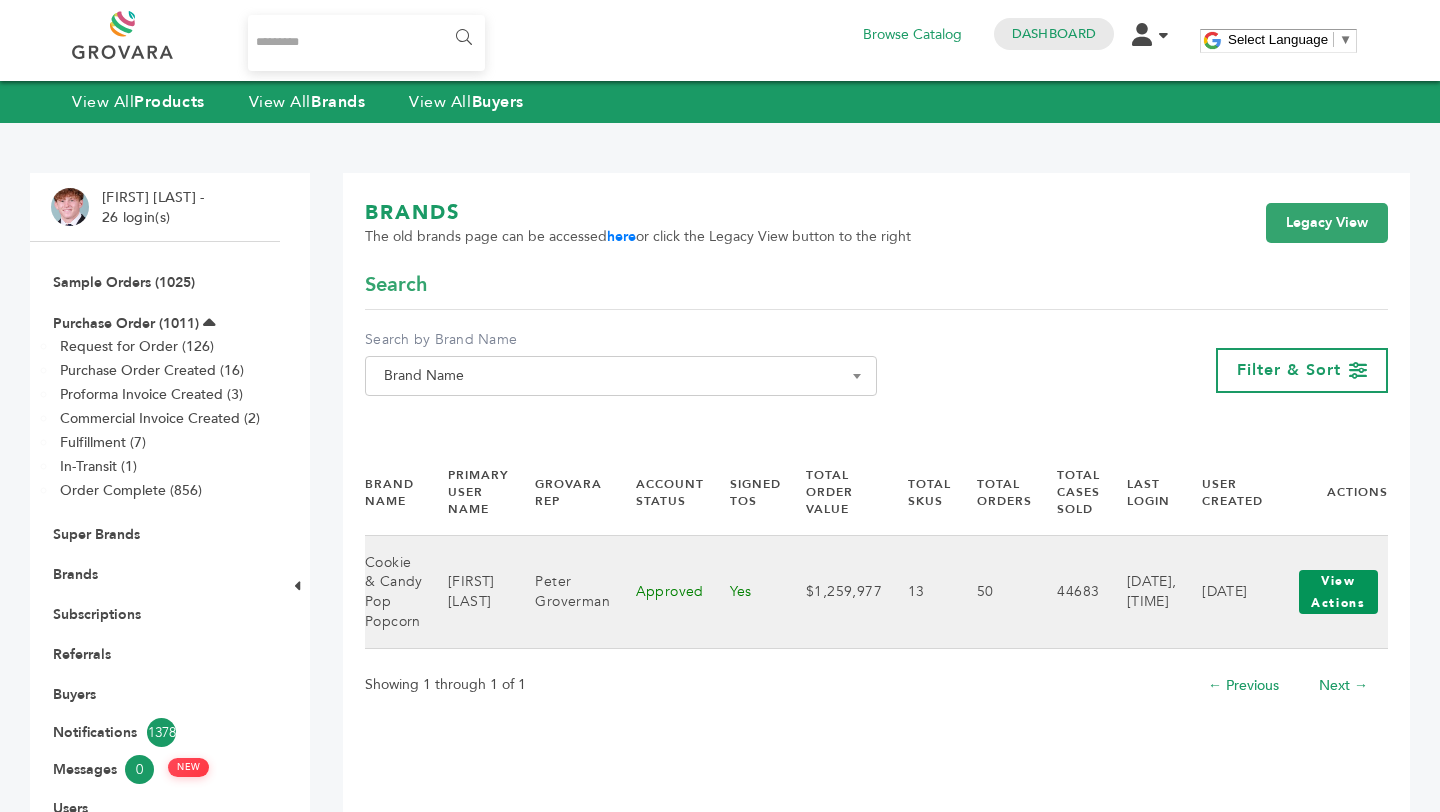 click on "View Actions" at bounding box center [1338, 592] 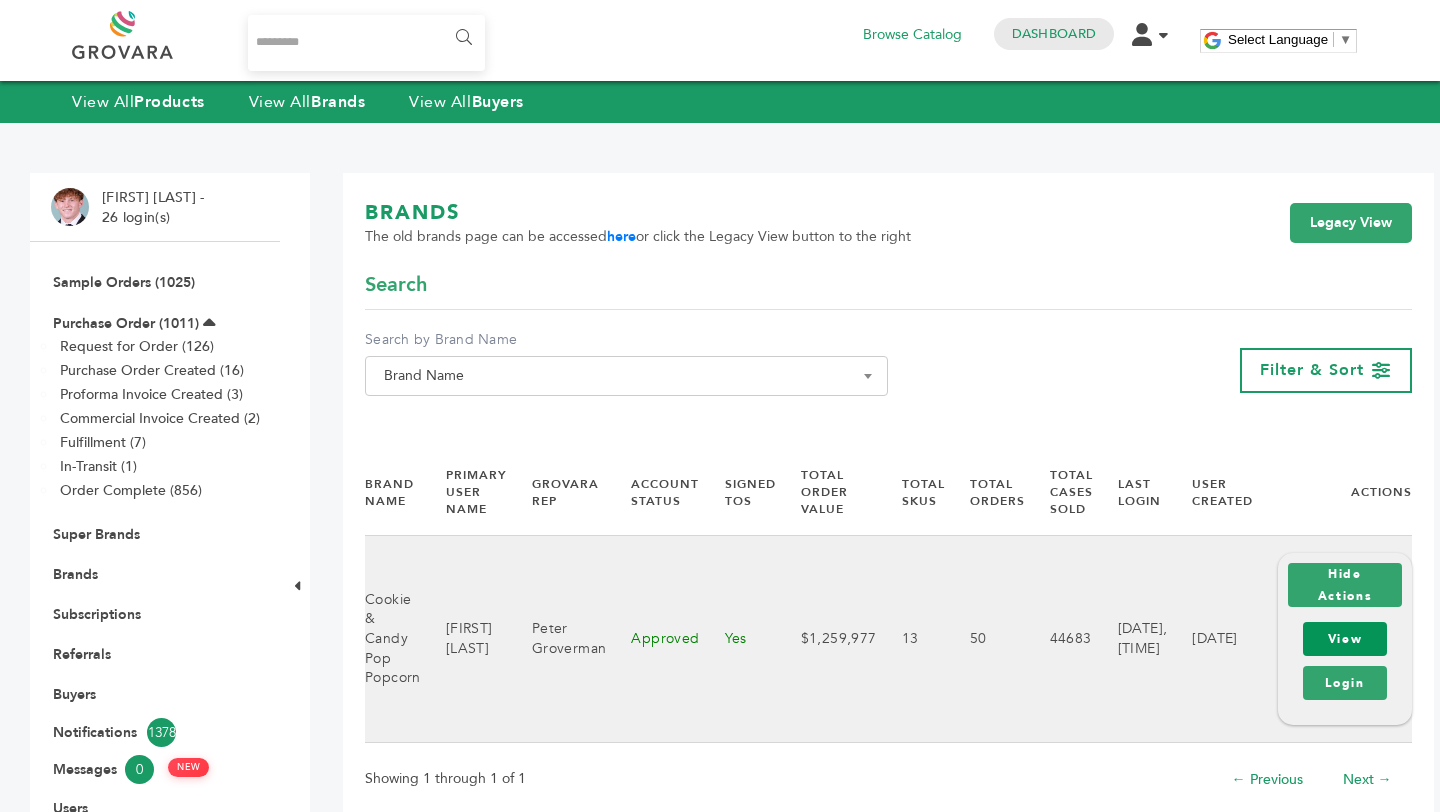 click on "View" at bounding box center (1344, 639) 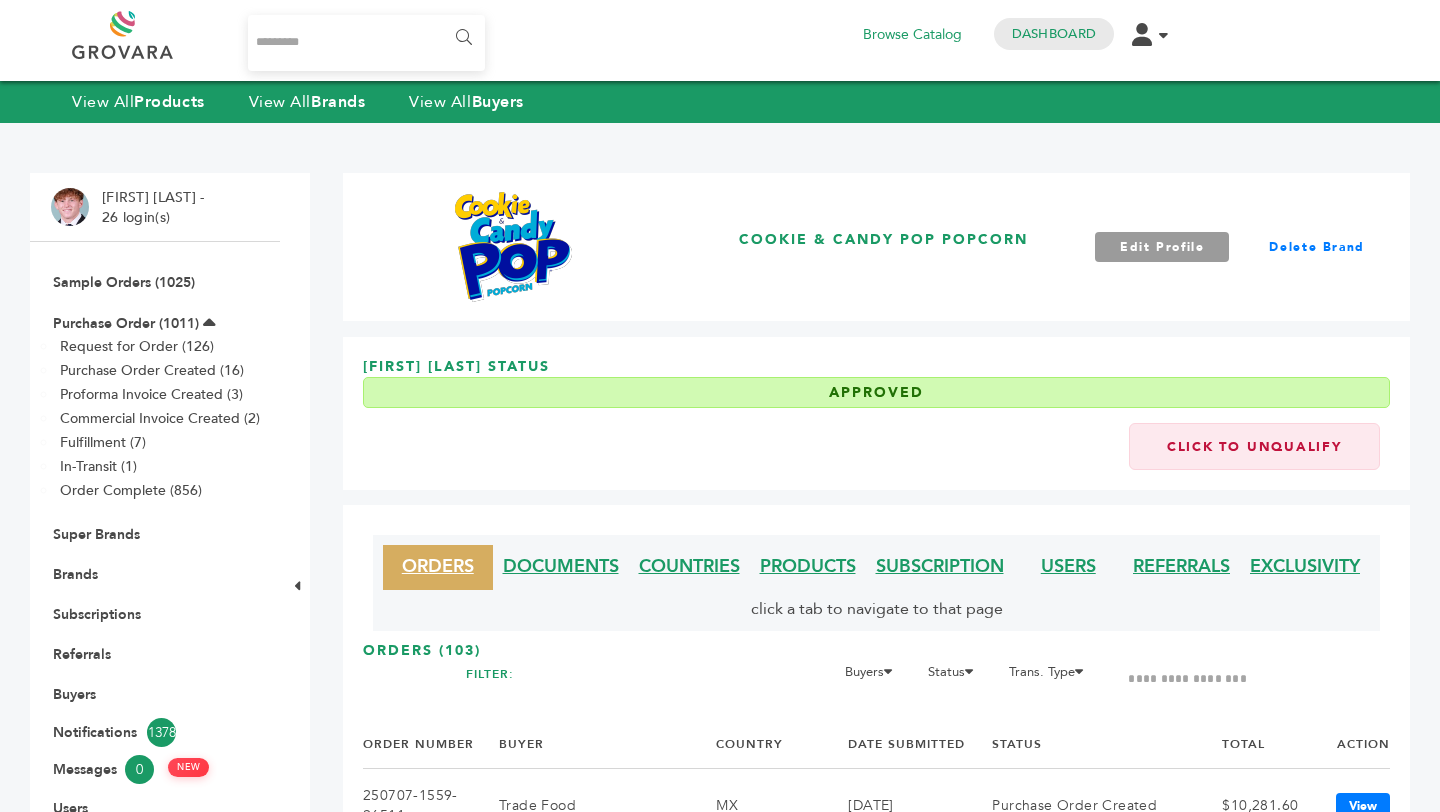 scroll, scrollTop: 0, scrollLeft: 0, axis: both 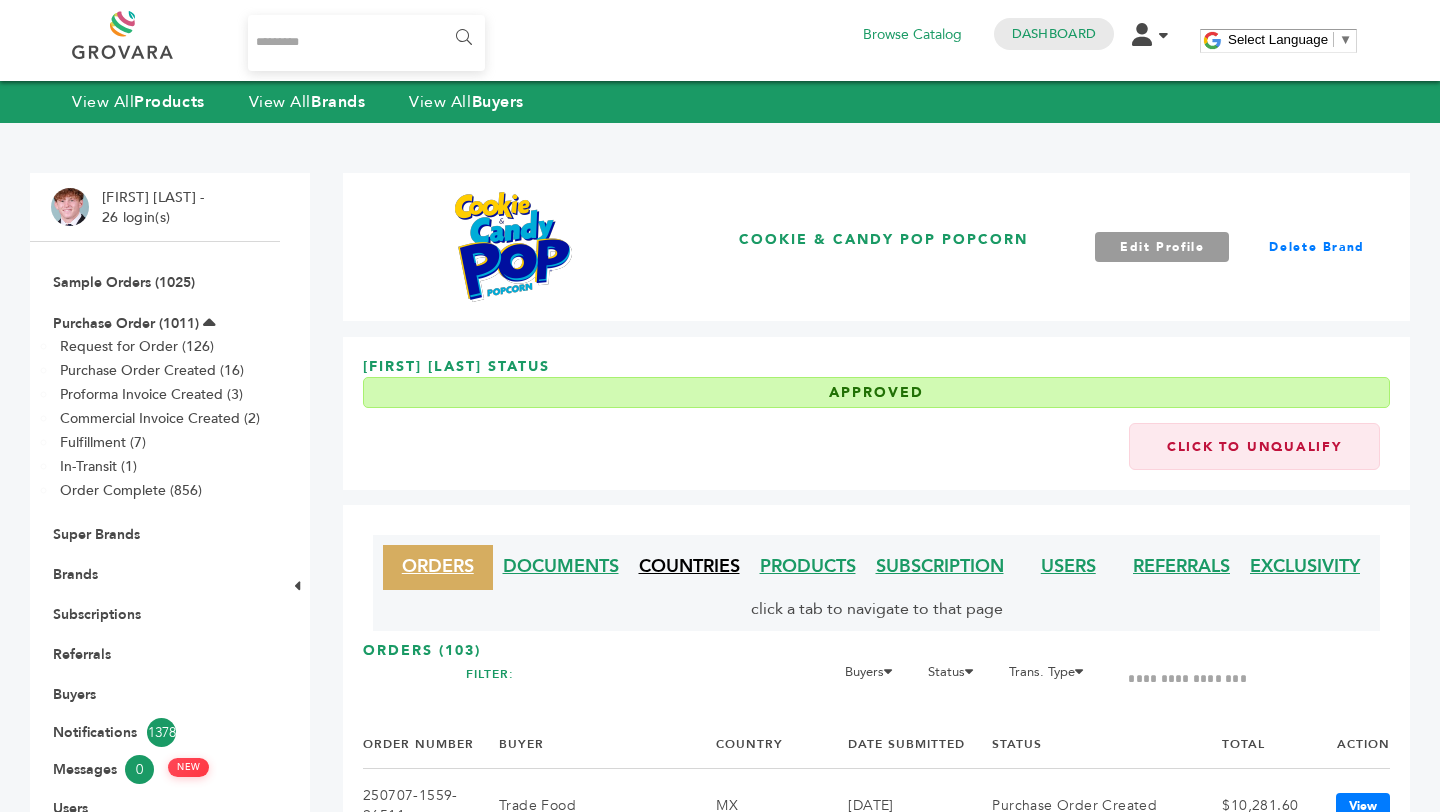 click on "COUNTRIES" at bounding box center [689, 566] 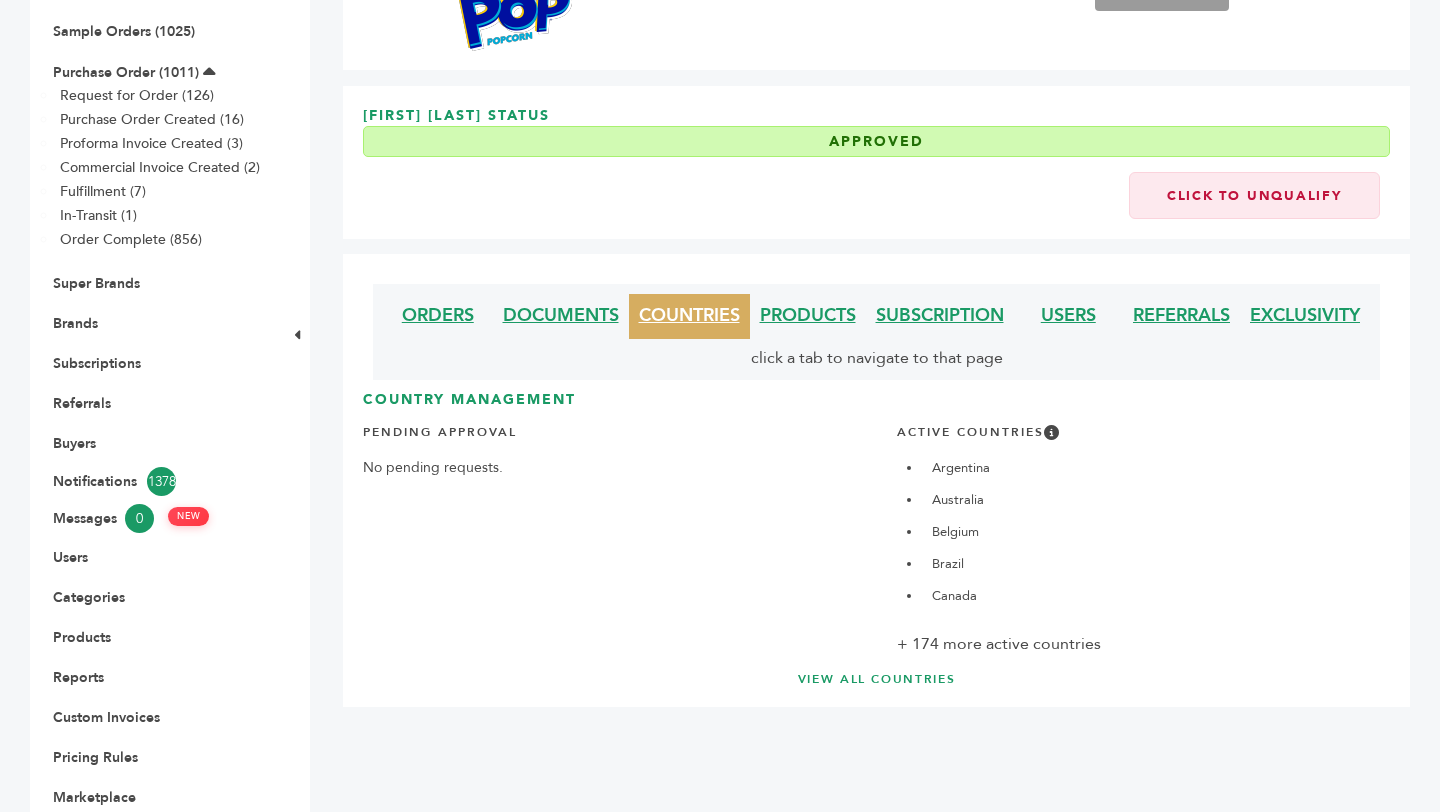 scroll, scrollTop: 386, scrollLeft: 0, axis: vertical 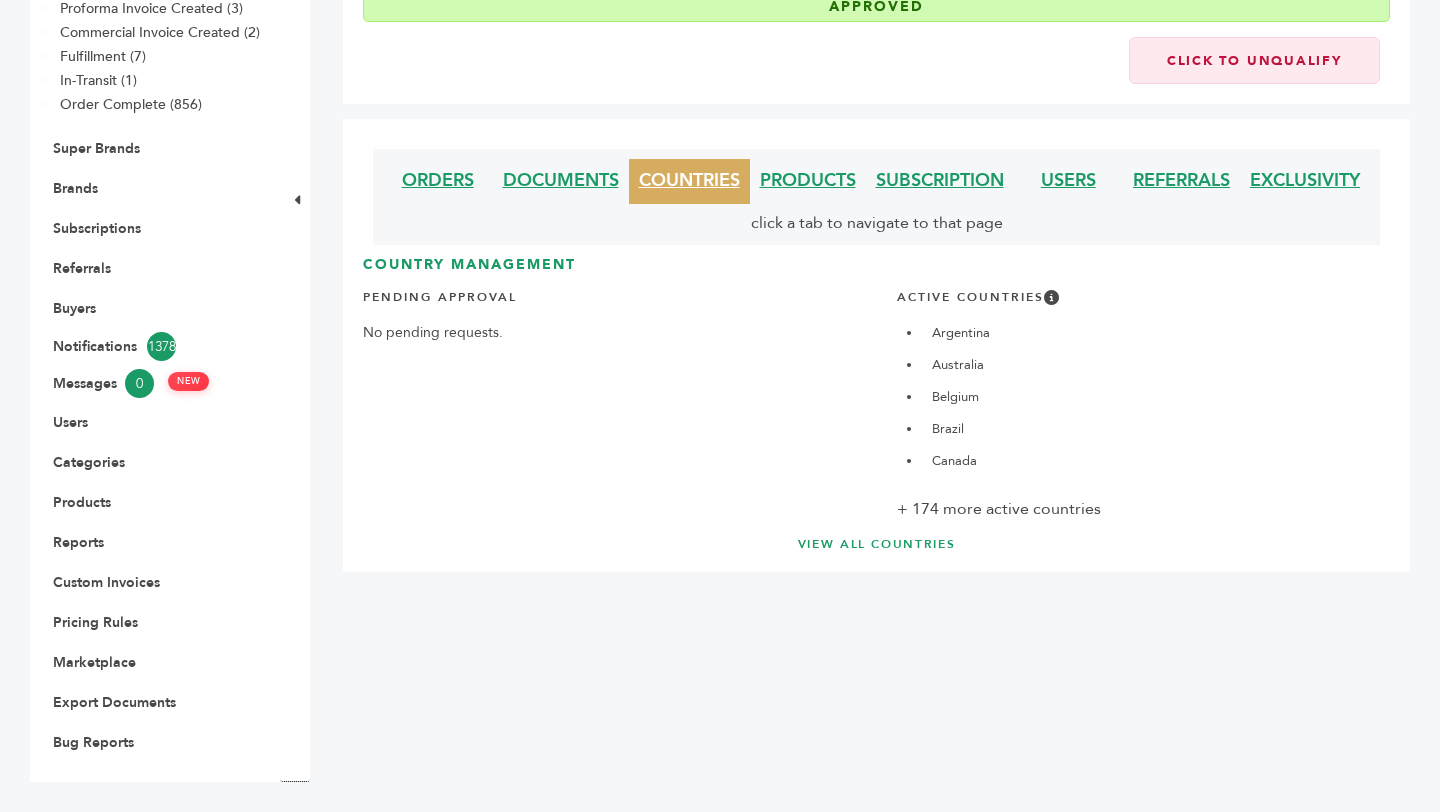 click on "VIEW ALL COUNTRIES" at bounding box center [876, 544] 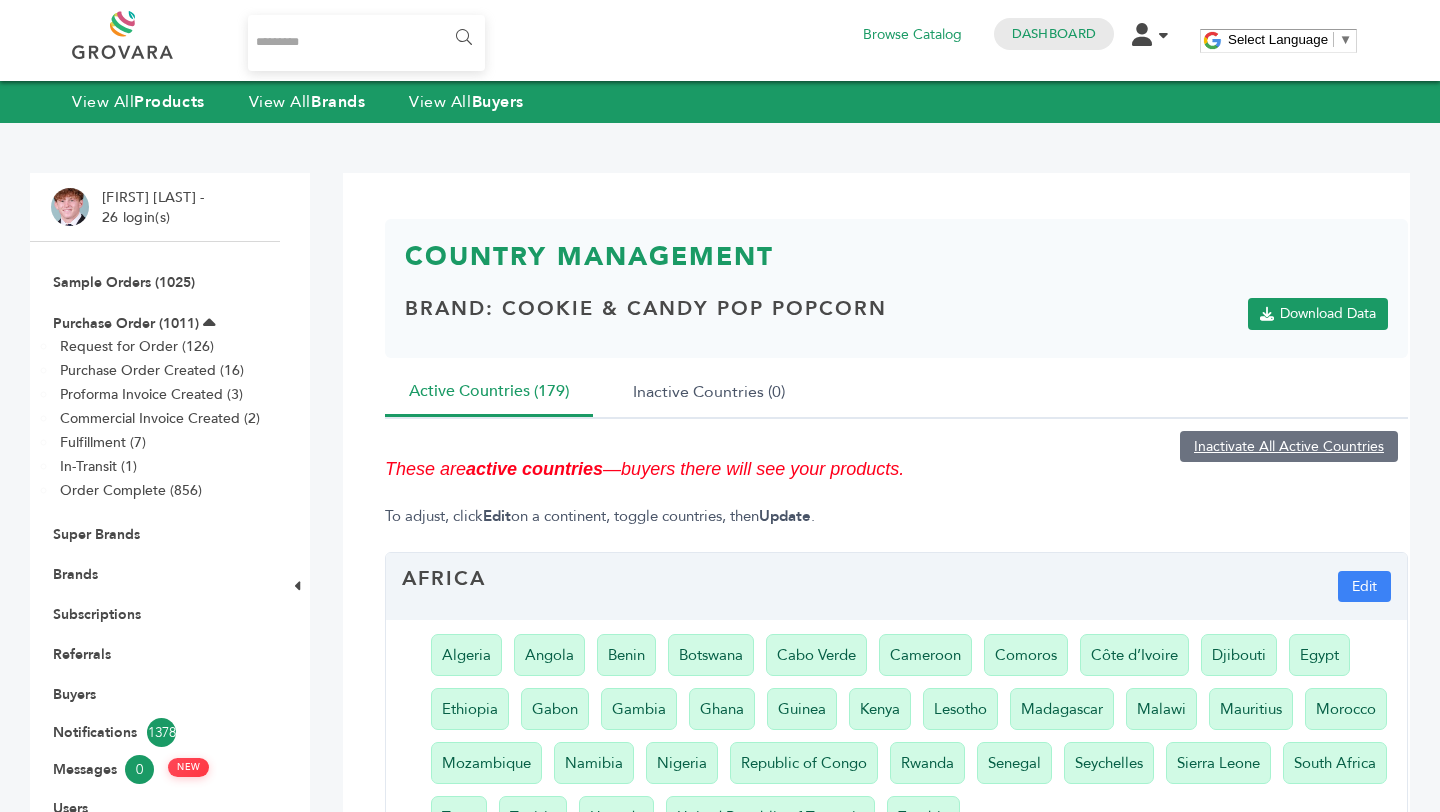 scroll, scrollTop: 127, scrollLeft: 0, axis: vertical 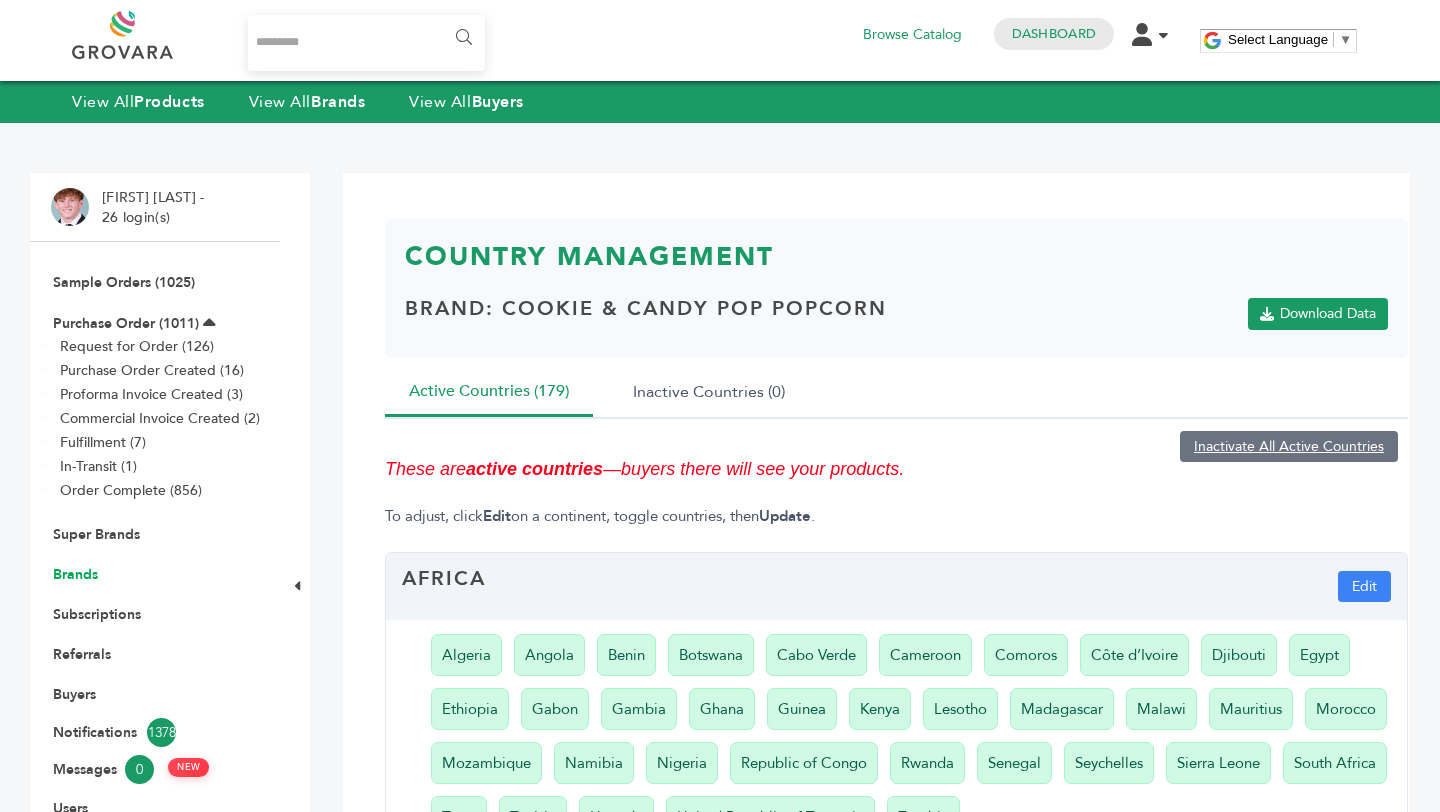 click on "Brands" at bounding box center [75, 574] 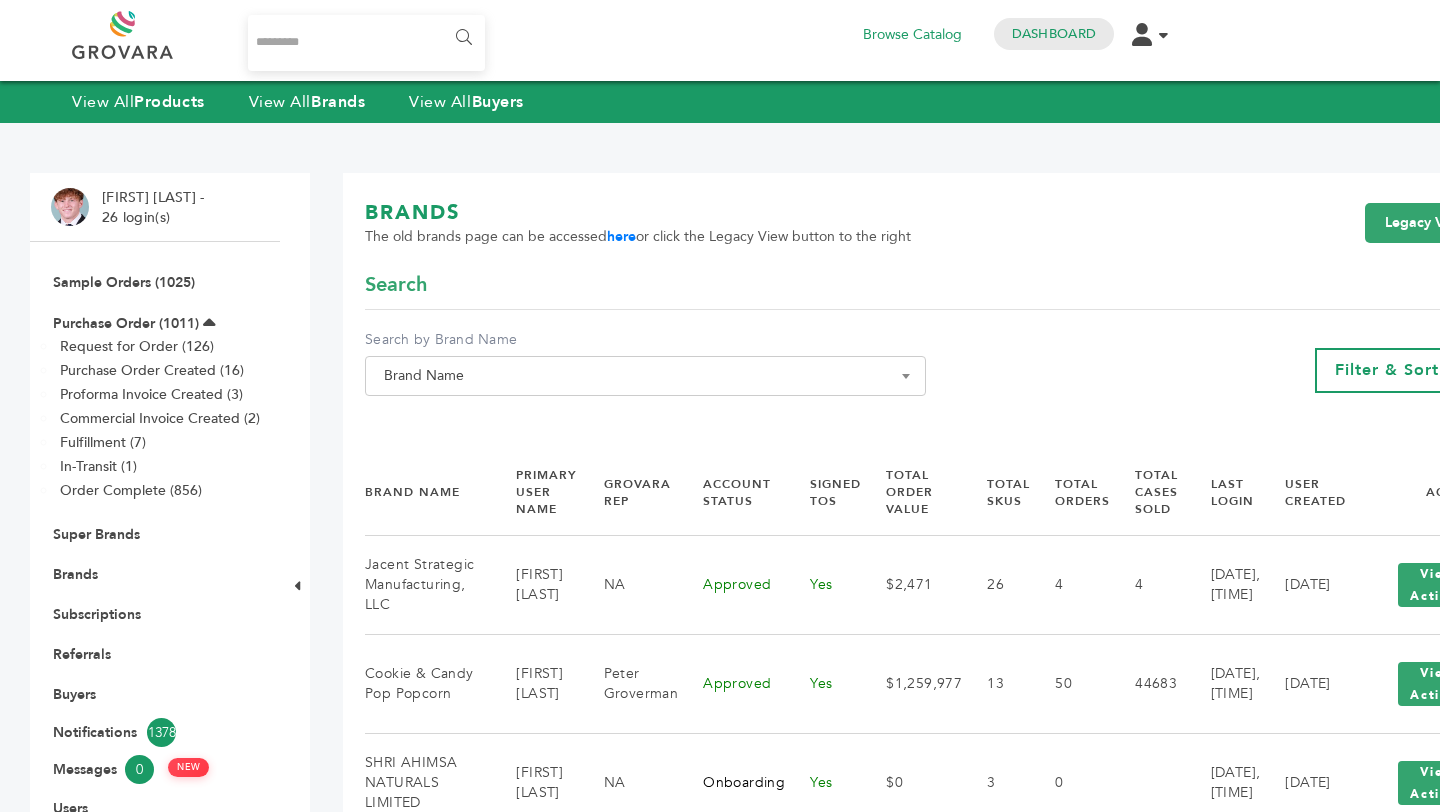 scroll, scrollTop: 0, scrollLeft: 0, axis: both 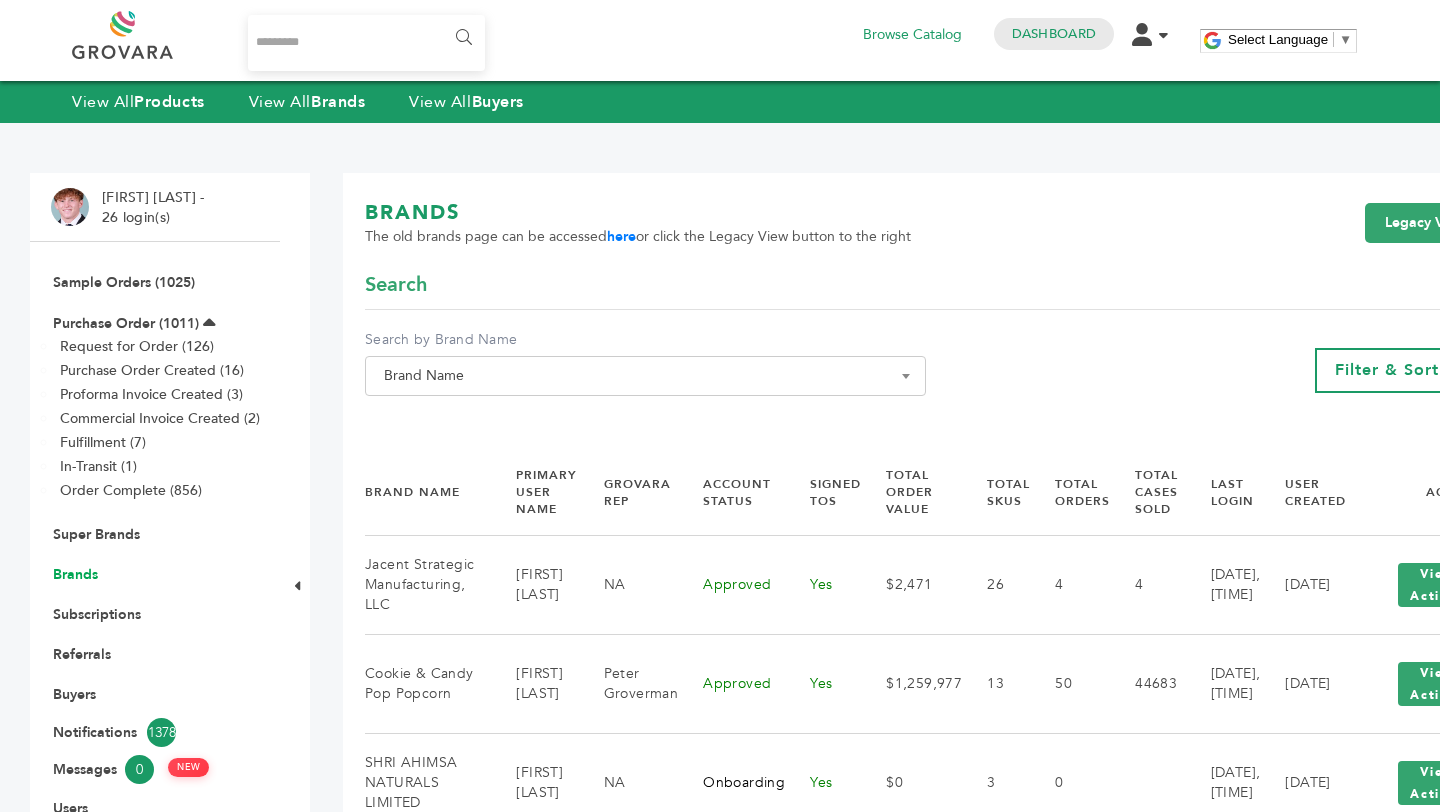 click on "Brands" at bounding box center [75, 574] 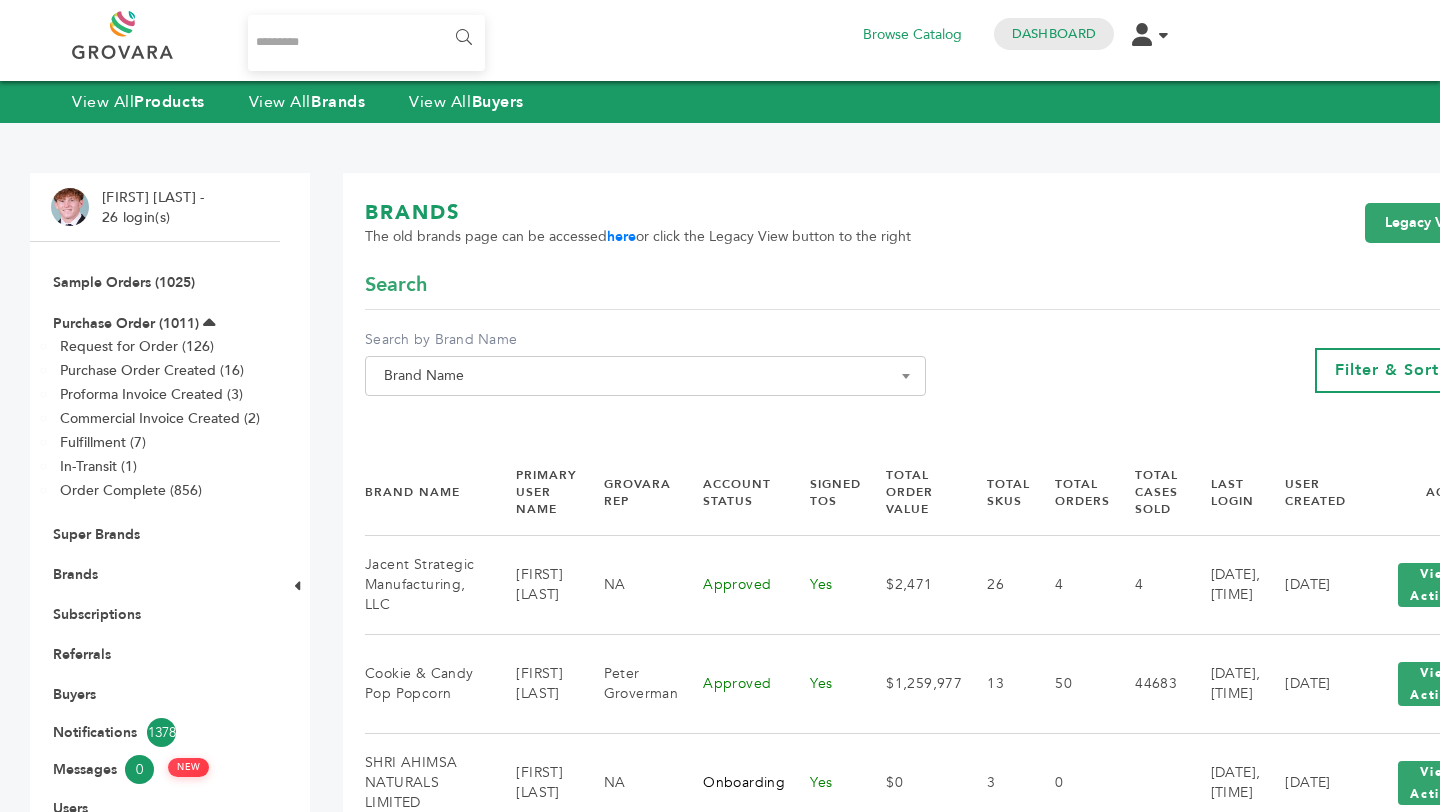 scroll, scrollTop: 0, scrollLeft: 0, axis: both 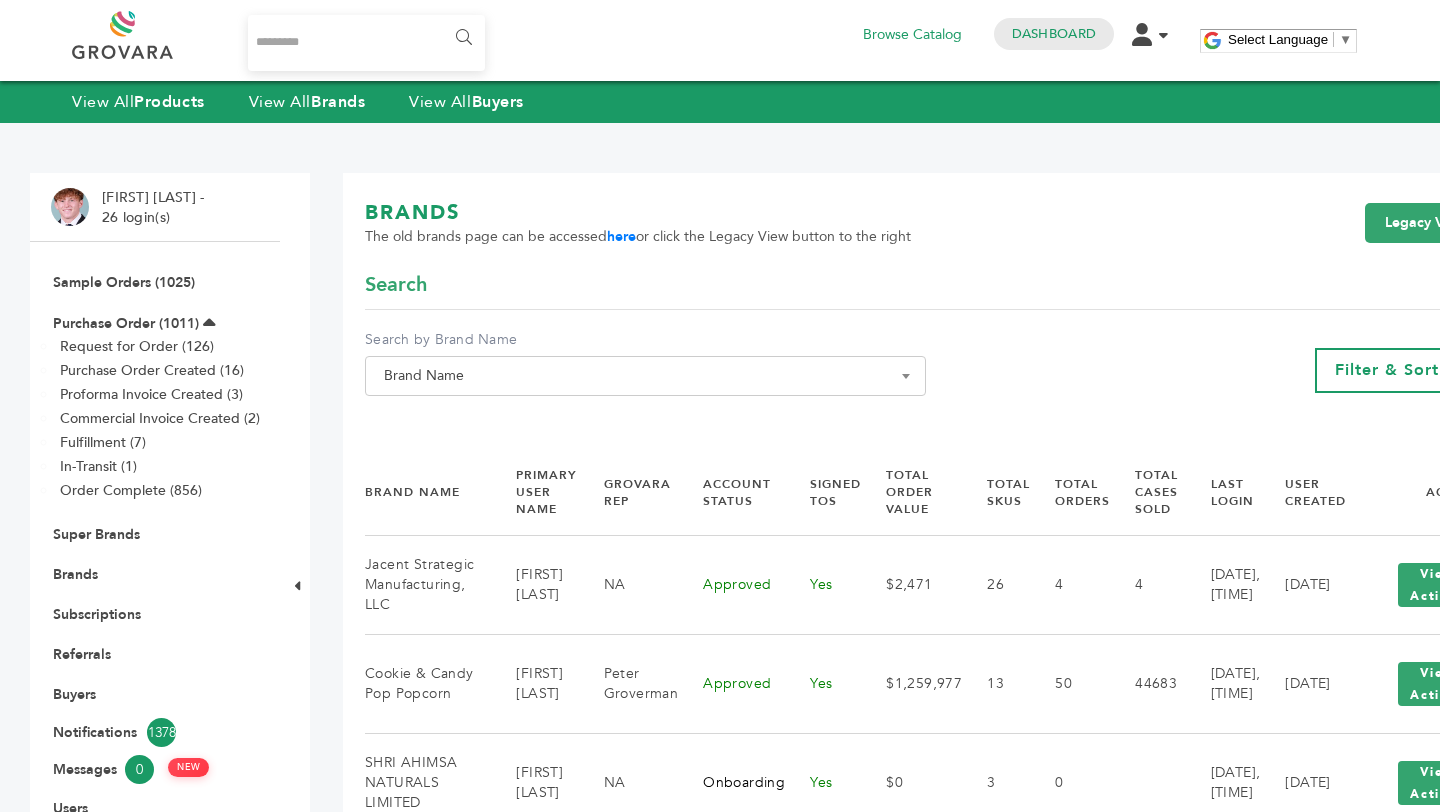 click on "Brand Name" at bounding box center (645, 376) 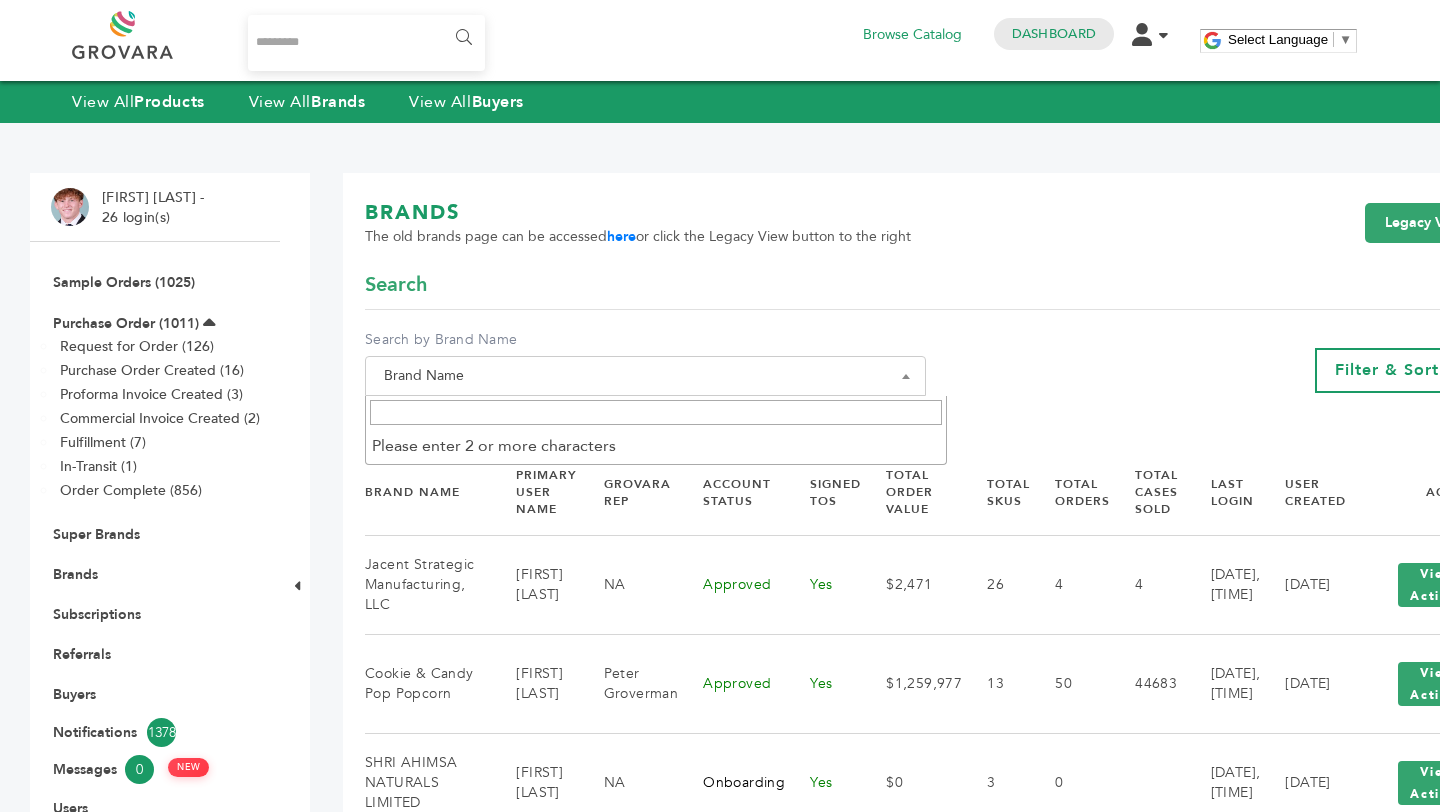 click at bounding box center (656, 412) 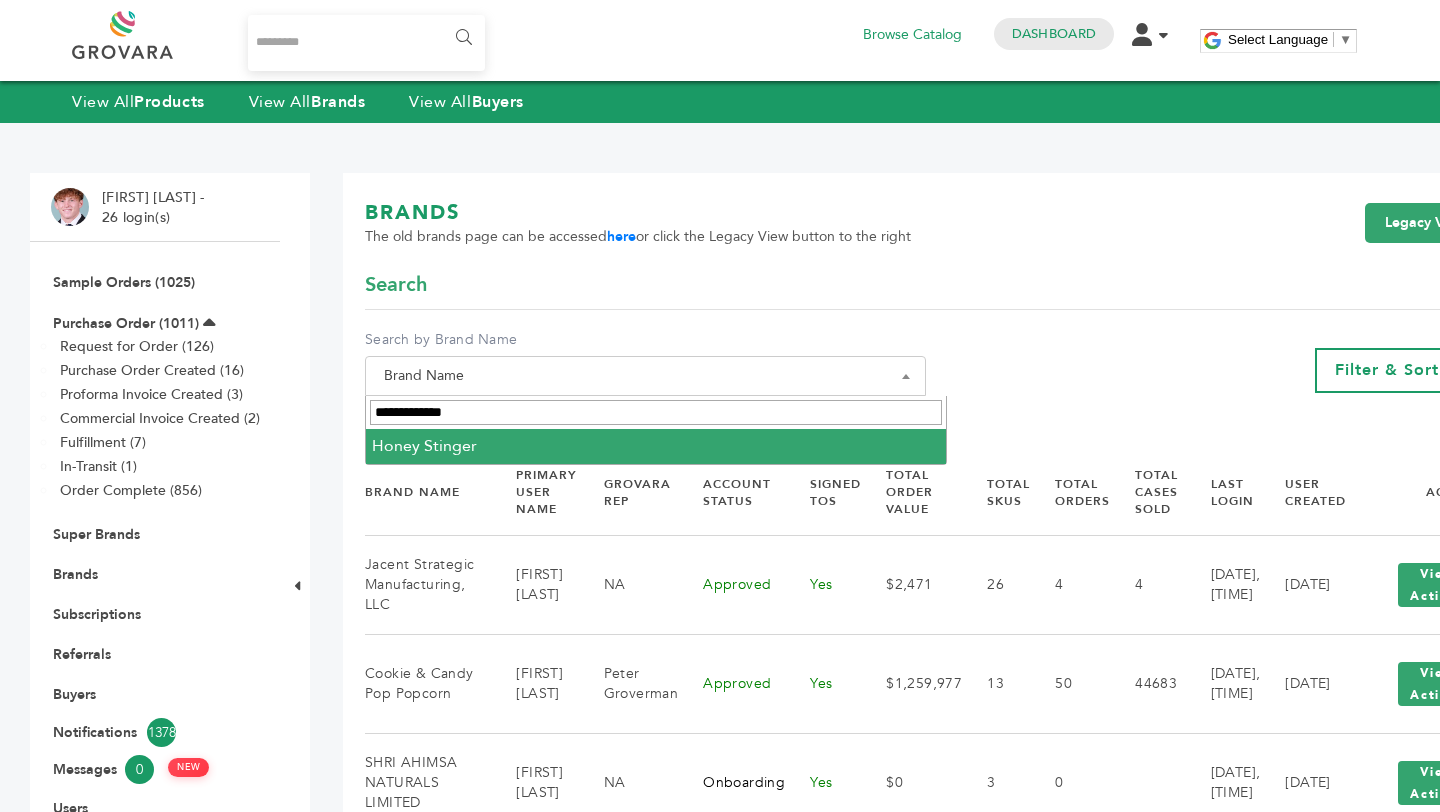 type on "**********" 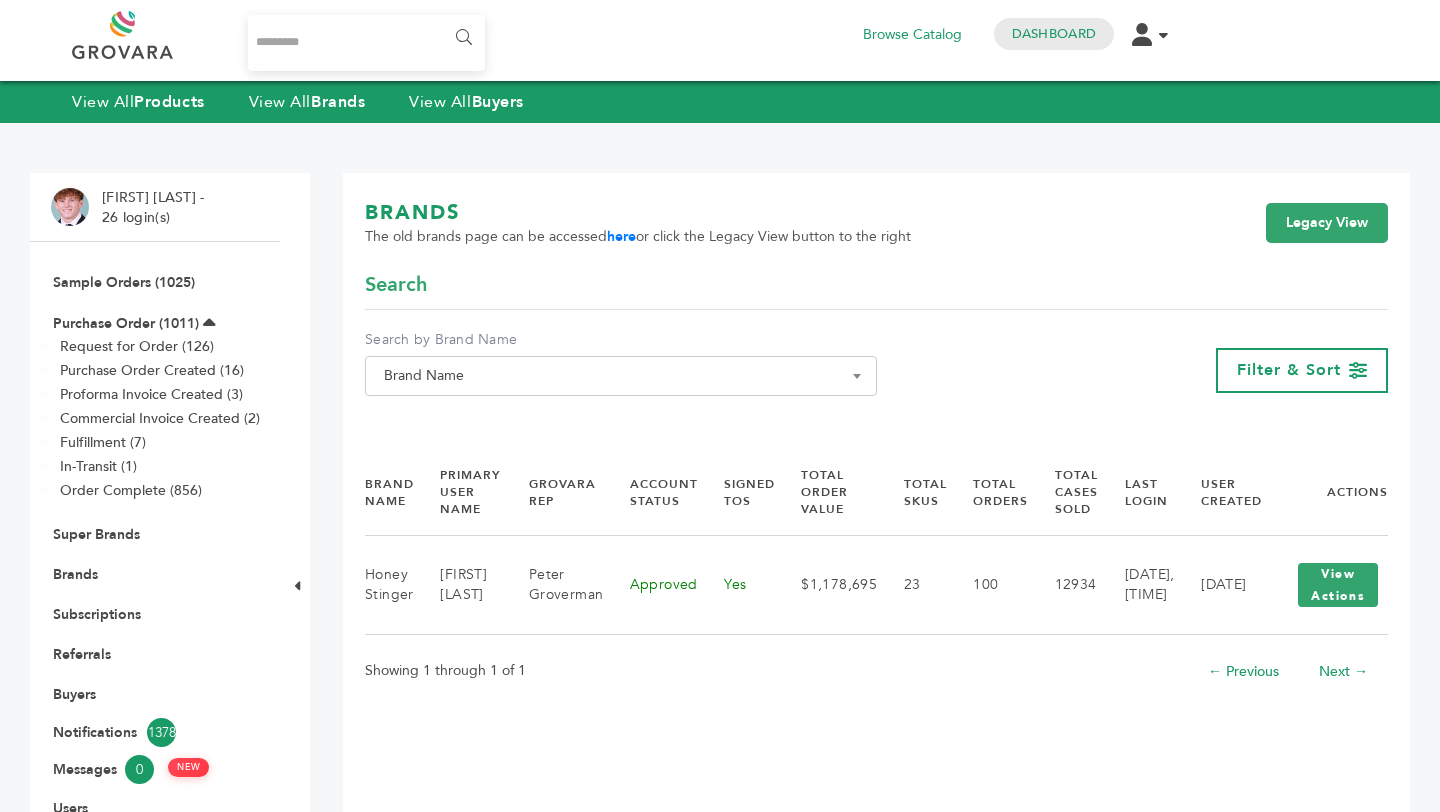 scroll, scrollTop: 0, scrollLeft: 0, axis: both 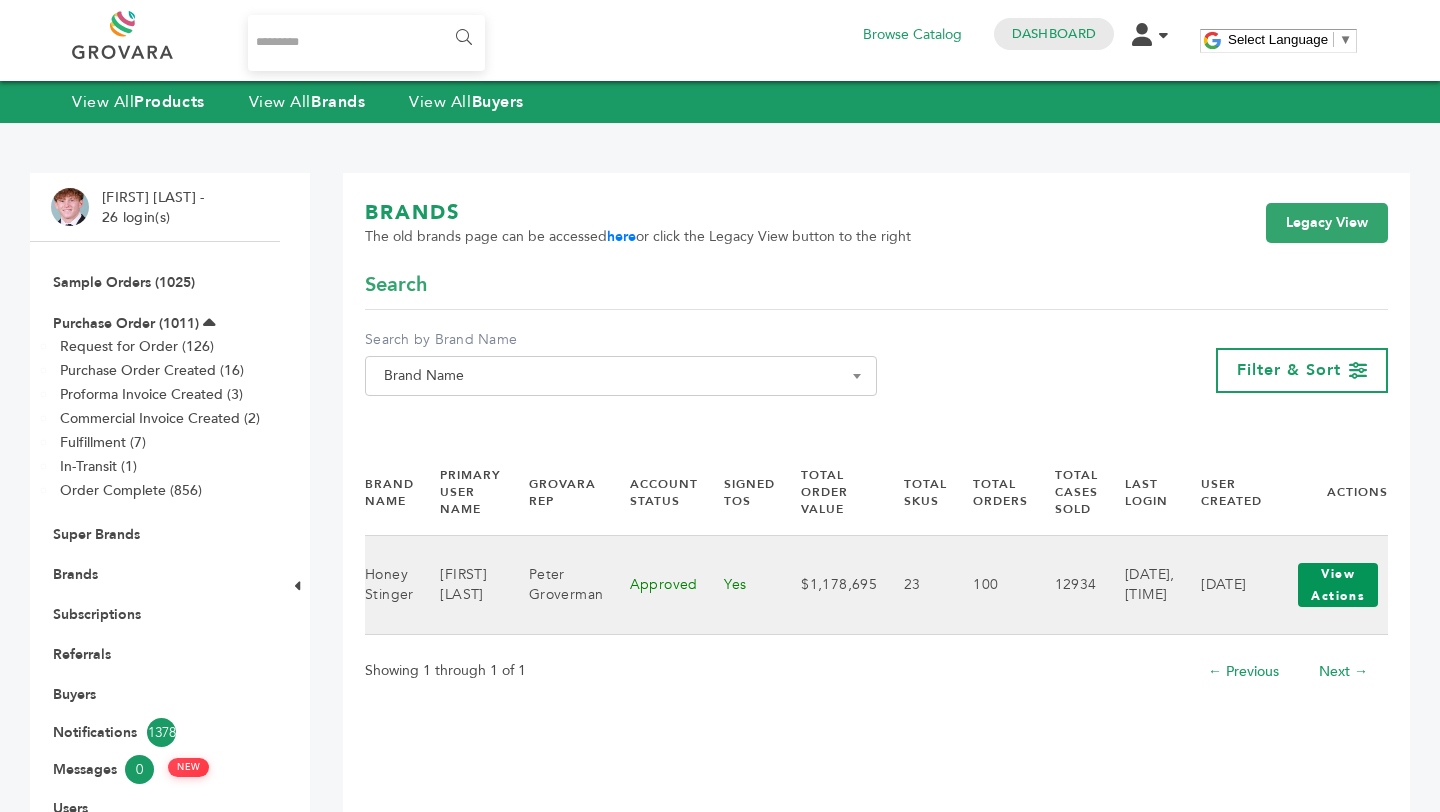 click on "View Actions" at bounding box center (1338, 585) 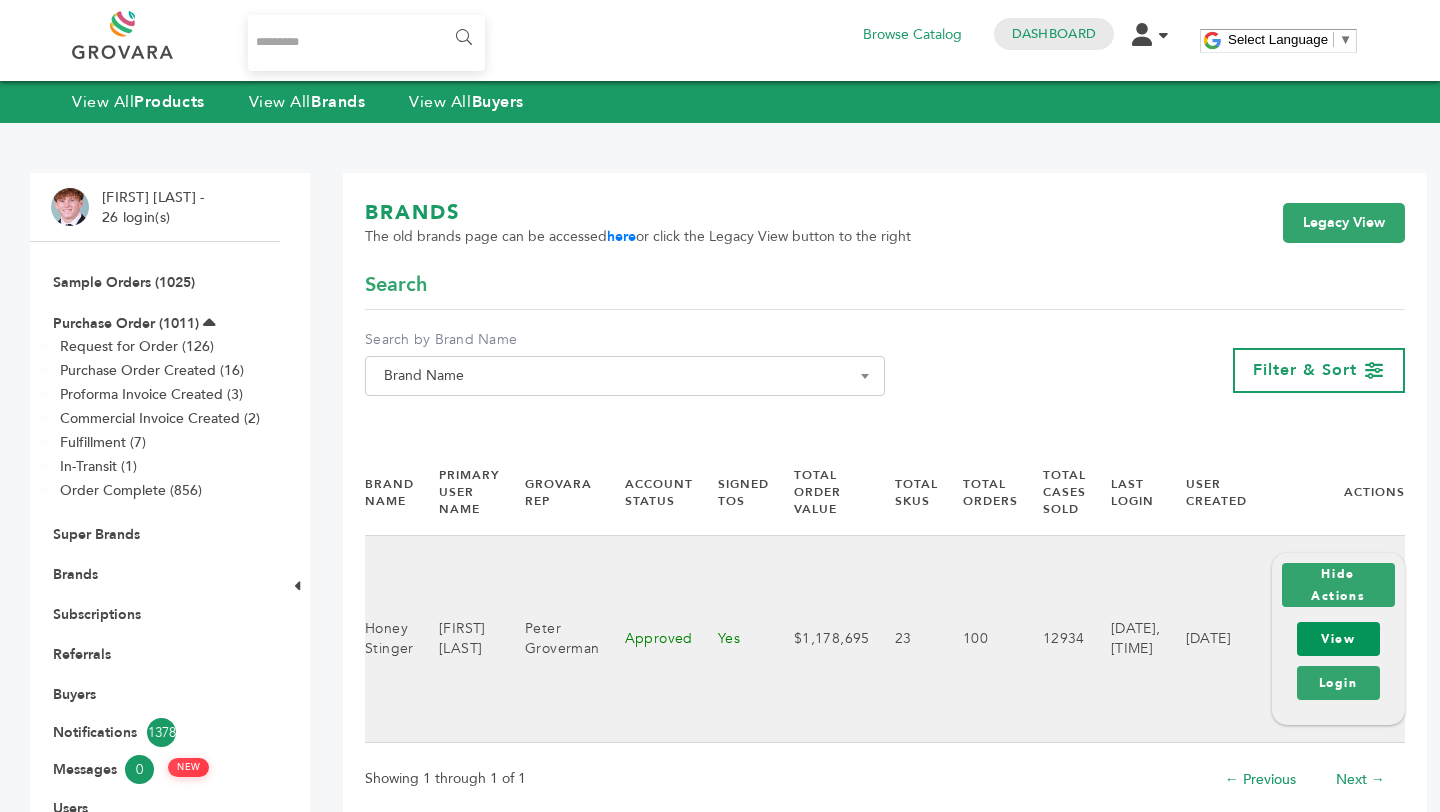 click on "View" at bounding box center [1338, 639] 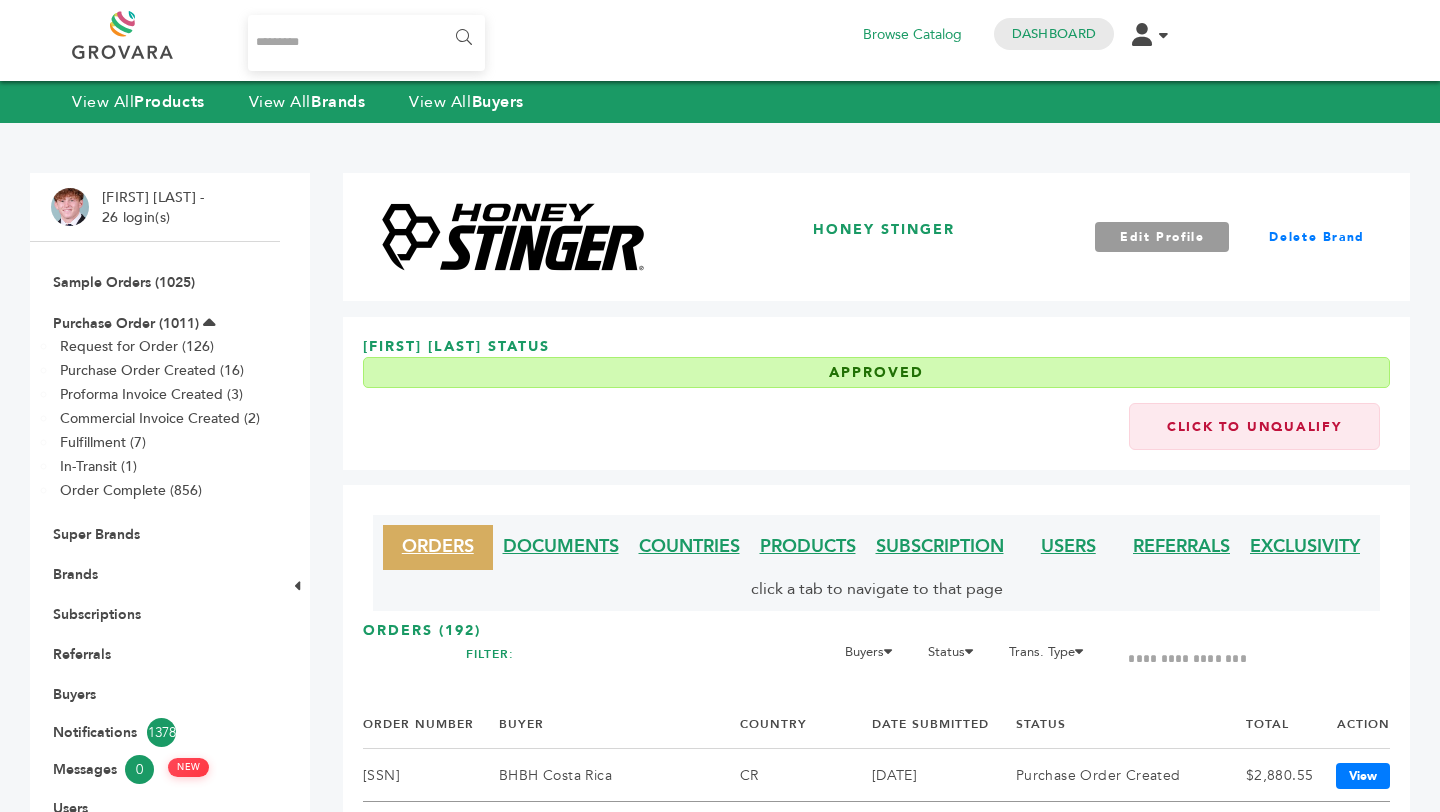 scroll, scrollTop: 0, scrollLeft: 0, axis: both 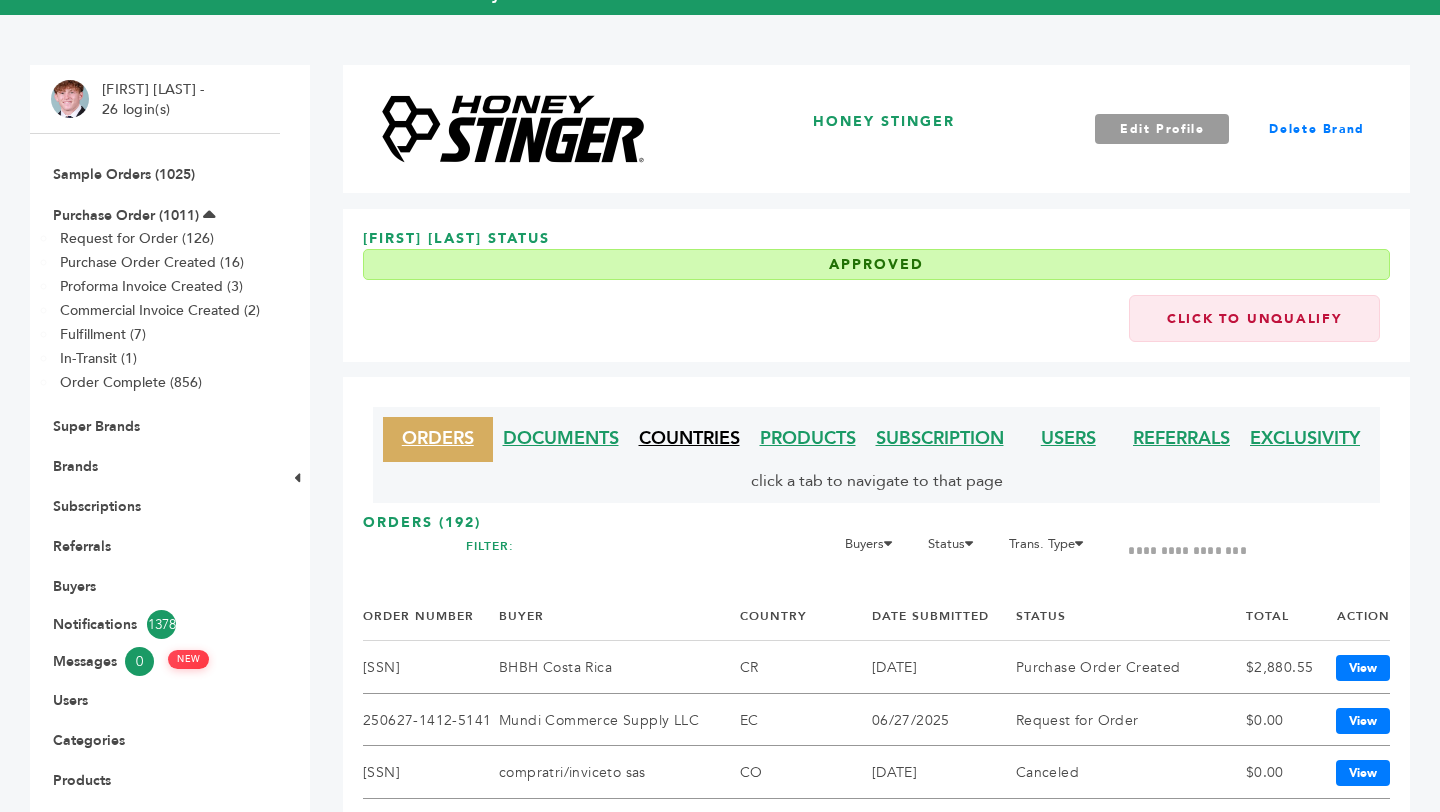 click on "COUNTRIES" at bounding box center (689, 438) 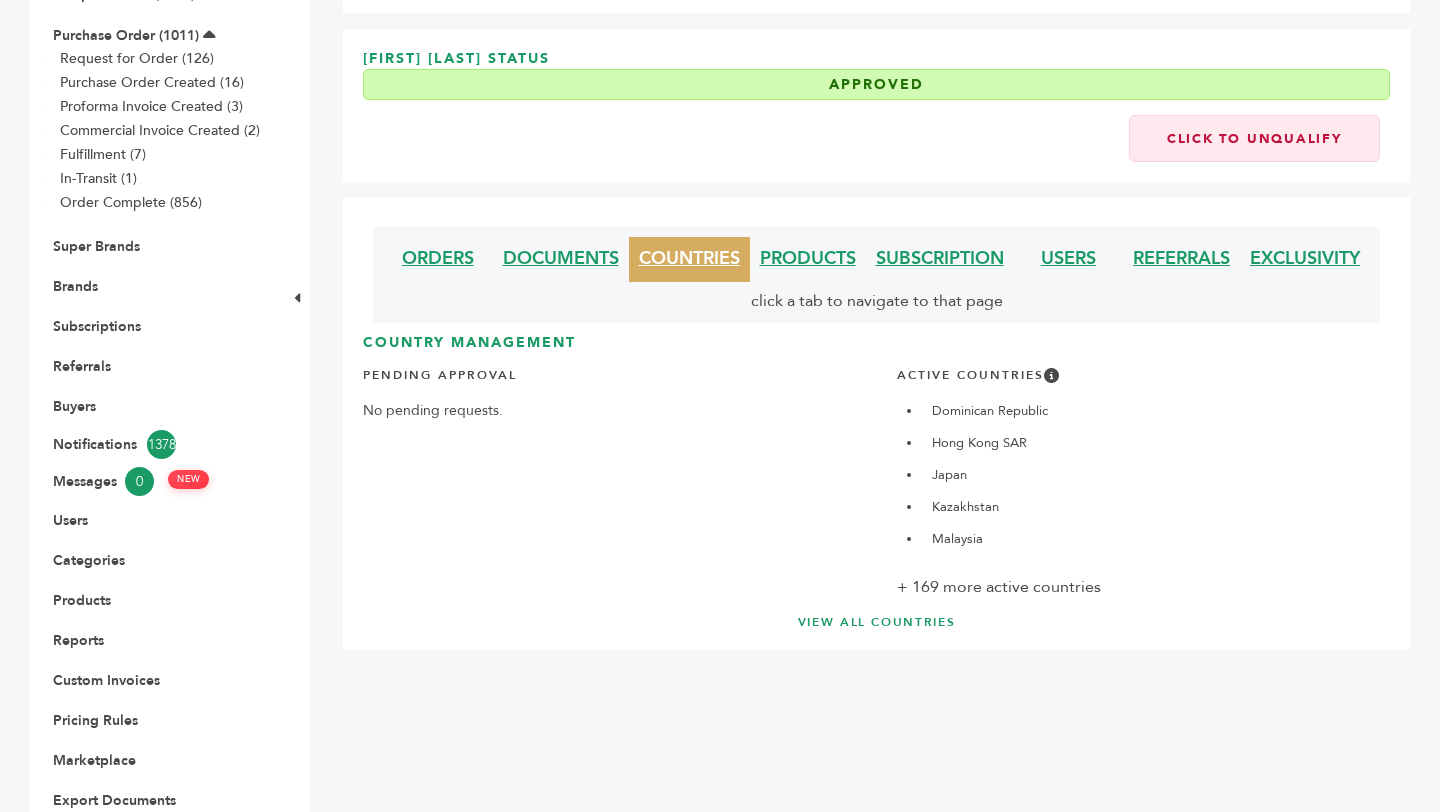 scroll, scrollTop: 386, scrollLeft: 0, axis: vertical 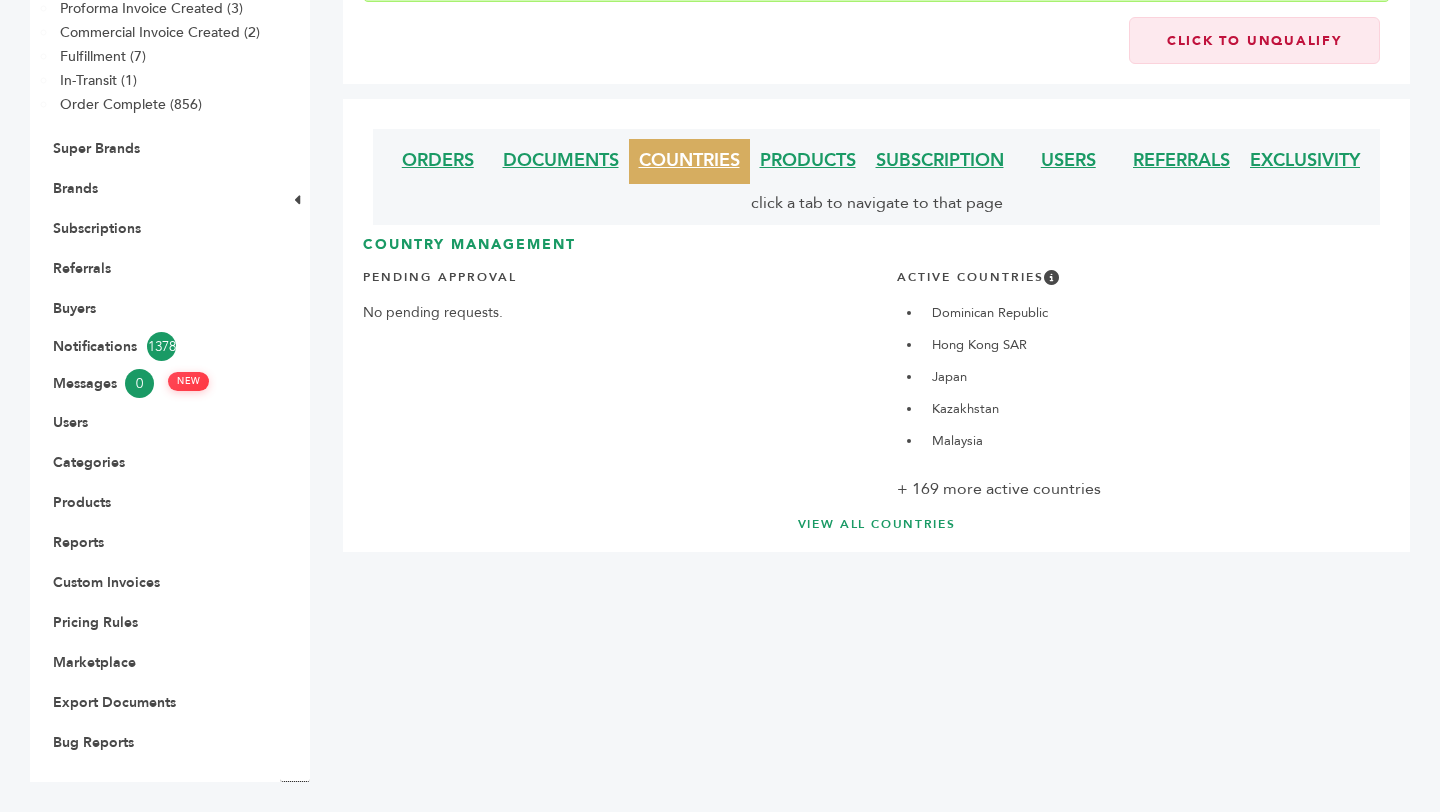 click on "VIEW ALL COUNTRIES" at bounding box center [876, 524] 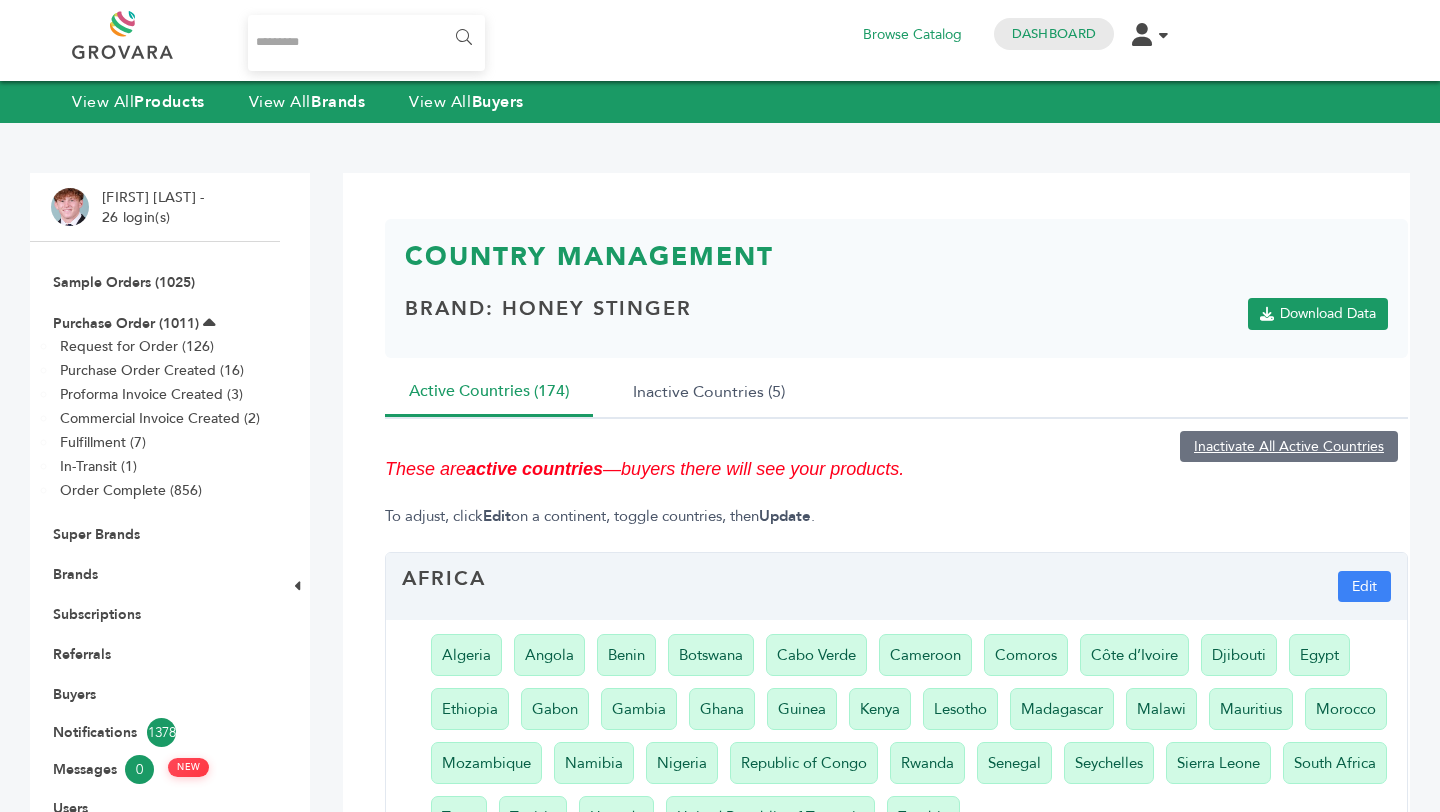scroll, scrollTop: 105, scrollLeft: 0, axis: vertical 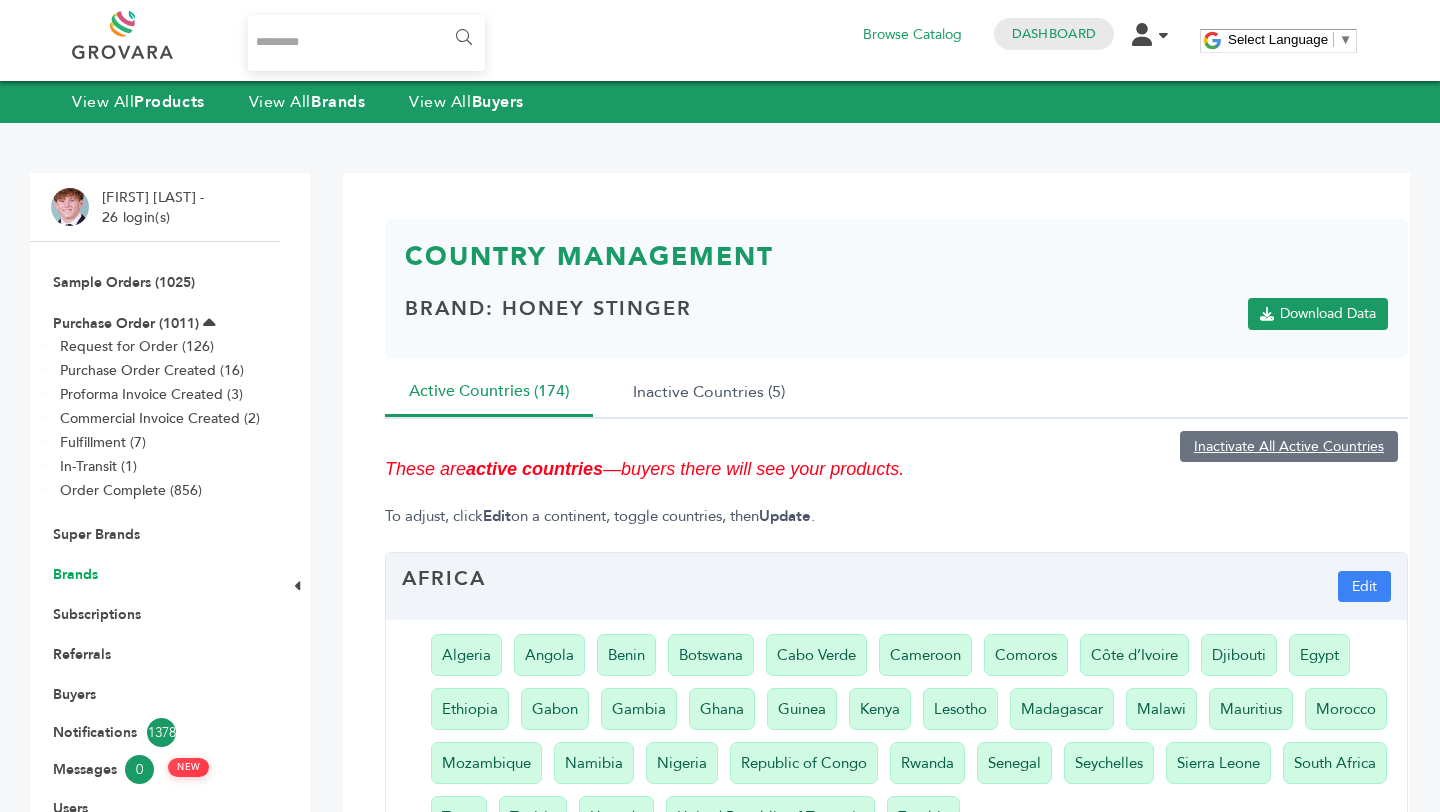 click on "Brands" at bounding box center [155, 574] 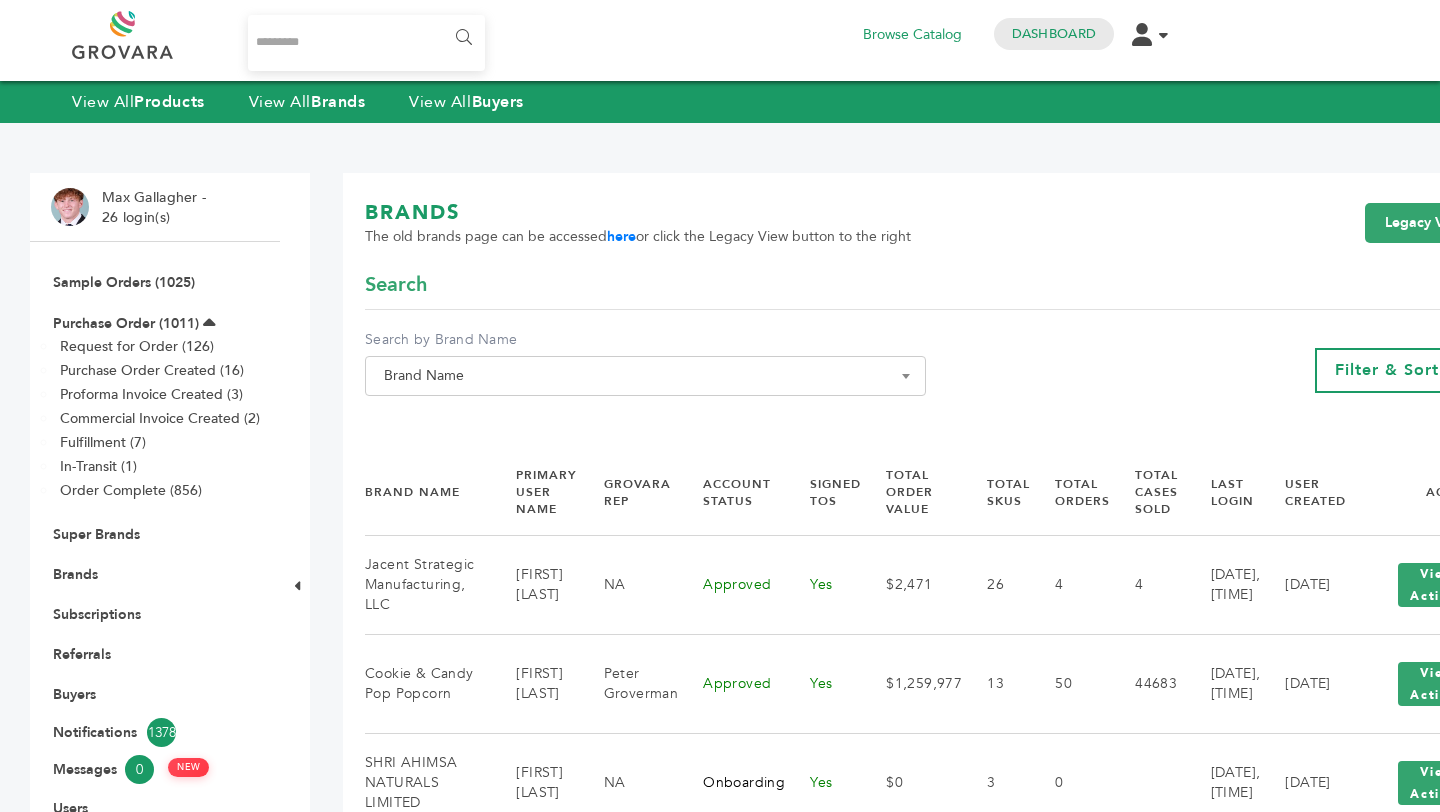 scroll, scrollTop: 0, scrollLeft: 0, axis: both 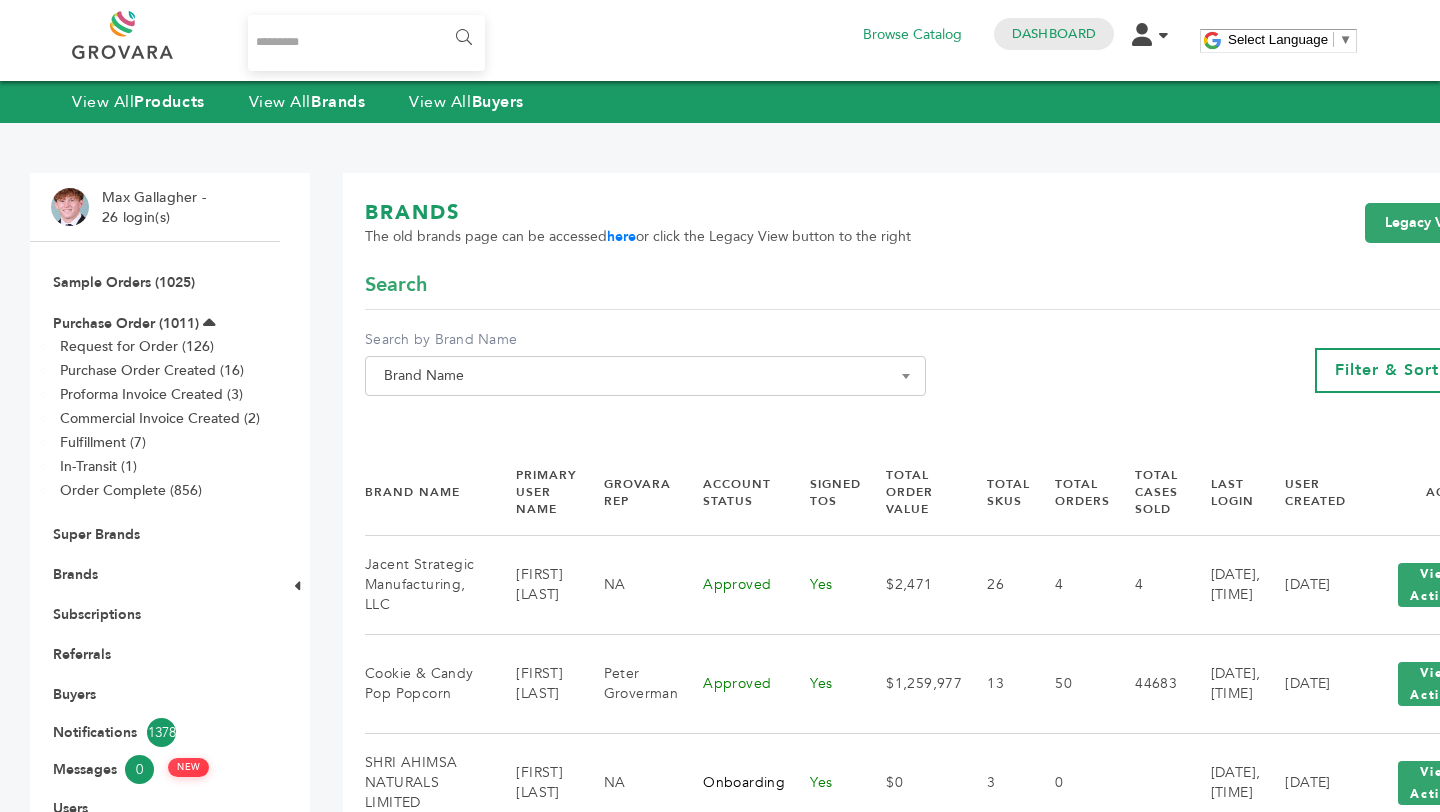 click on "Brand Name" at bounding box center (645, 376) 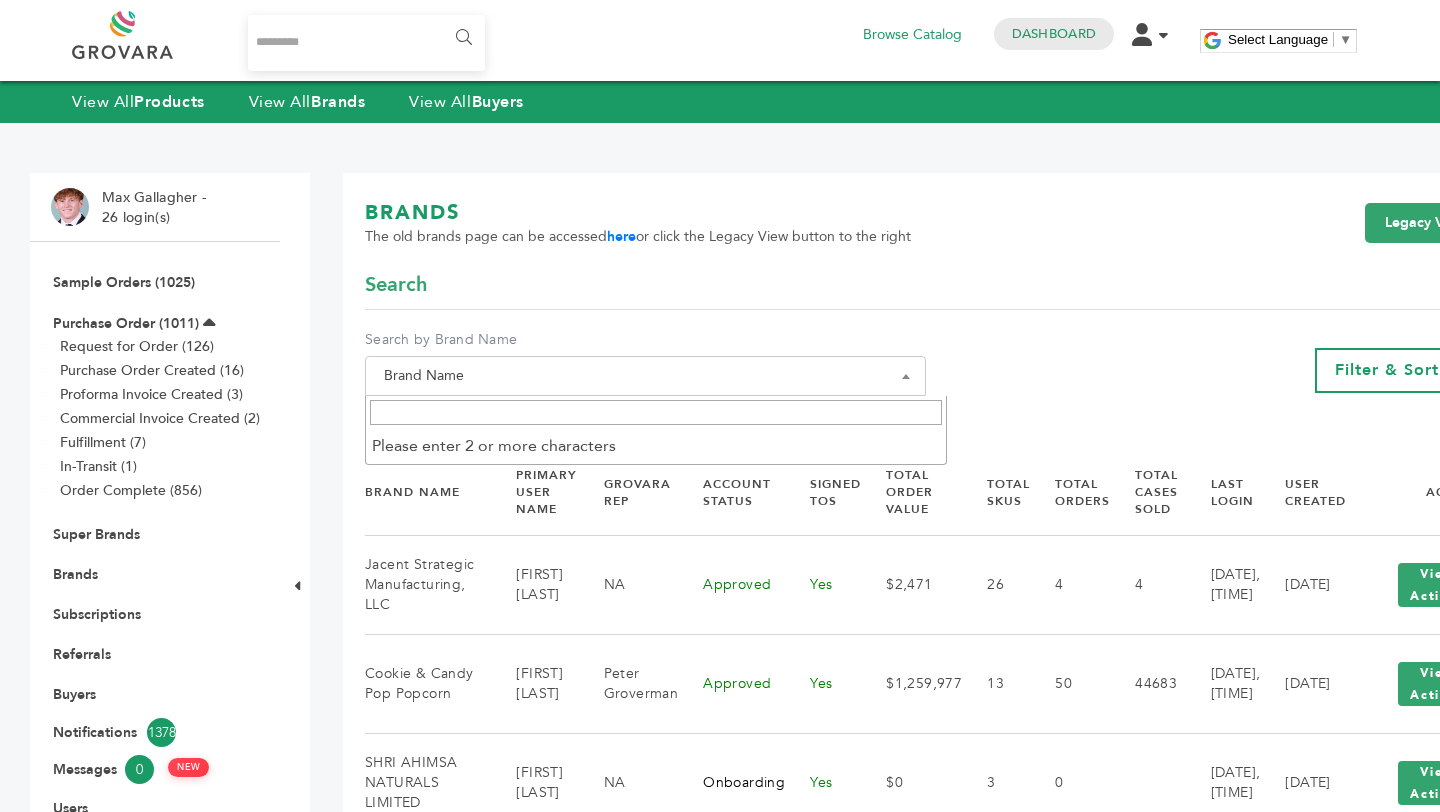 click at bounding box center (656, 412) 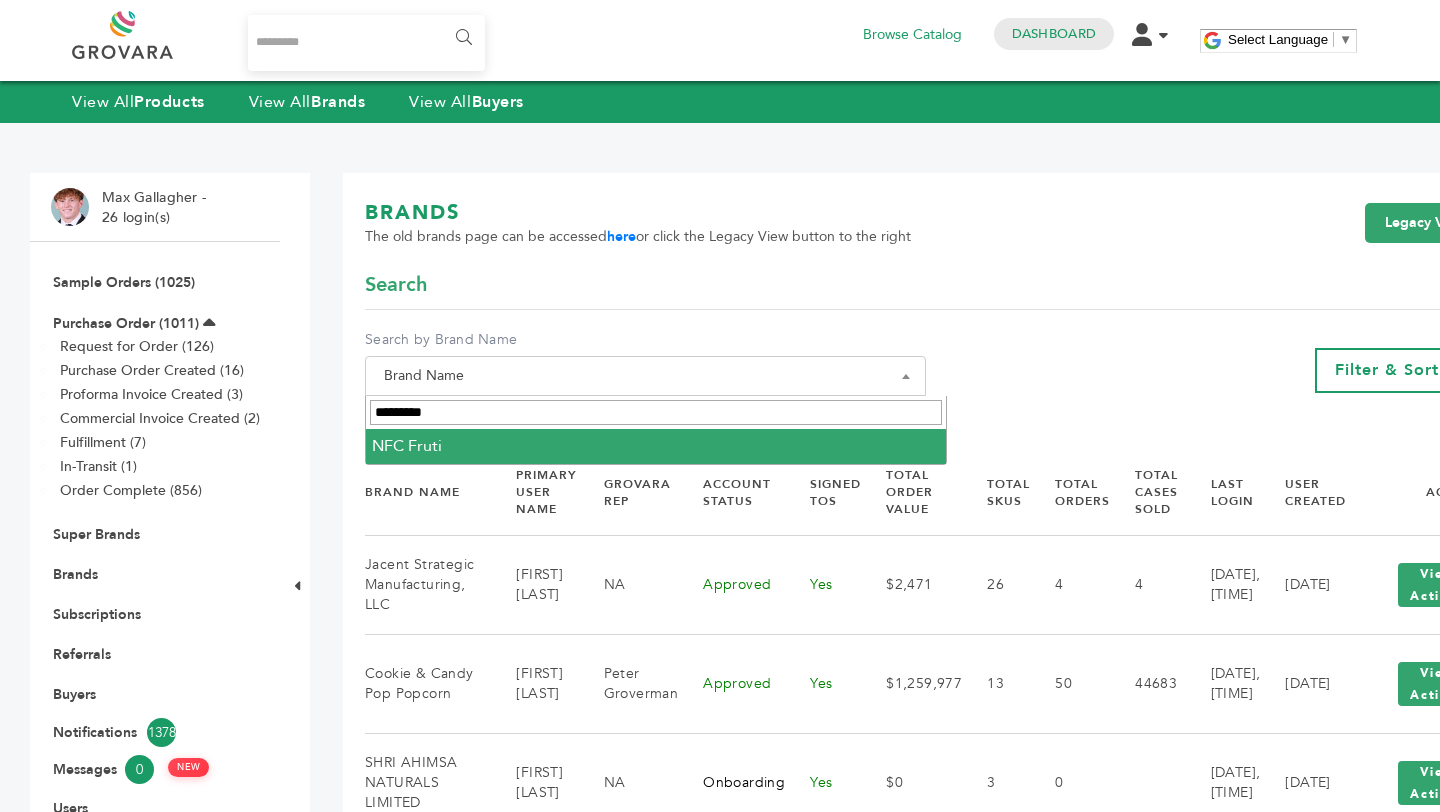 type on "*********" 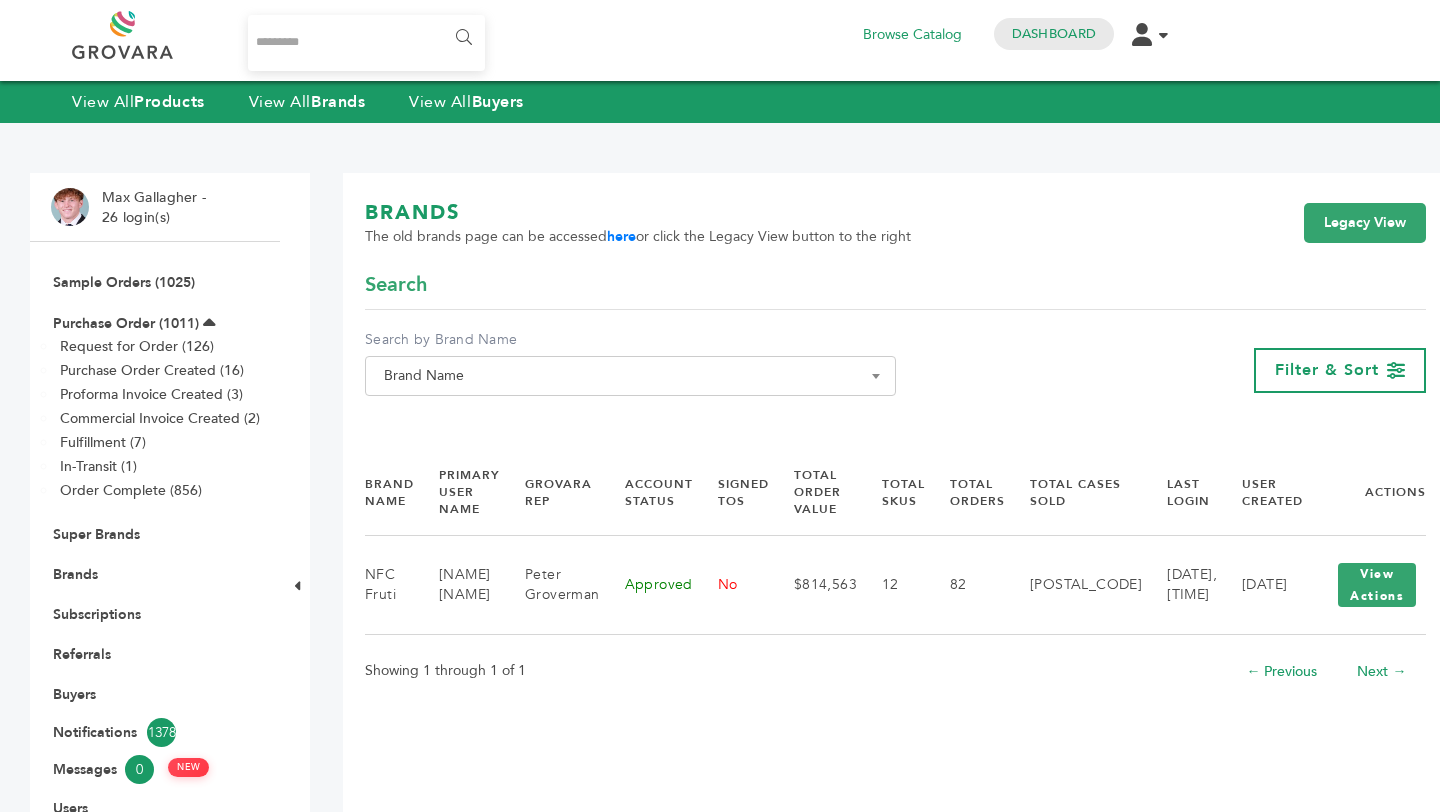 scroll, scrollTop: 0, scrollLeft: 0, axis: both 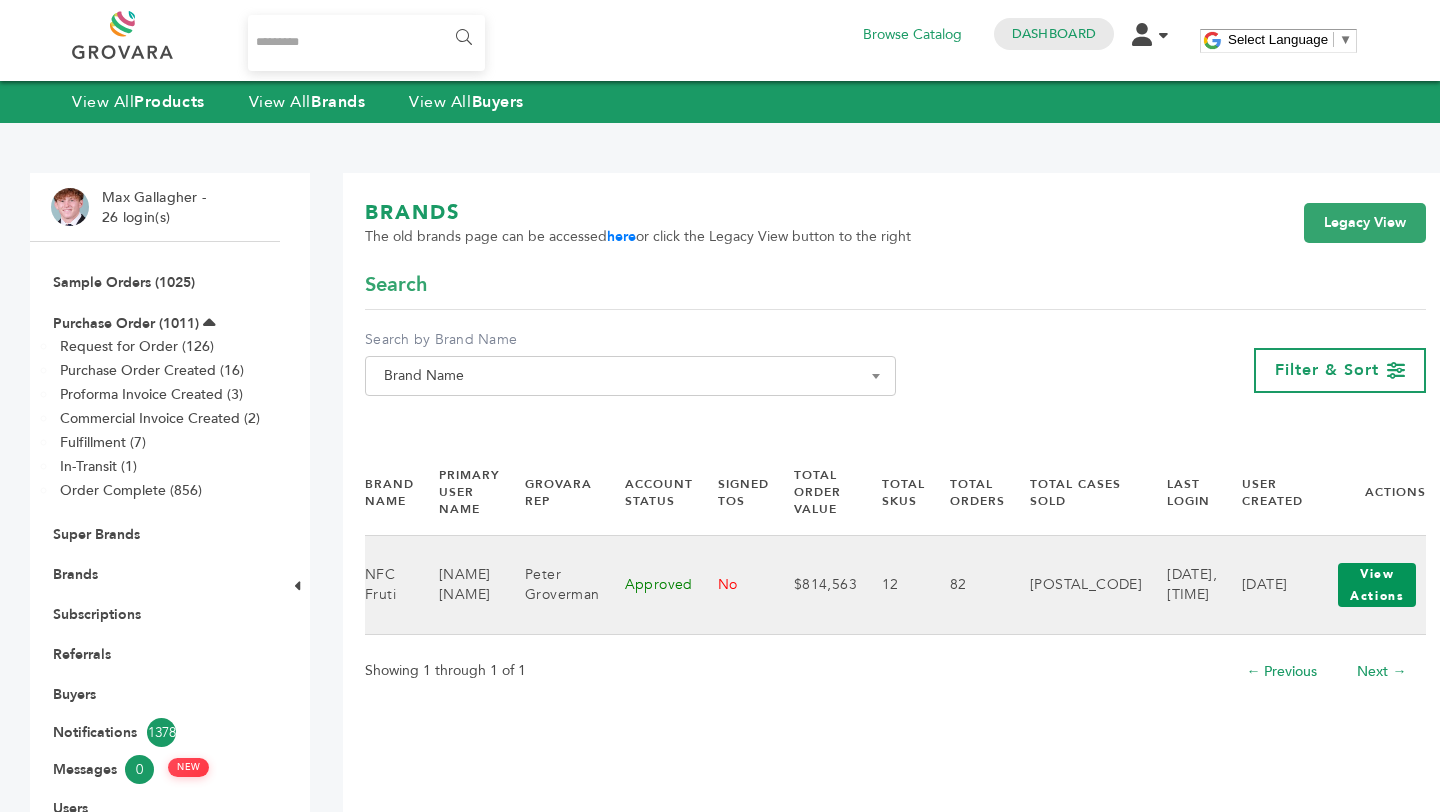 click on "View Actions" at bounding box center [1377, 585] 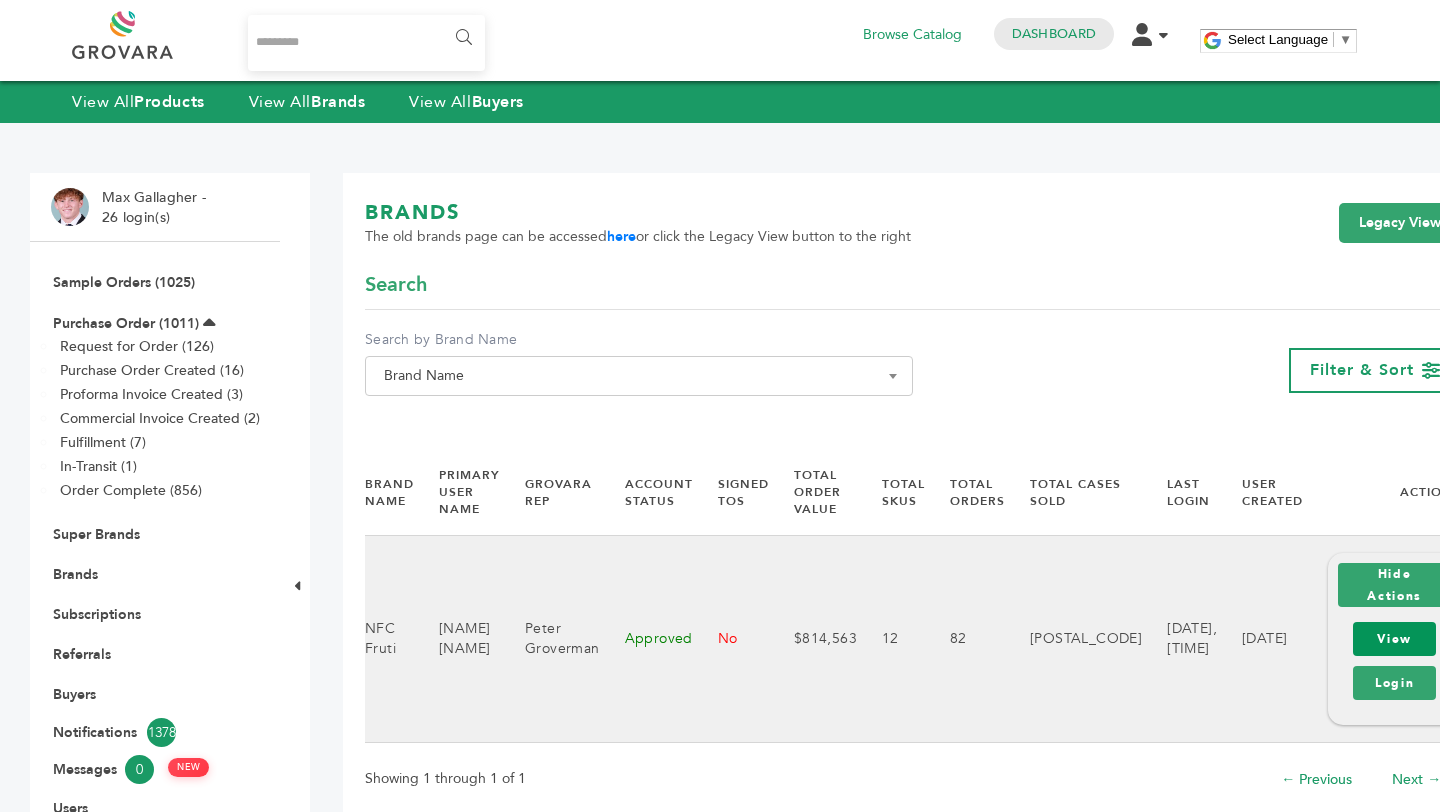 click on "View" at bounding box center [1394, 639] 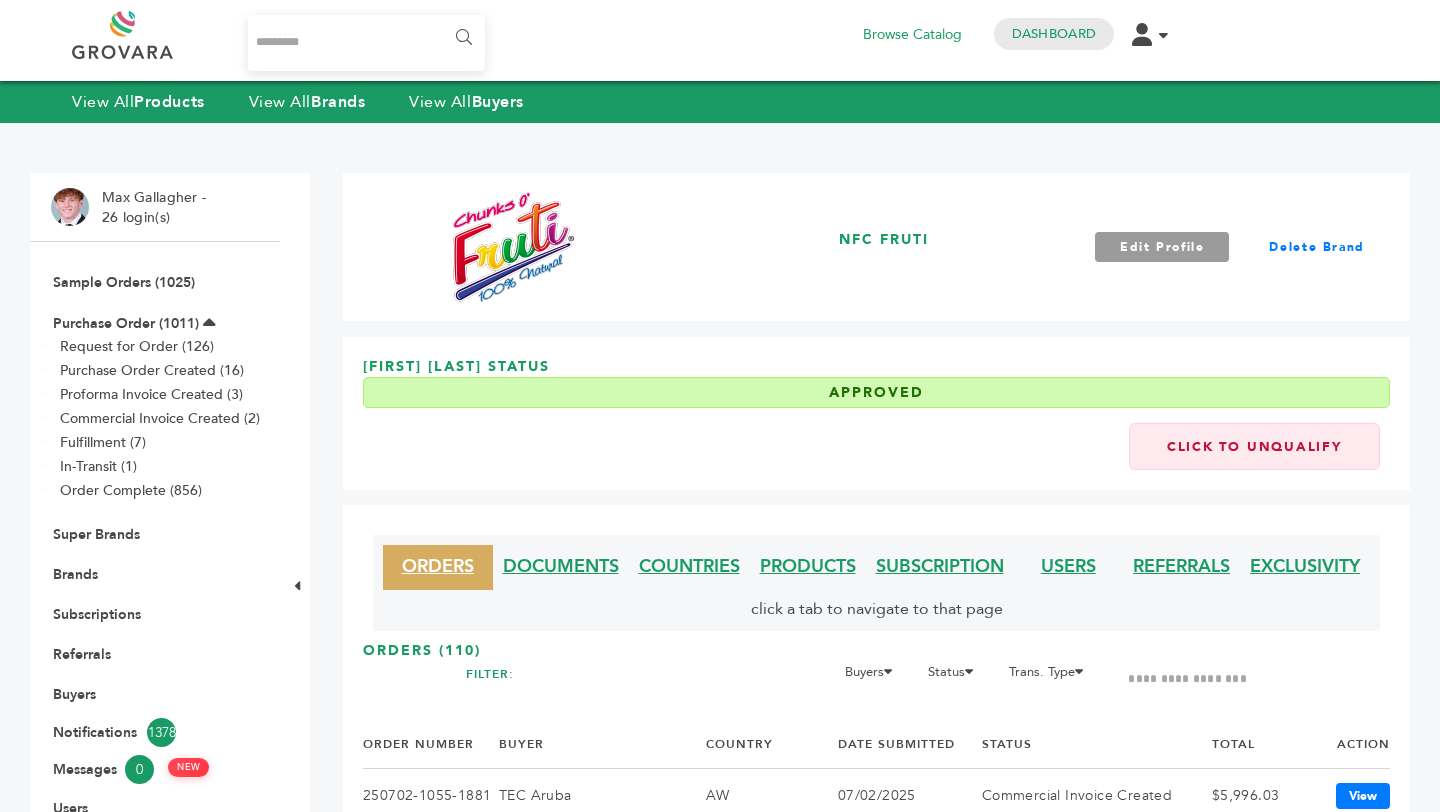 scroll, scrollTop: 0, scrollLeft: 0, axis: both 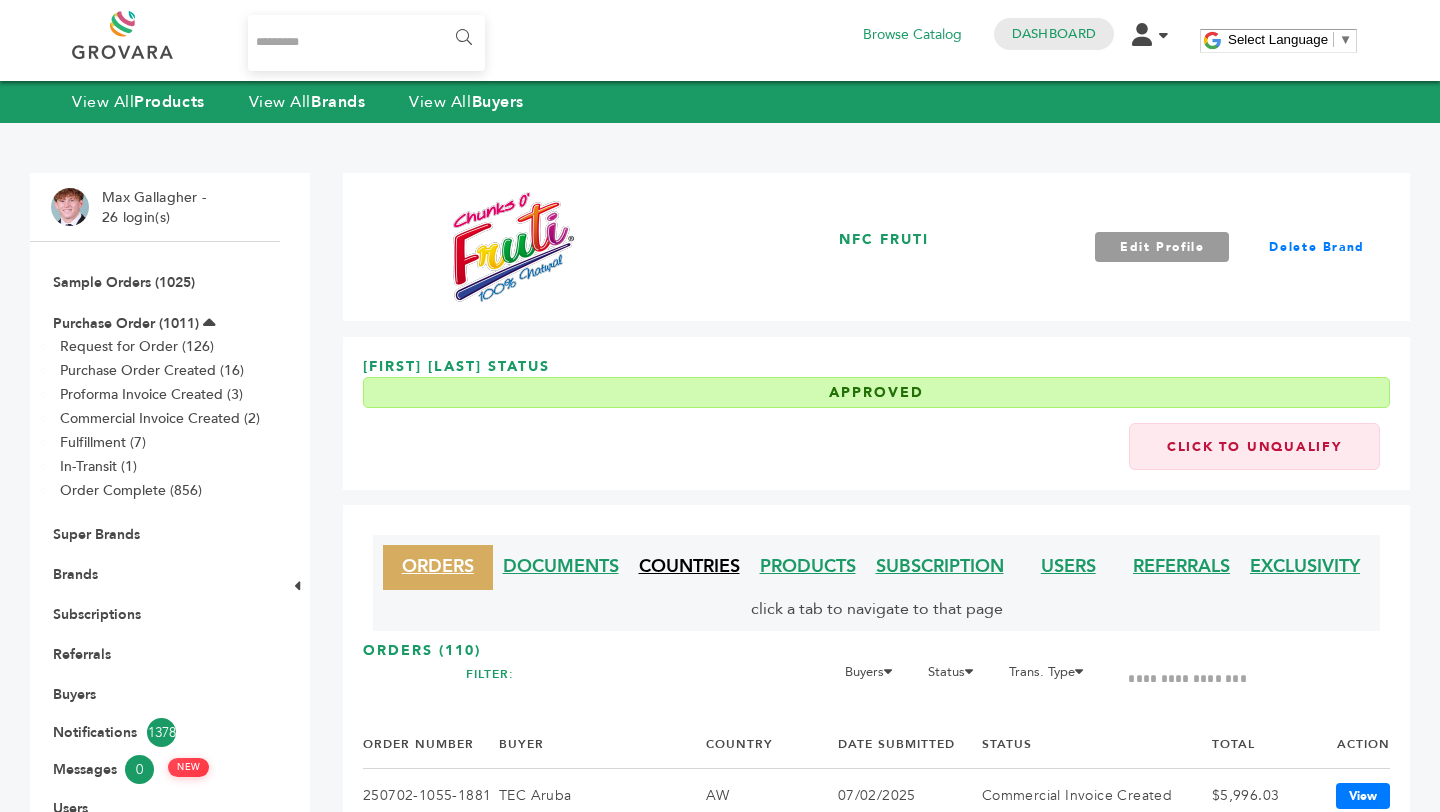click on "COUNTRIES" at bounding box center (689, 566) 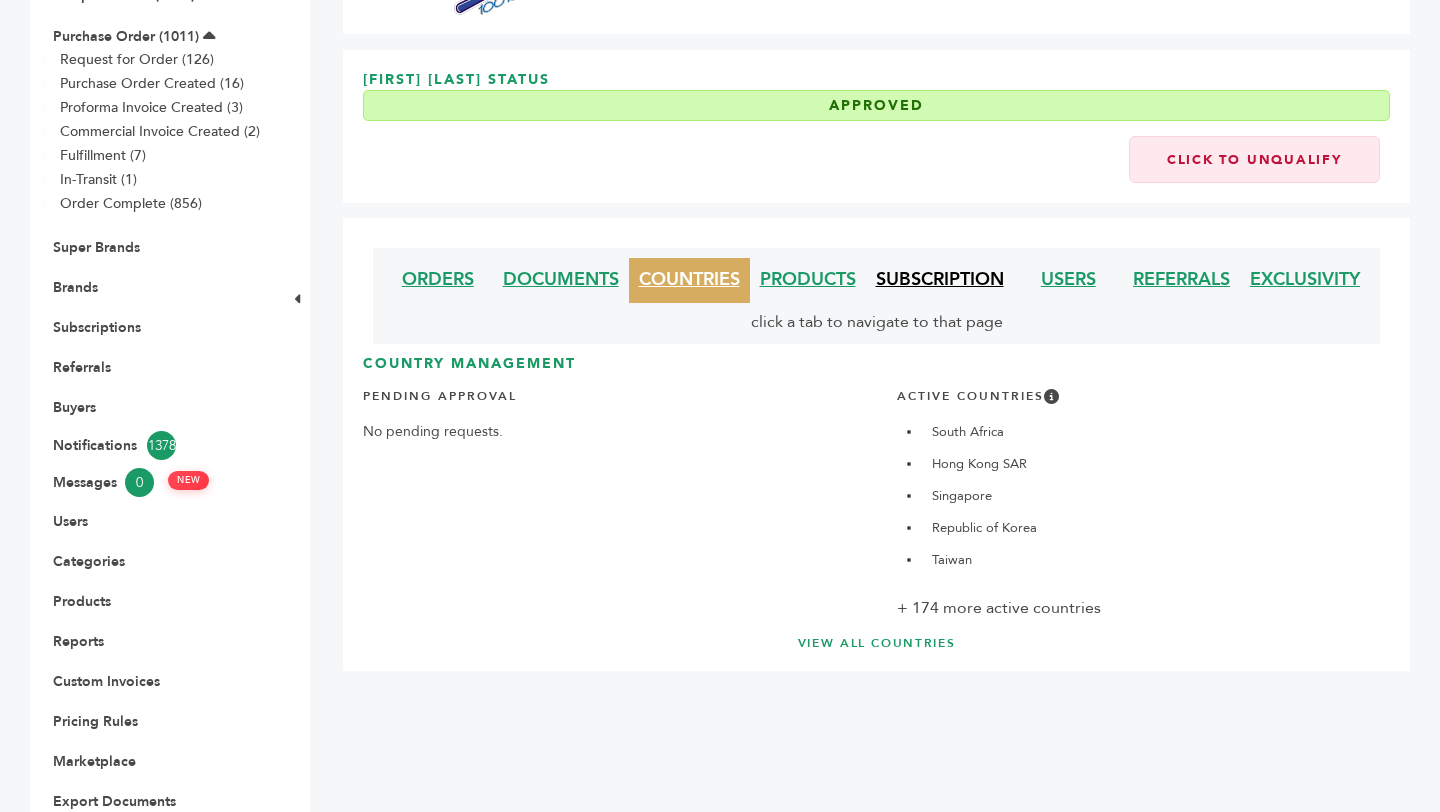scroll, scrollTop: 386, scrollLeft: 0, axis: vertical 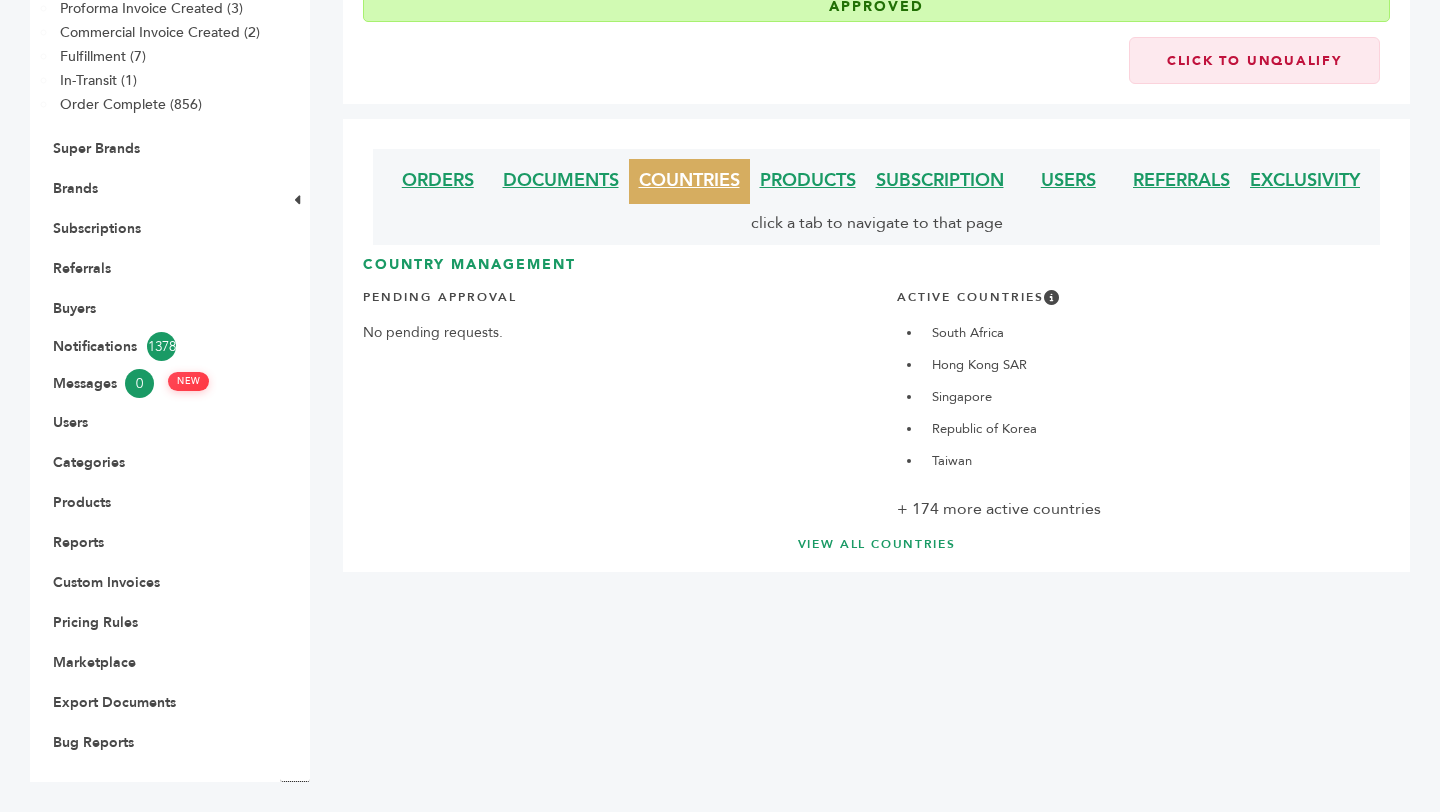 click on "VIEW ALL COUNTRIES" at bounding box center [876, 544] 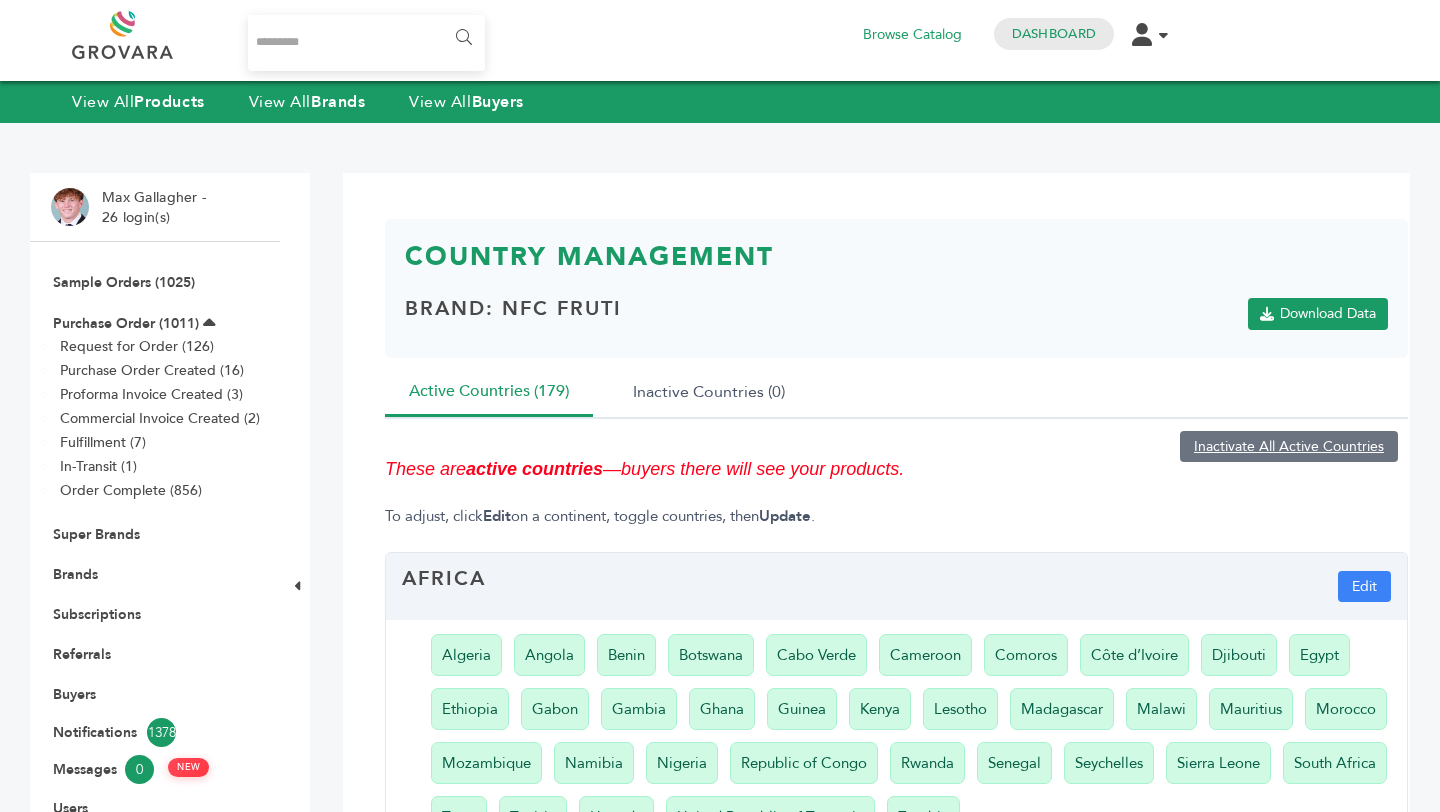 scroll, scrollTop: 0, scrollLeft: 0, axis: both 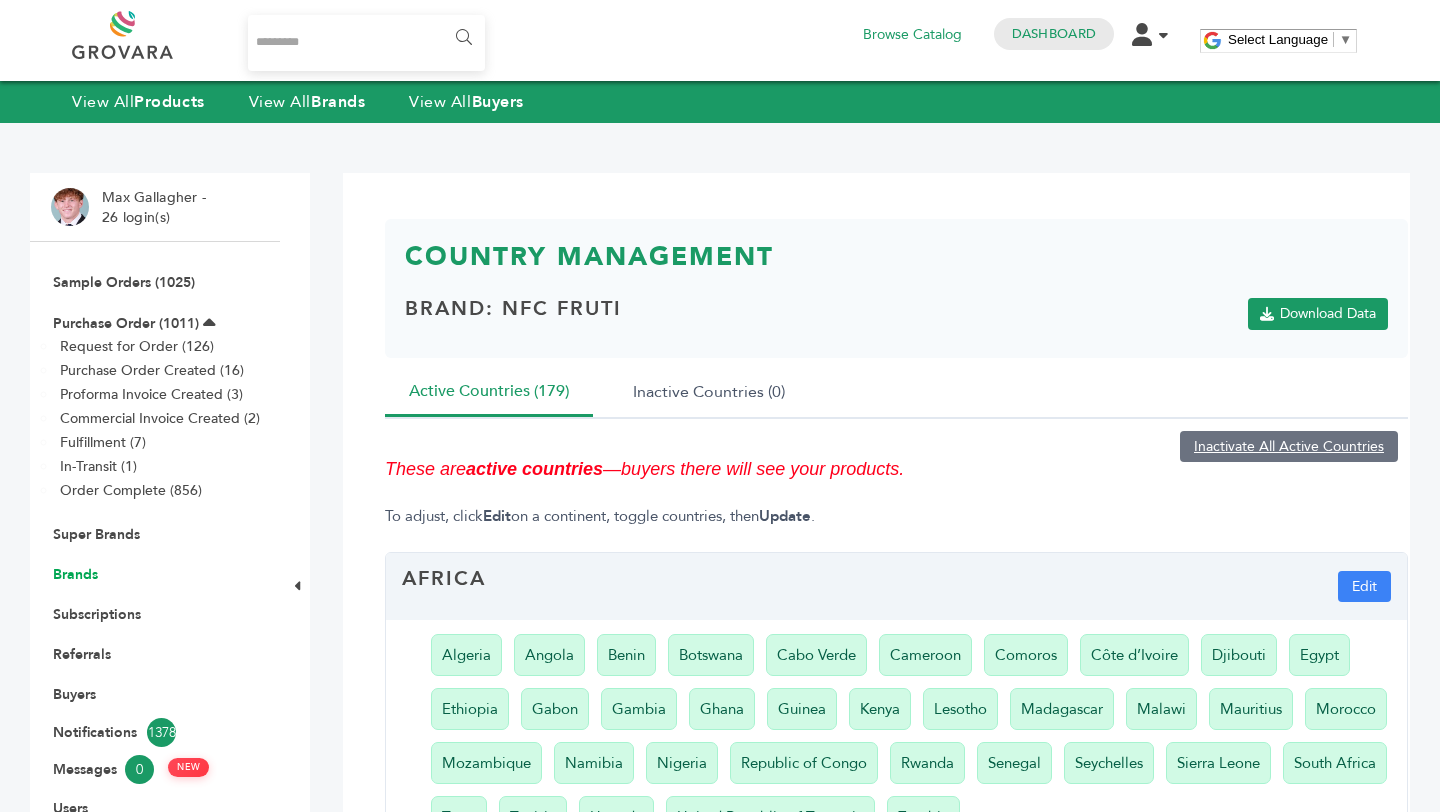 click on "Brands" at bounding box center (75, 574) 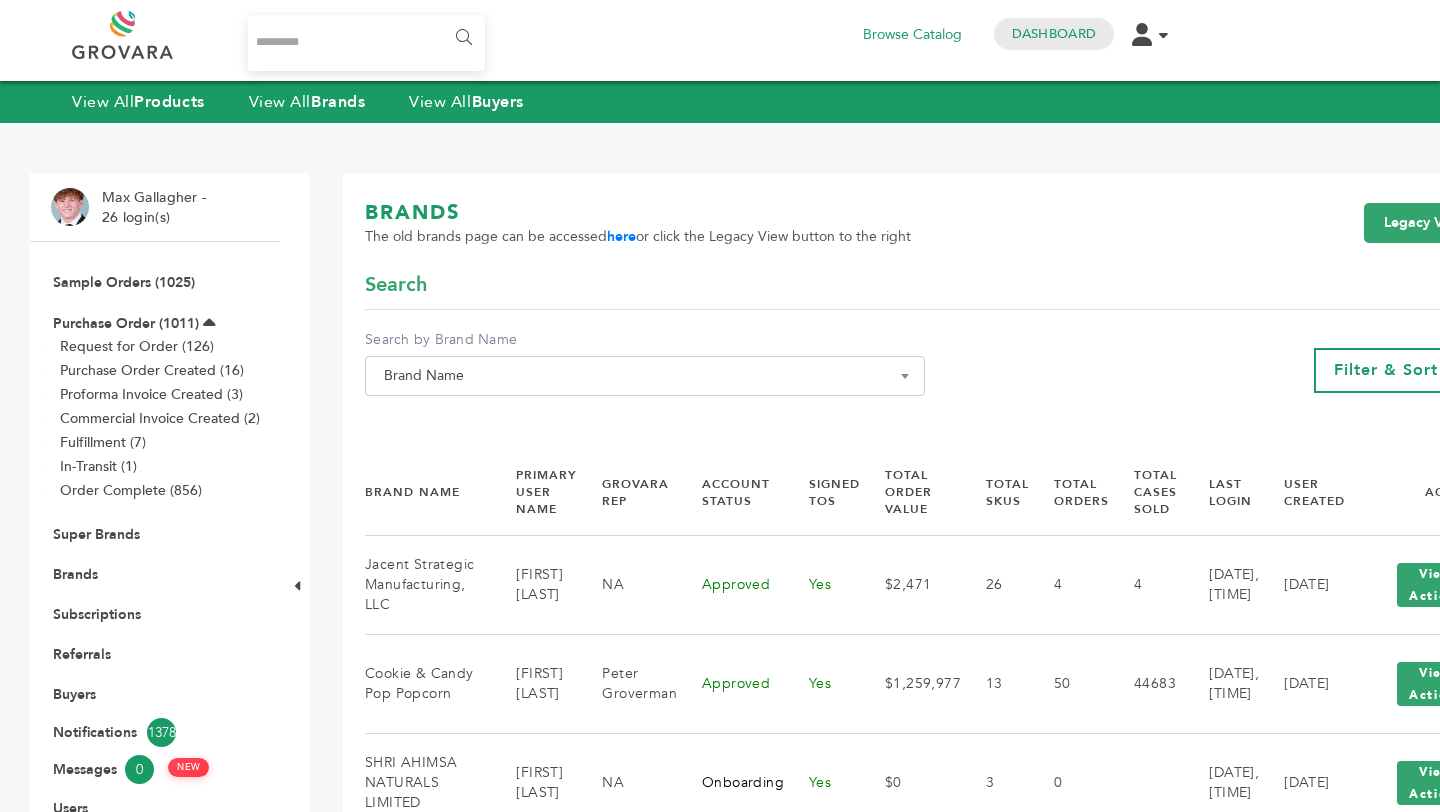 scroll, scrollTop: 0, scrollLeft: 0, axis: both 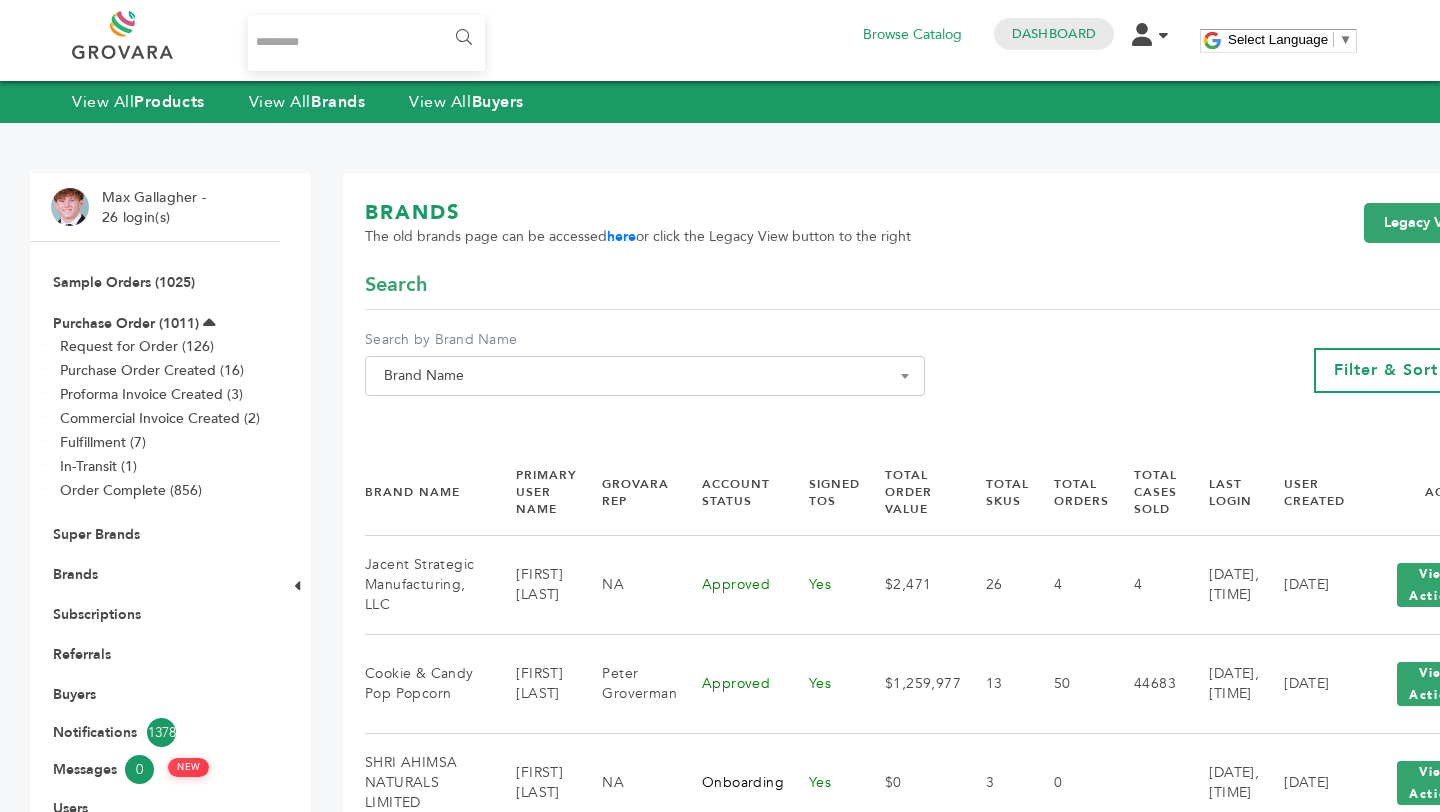 click on "Brand Name" at bounding box center [645, 376] 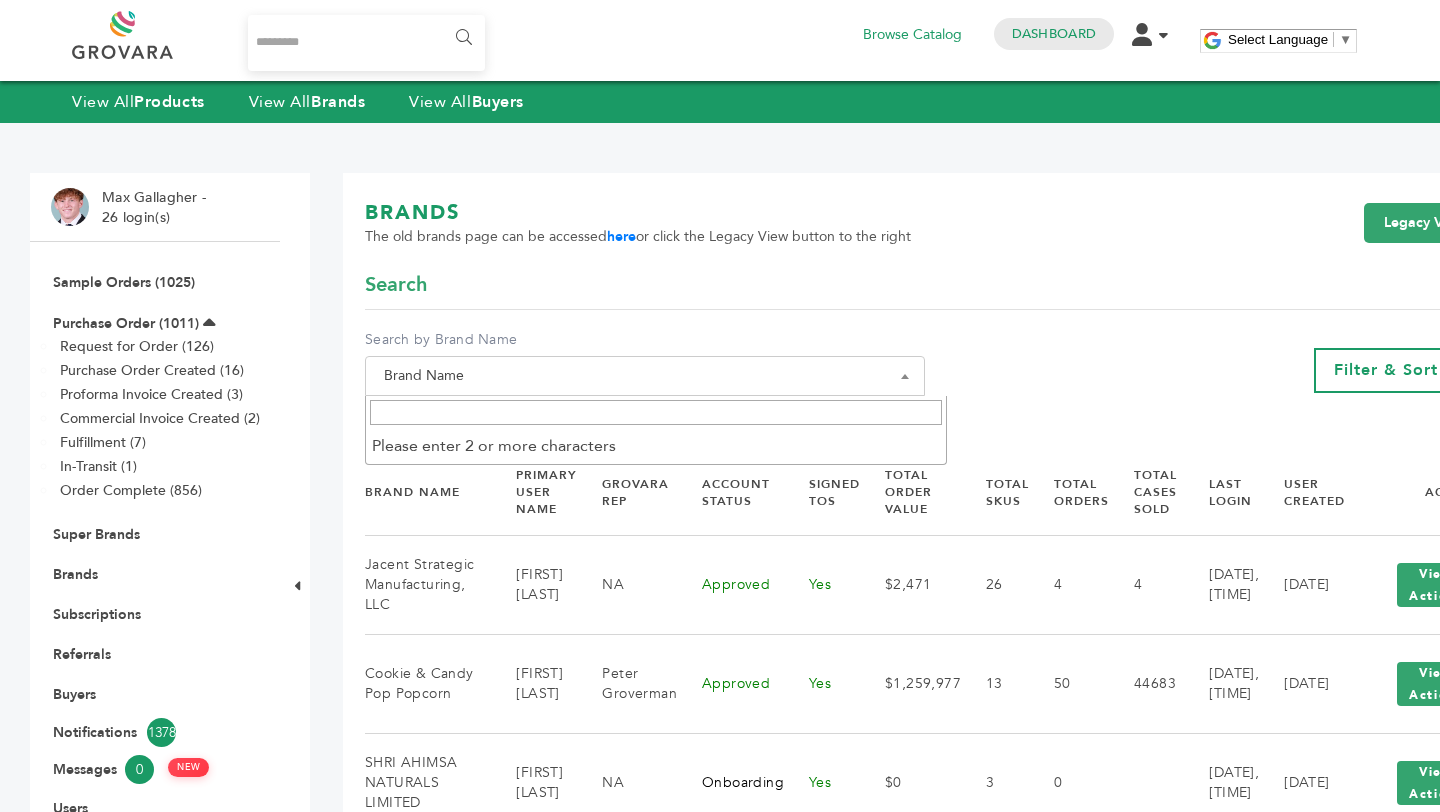 click at bounding box center (656, 412) 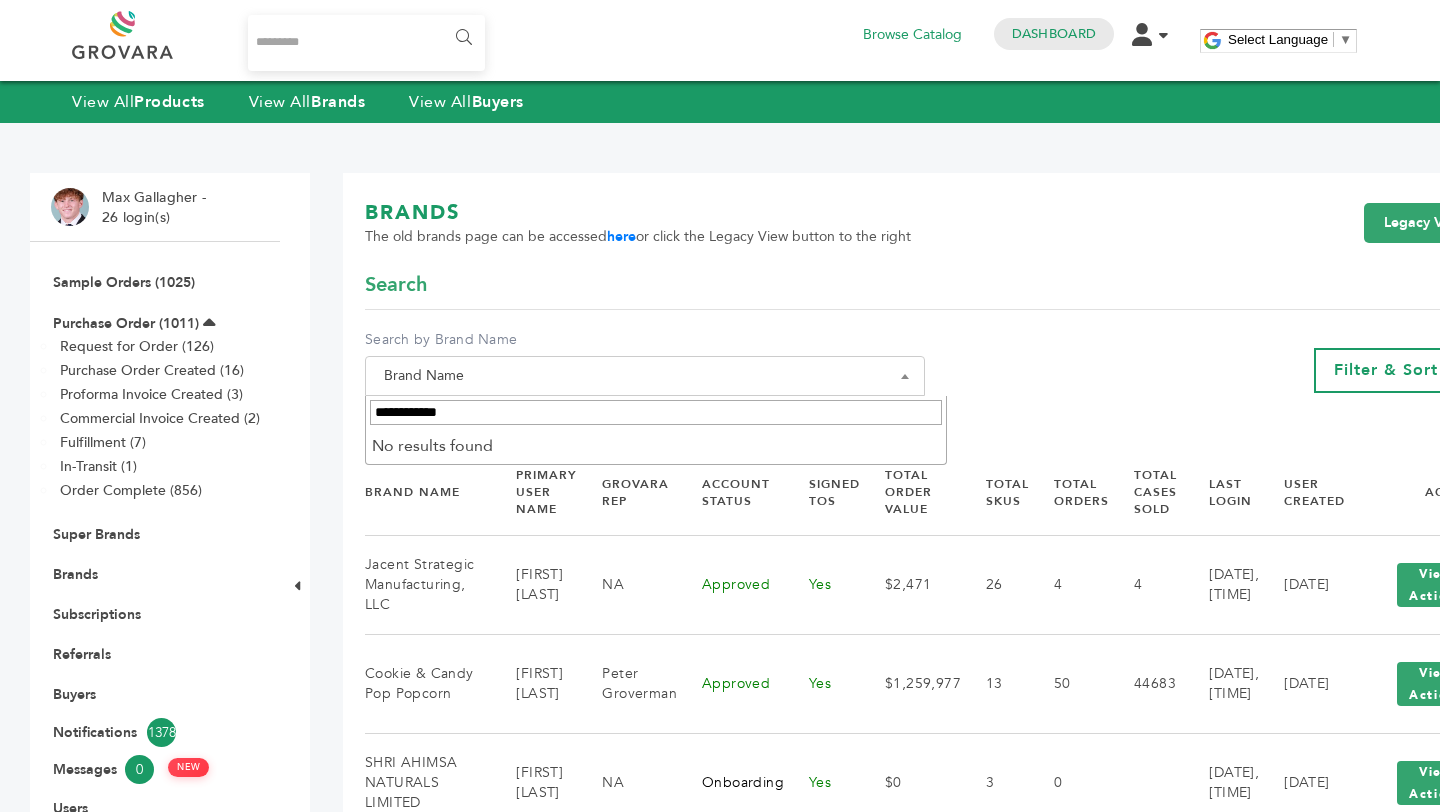 click on "**********" at bounding box center [656, 412] 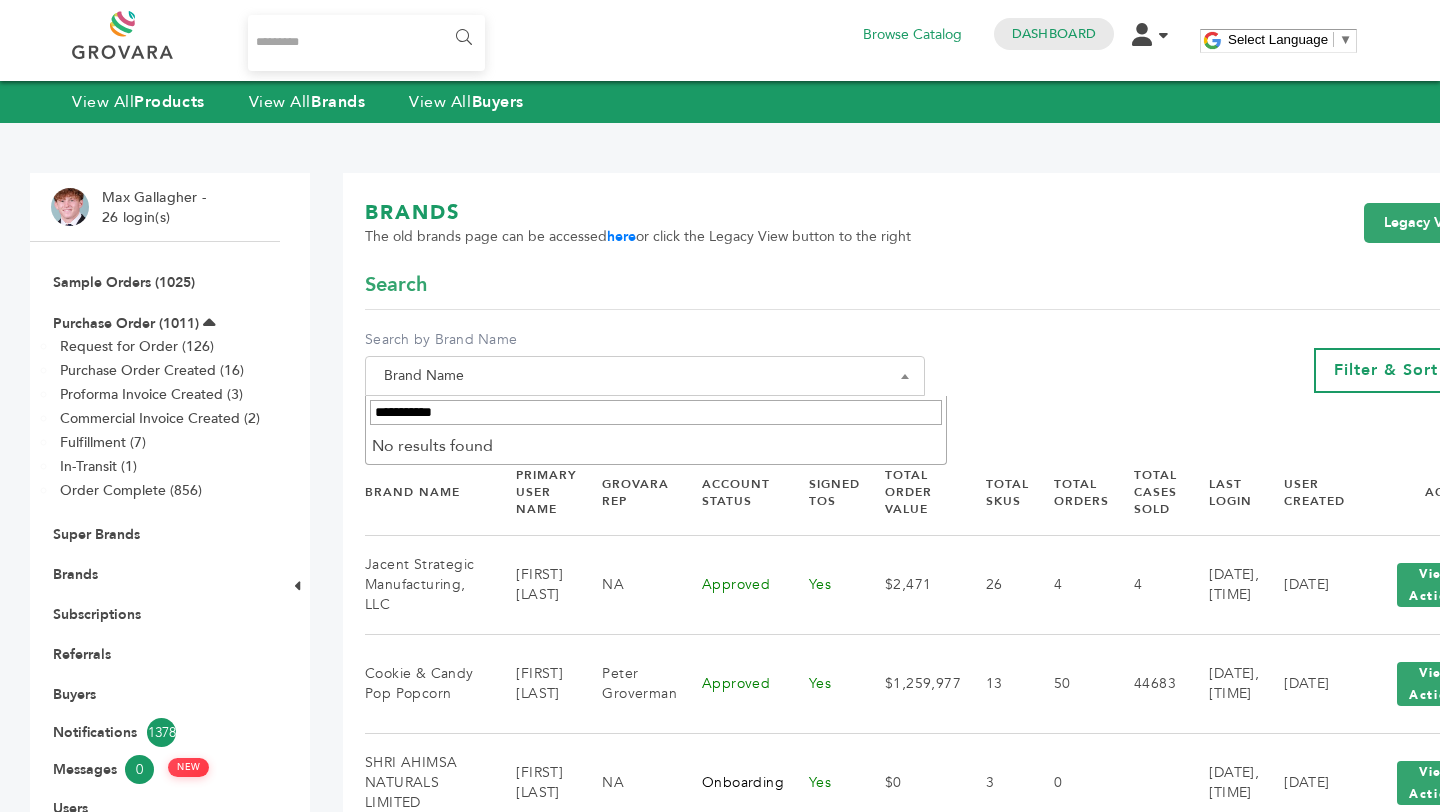 click on "**********" at bounding box center (656, 412) 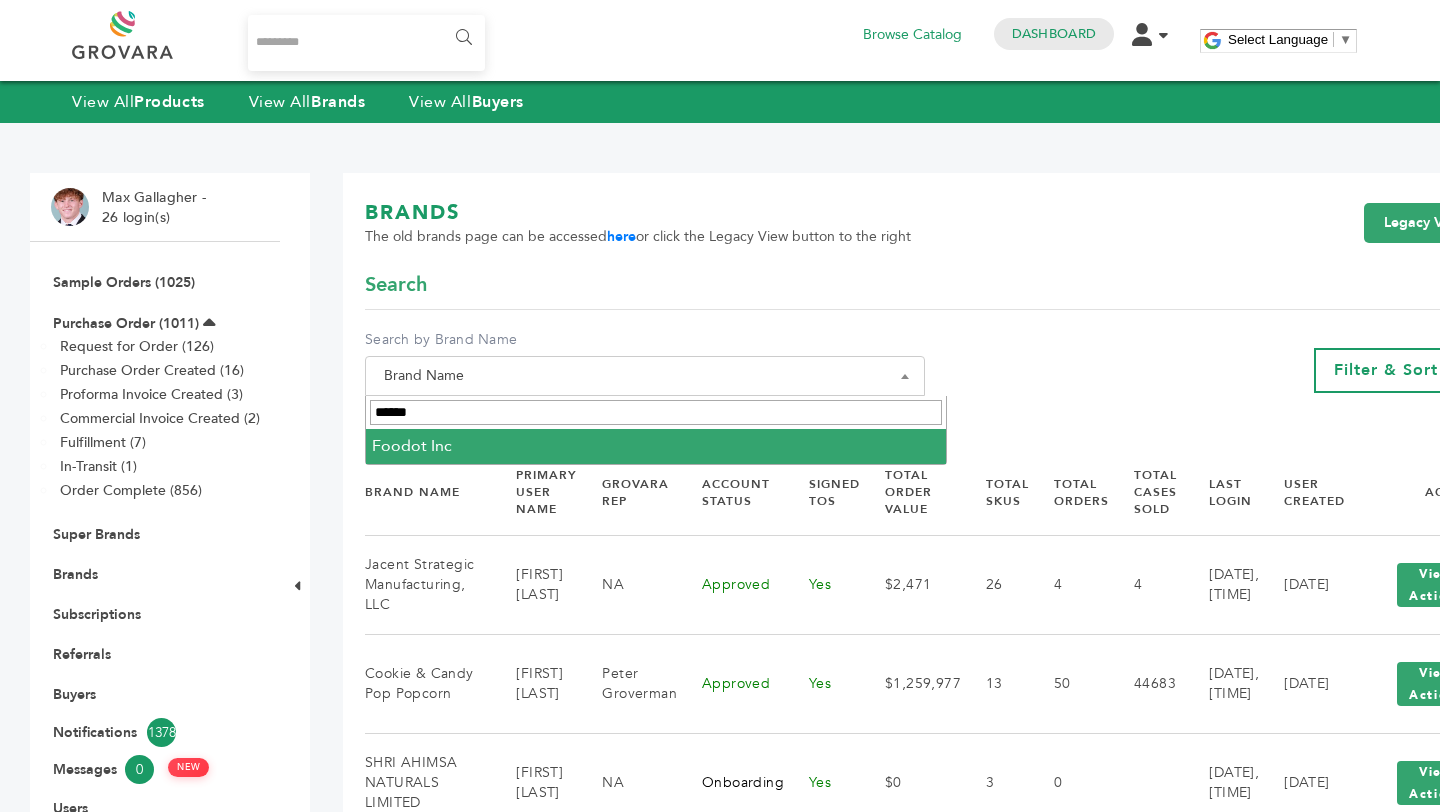 type on "******" 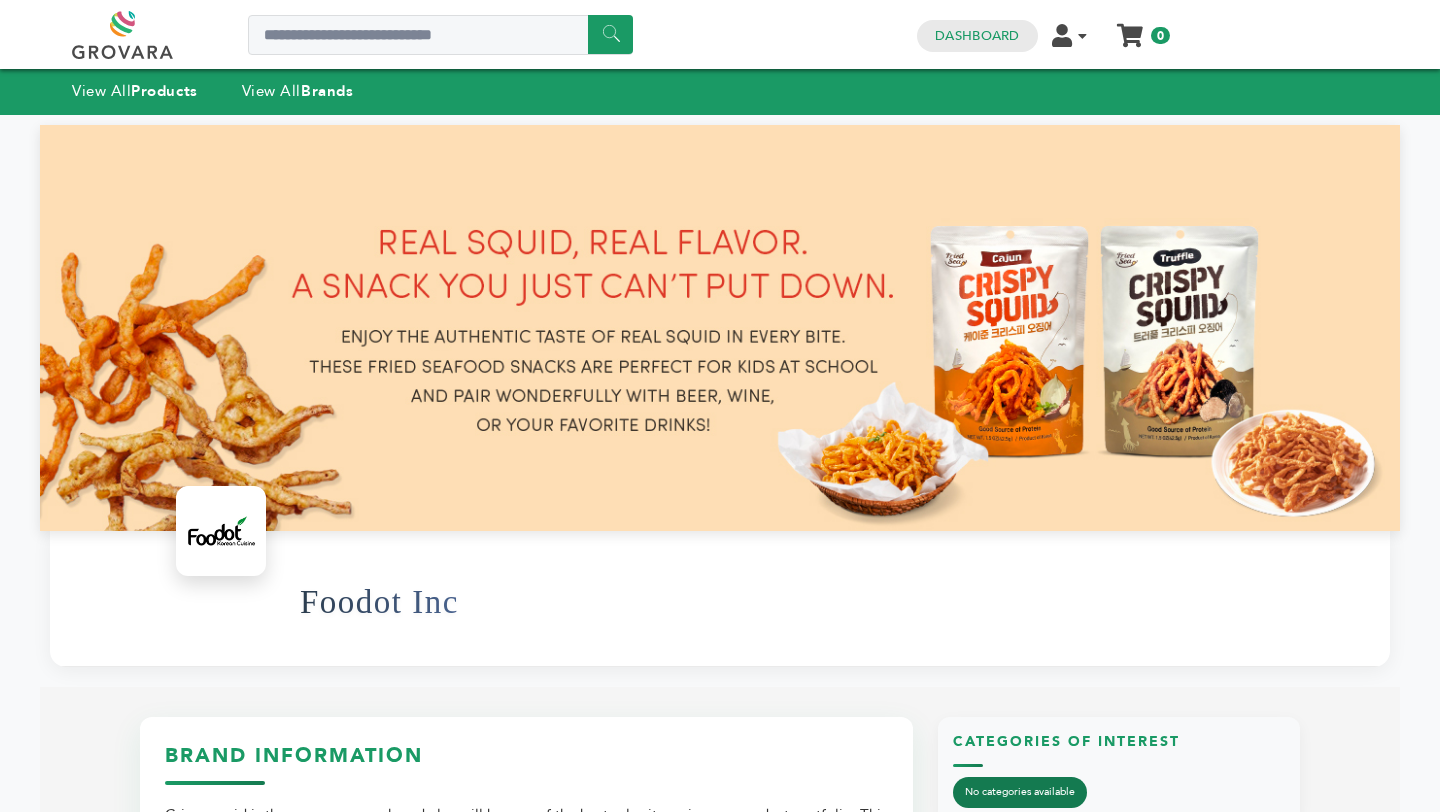 scroll, scrollTop: 0, scrollLeft: 0, axis: both 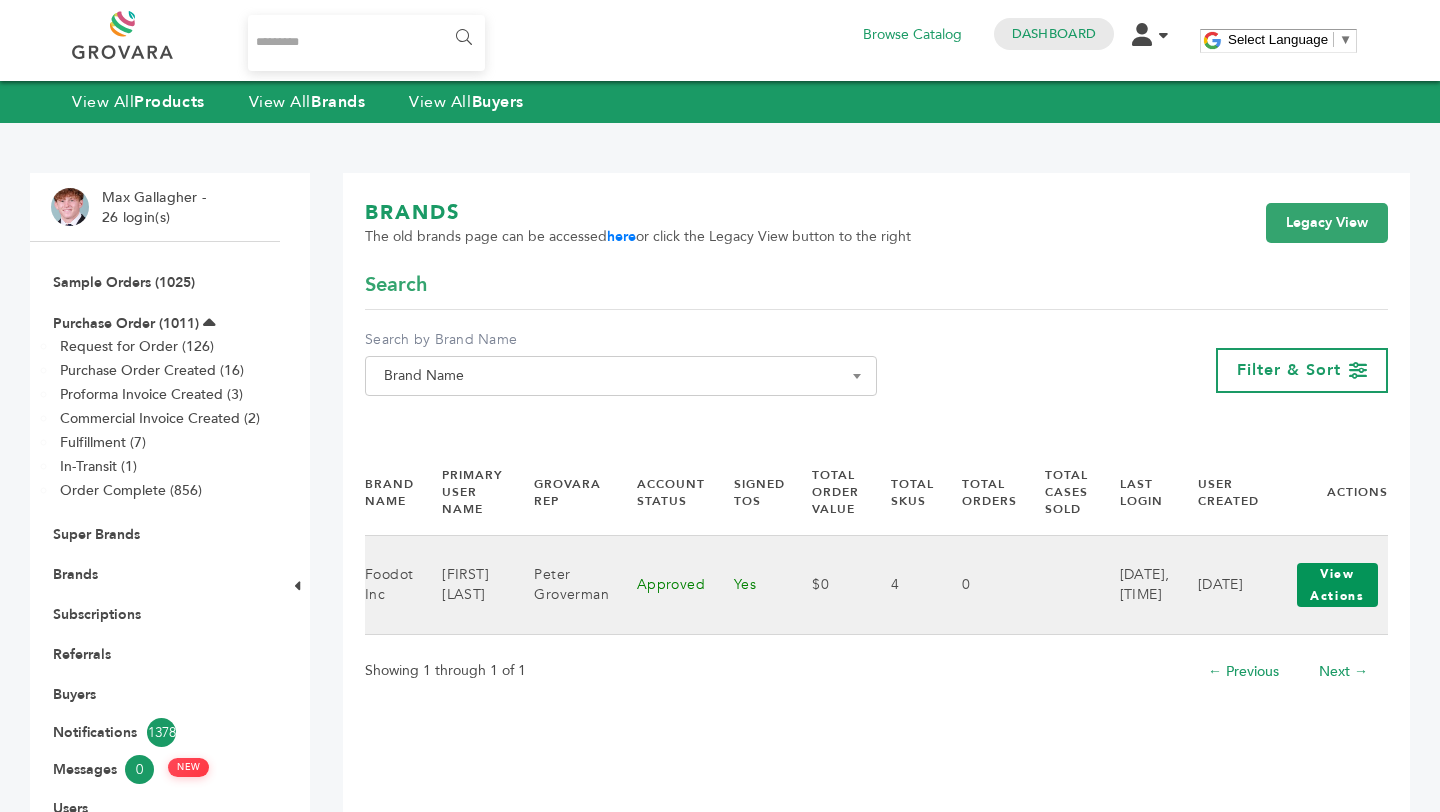 click on "View Actions" at bounding box center (1337, 585) 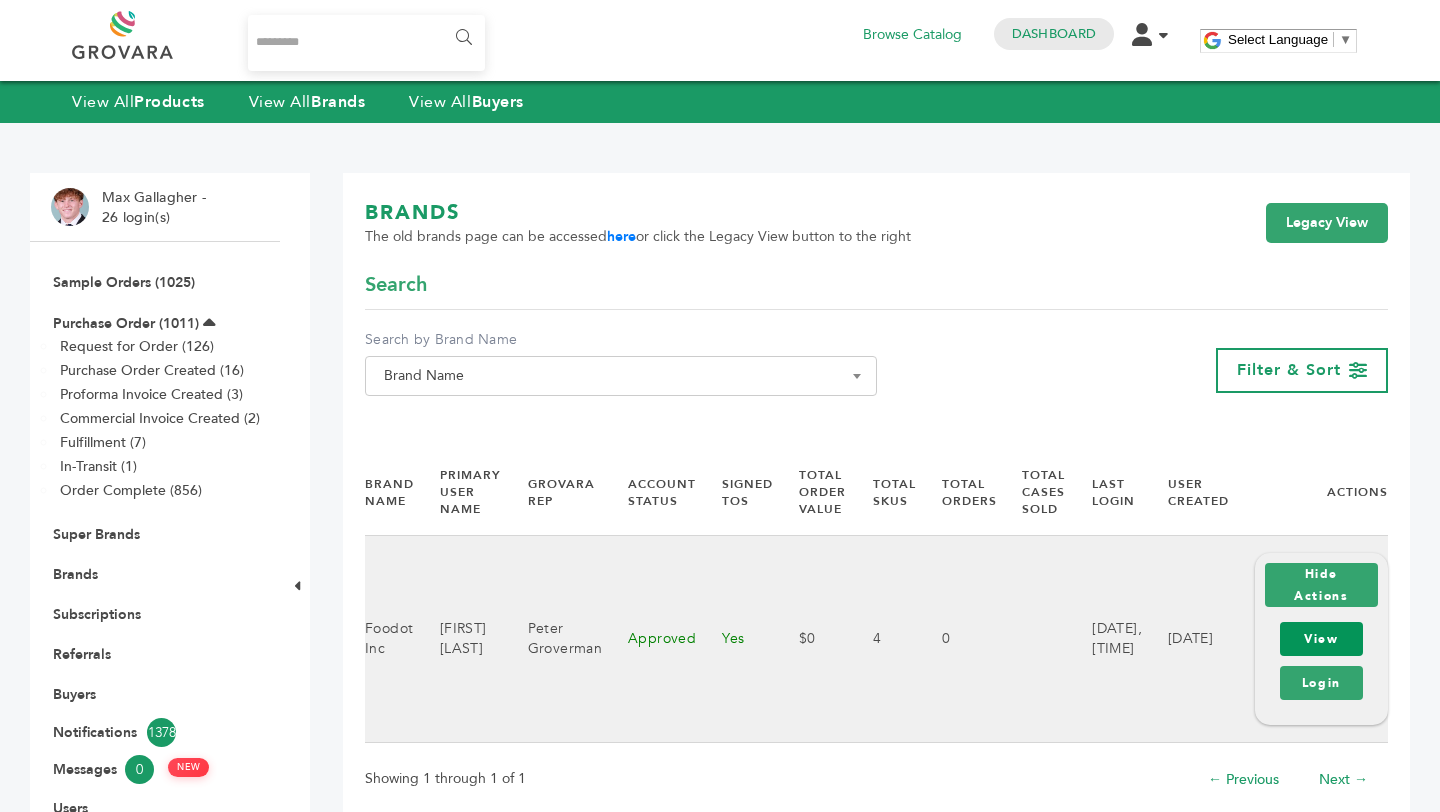 click on "View" at bounding box center [1321, 639] 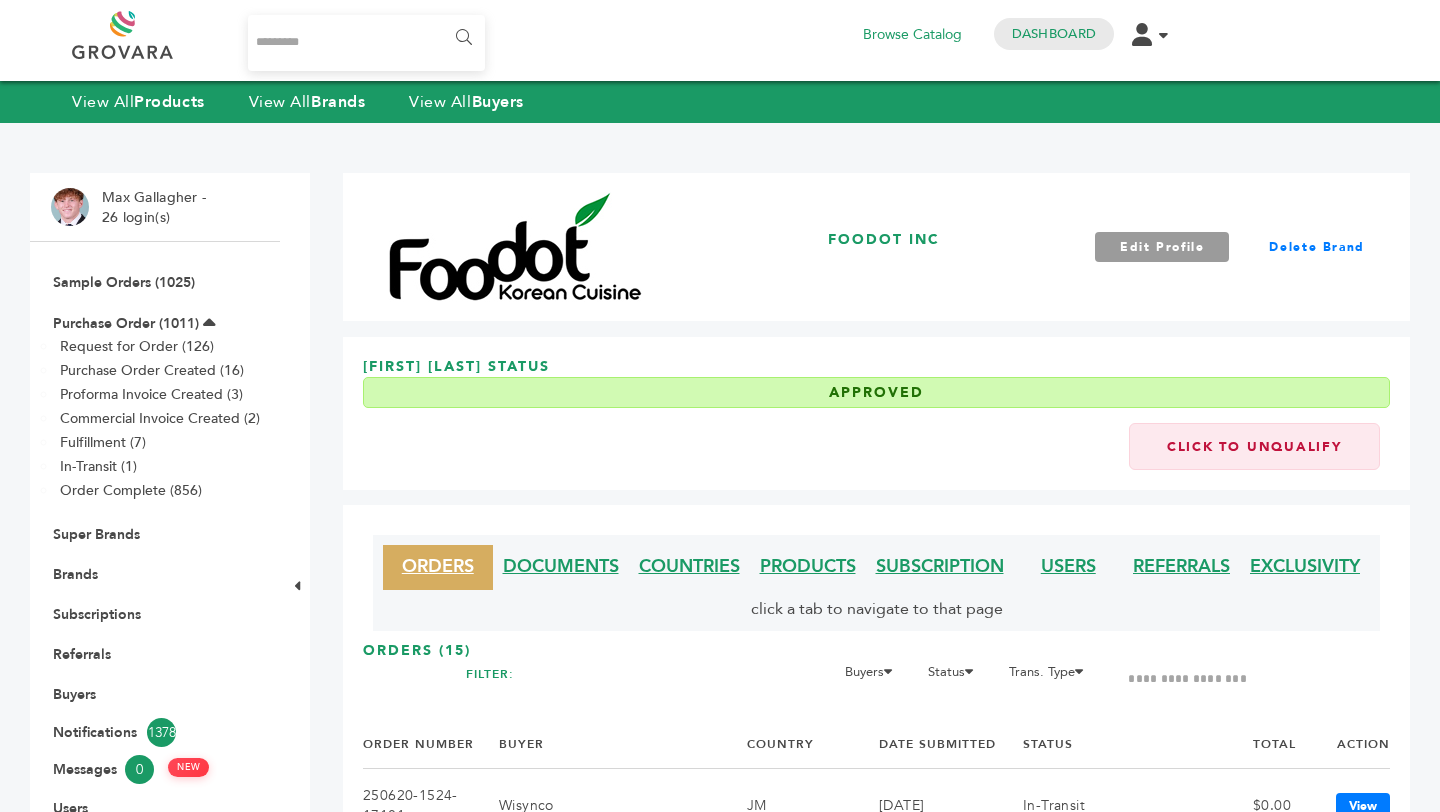 scroll, scrollTop: 0, scrollLeft: 0, axis: both 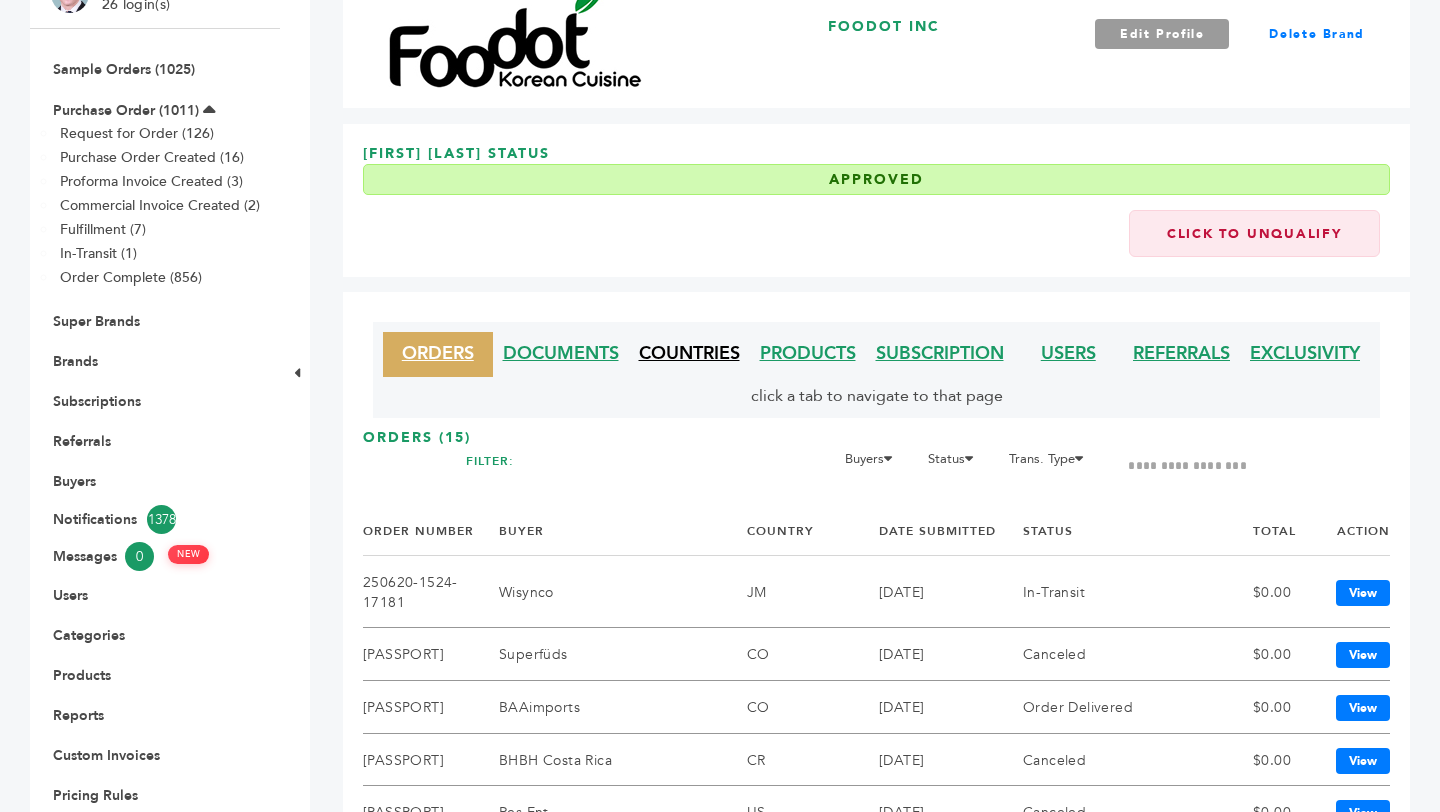 click on "COUNTRIES" at bounding box center (689, 353) 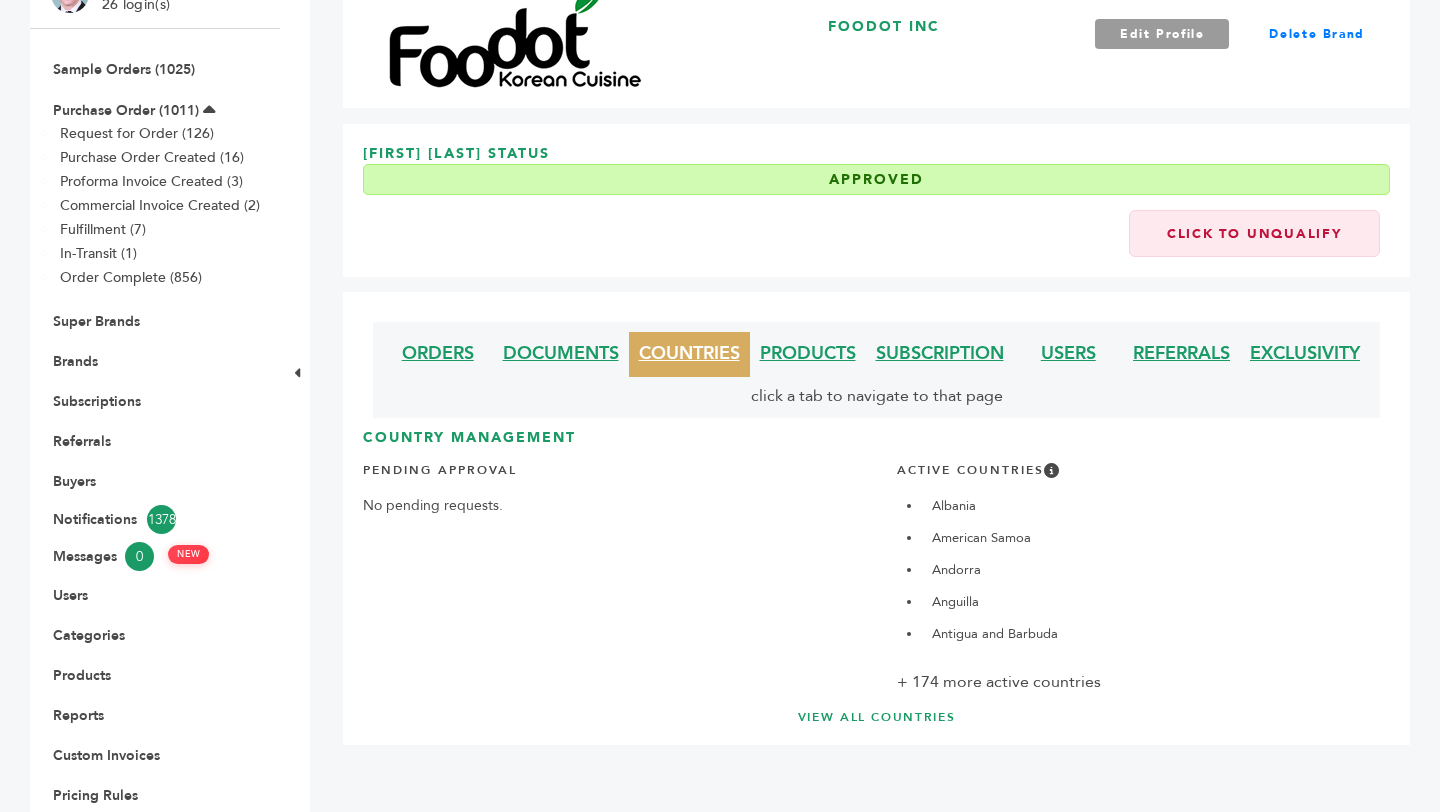 click on "Country Management
Pending Approval
No pending requests.
Active Countries
Albania
American Samoa
Andorra
Anguilla
Antigua and Barbuda
+ 174 more active countries
VIEW ALL COUNTRIES" at bounding box center (876, 577) 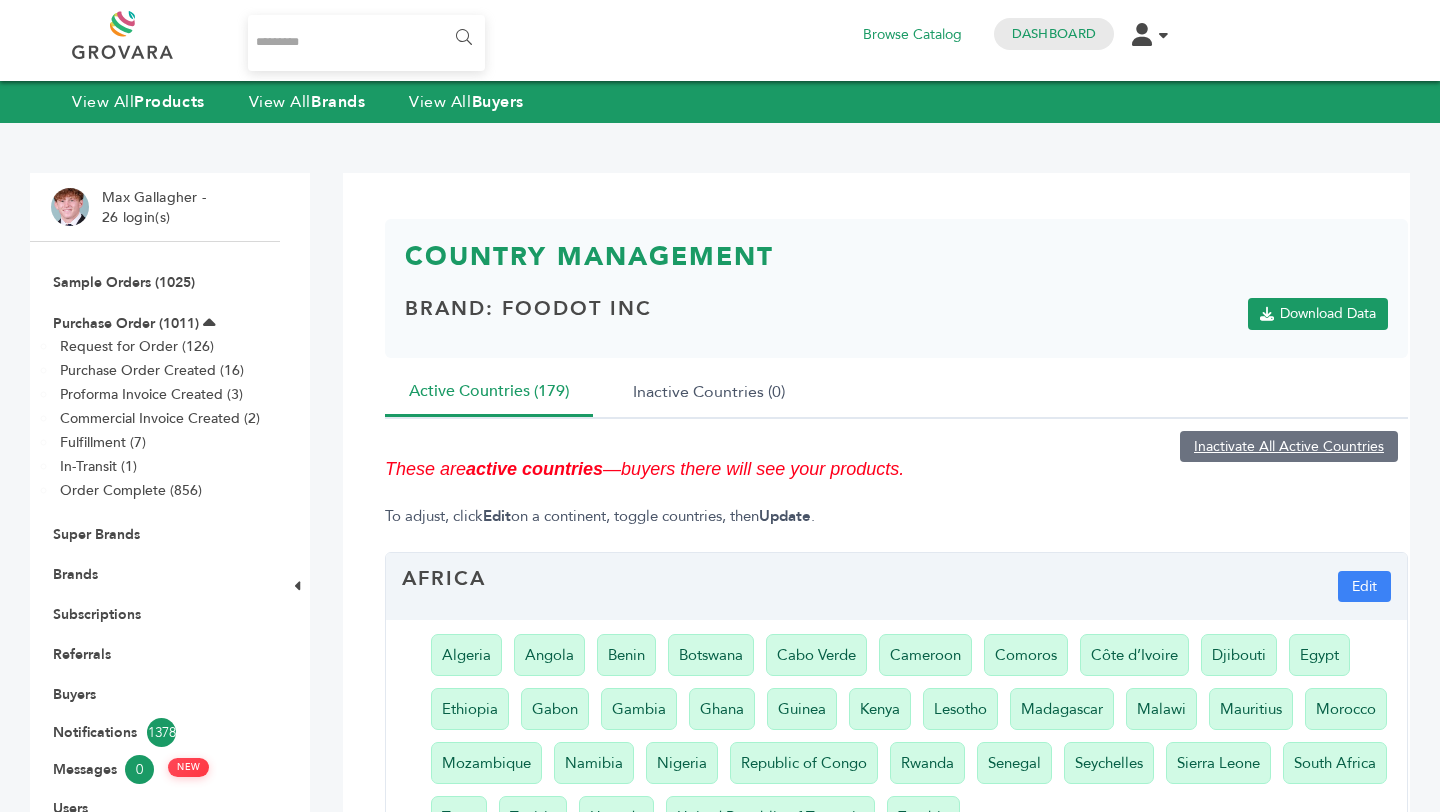 scroll, scrollTop: 0, scrollLeft: 0, axis: both 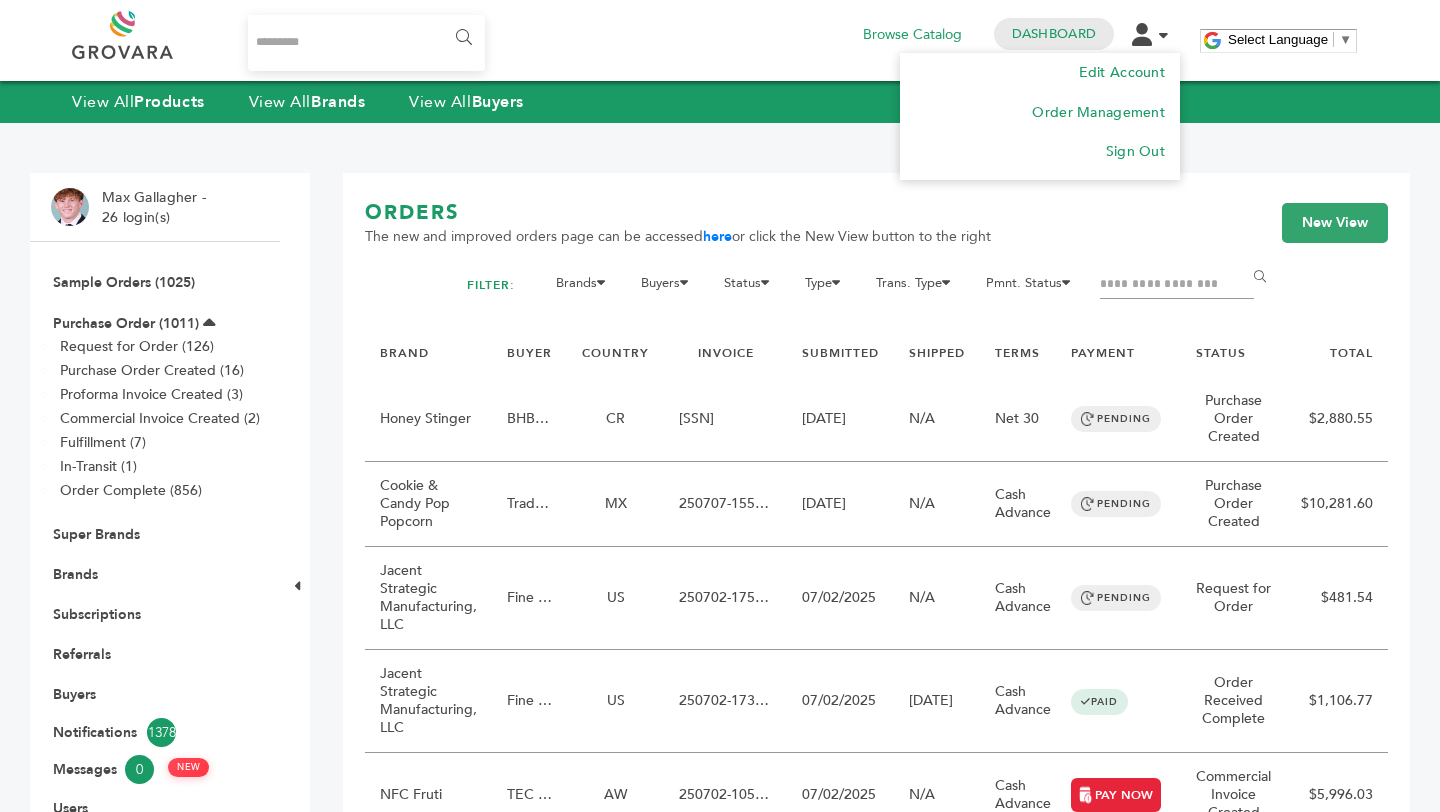 click at bounding box center (1142, 34) 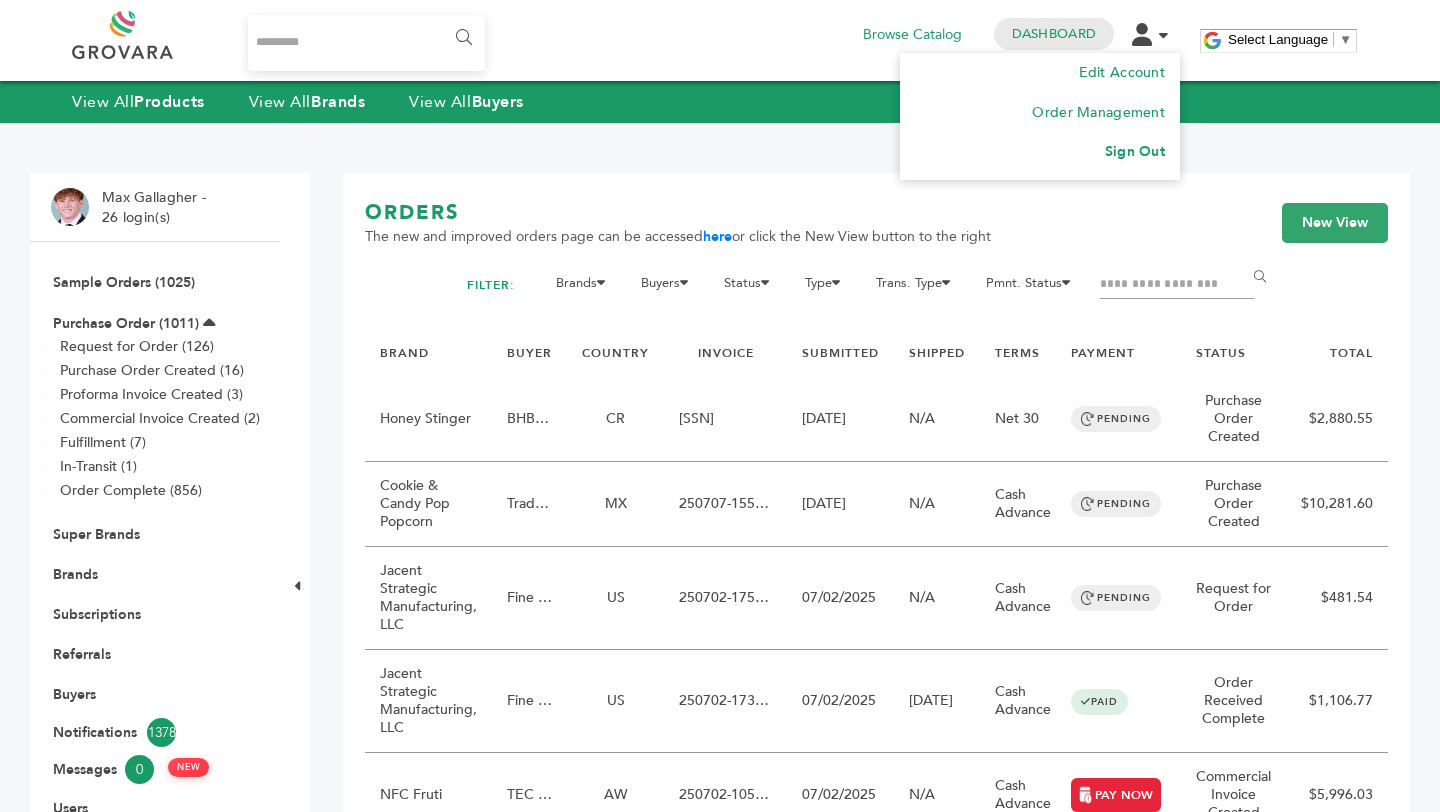 click on "Sign Out" at bounding box center [1135, 151] 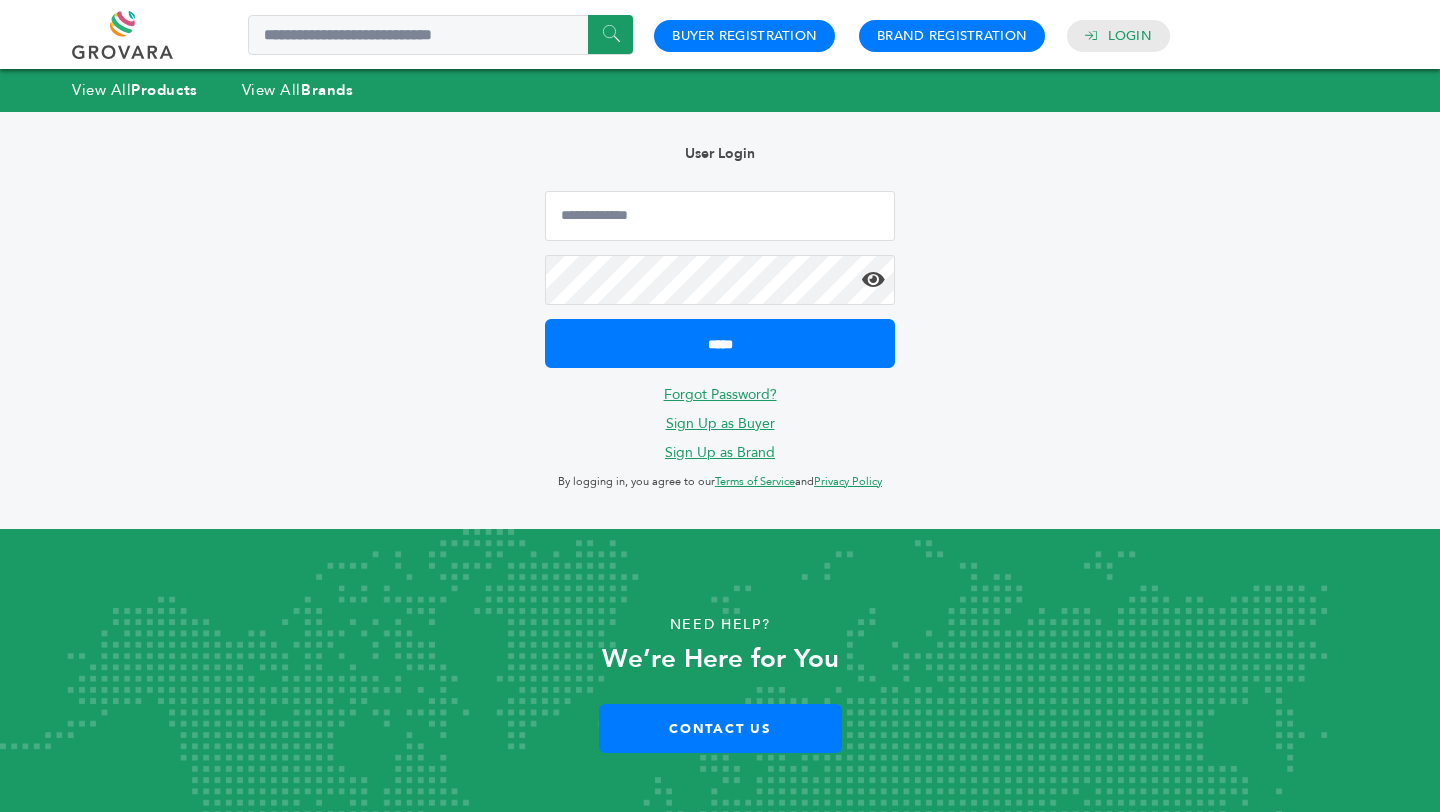 scroll, scrollTop: 0, scrollLeft: 0, axis: both 